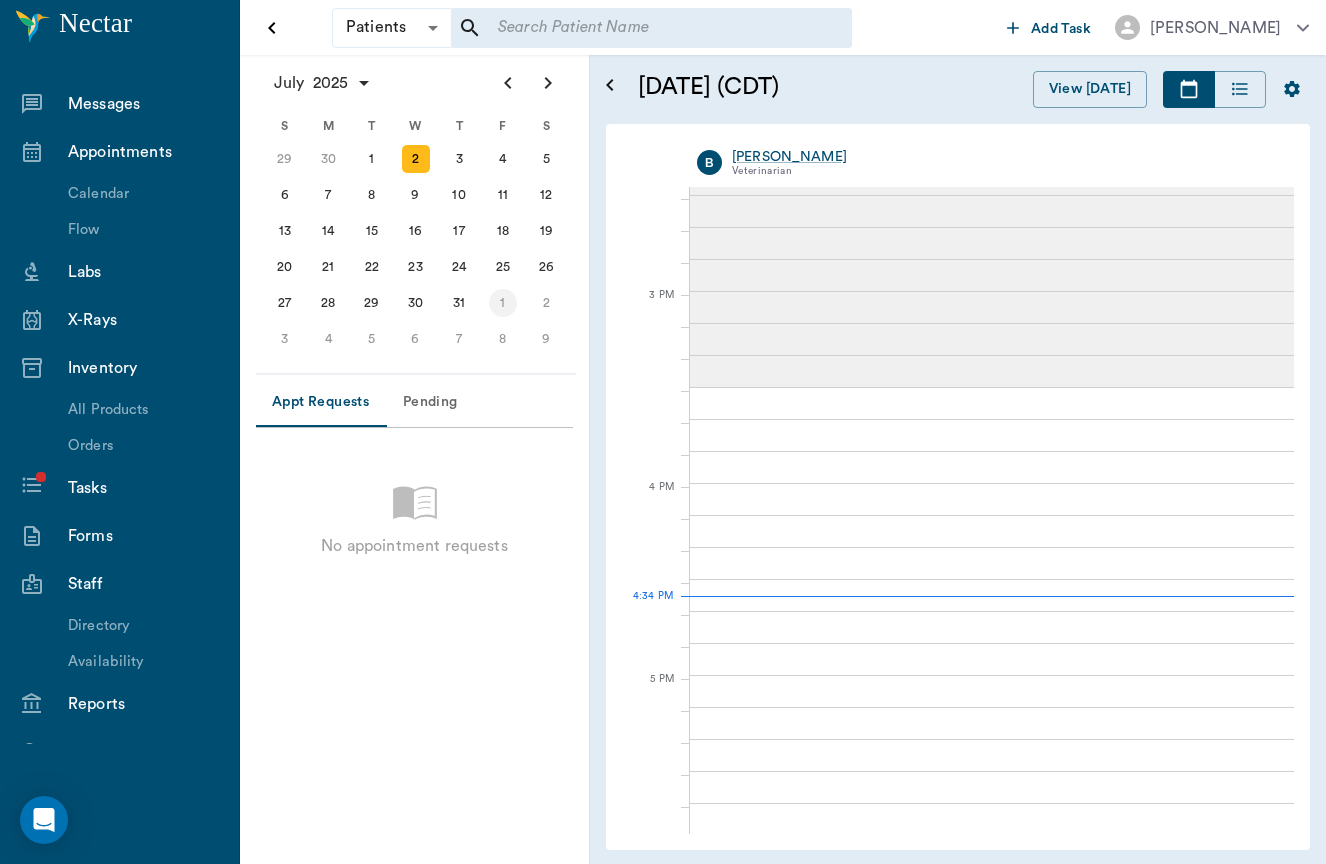 scroll, scrollTop: 0, scrollLeft: 0, axis: both 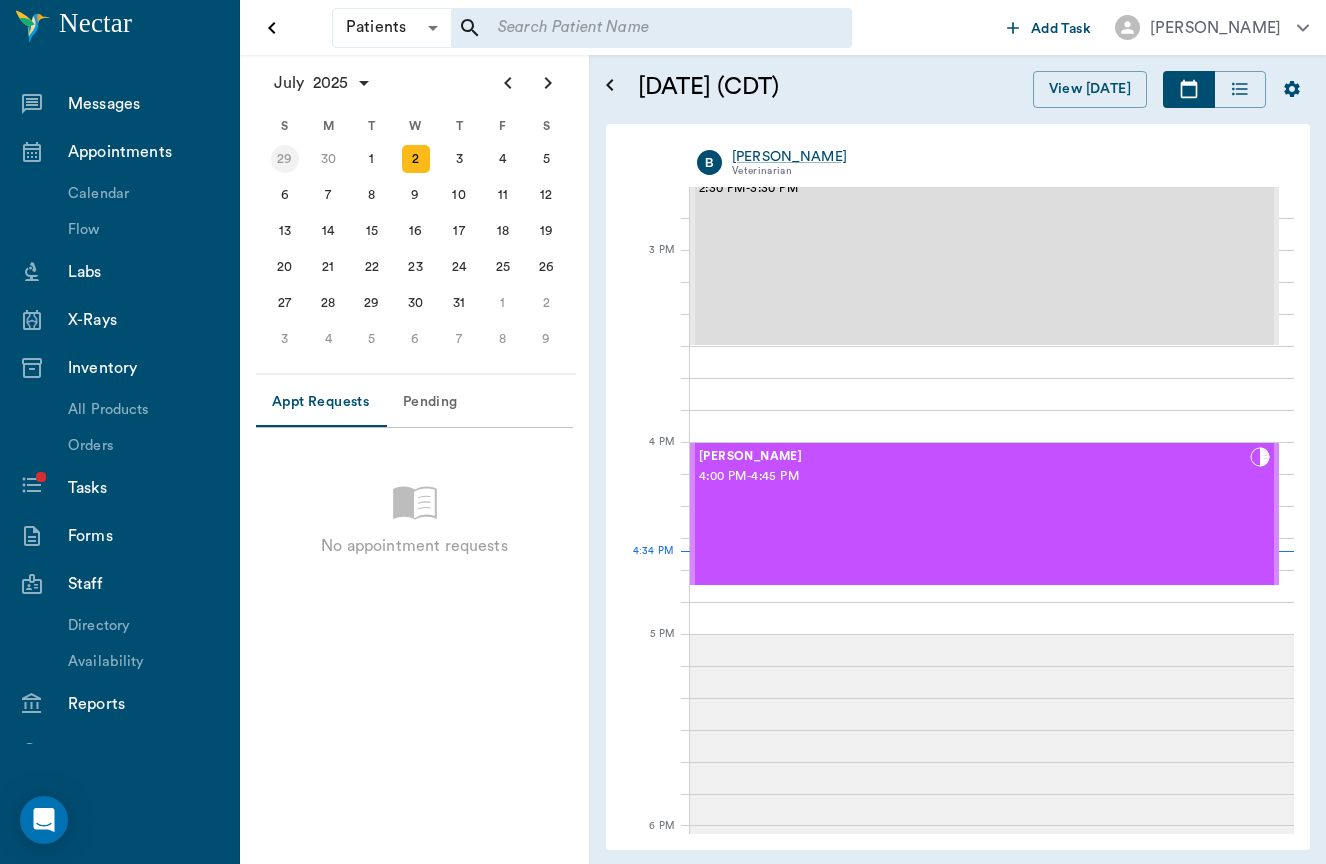 click on "Messages" at bounding box center (143, 104) 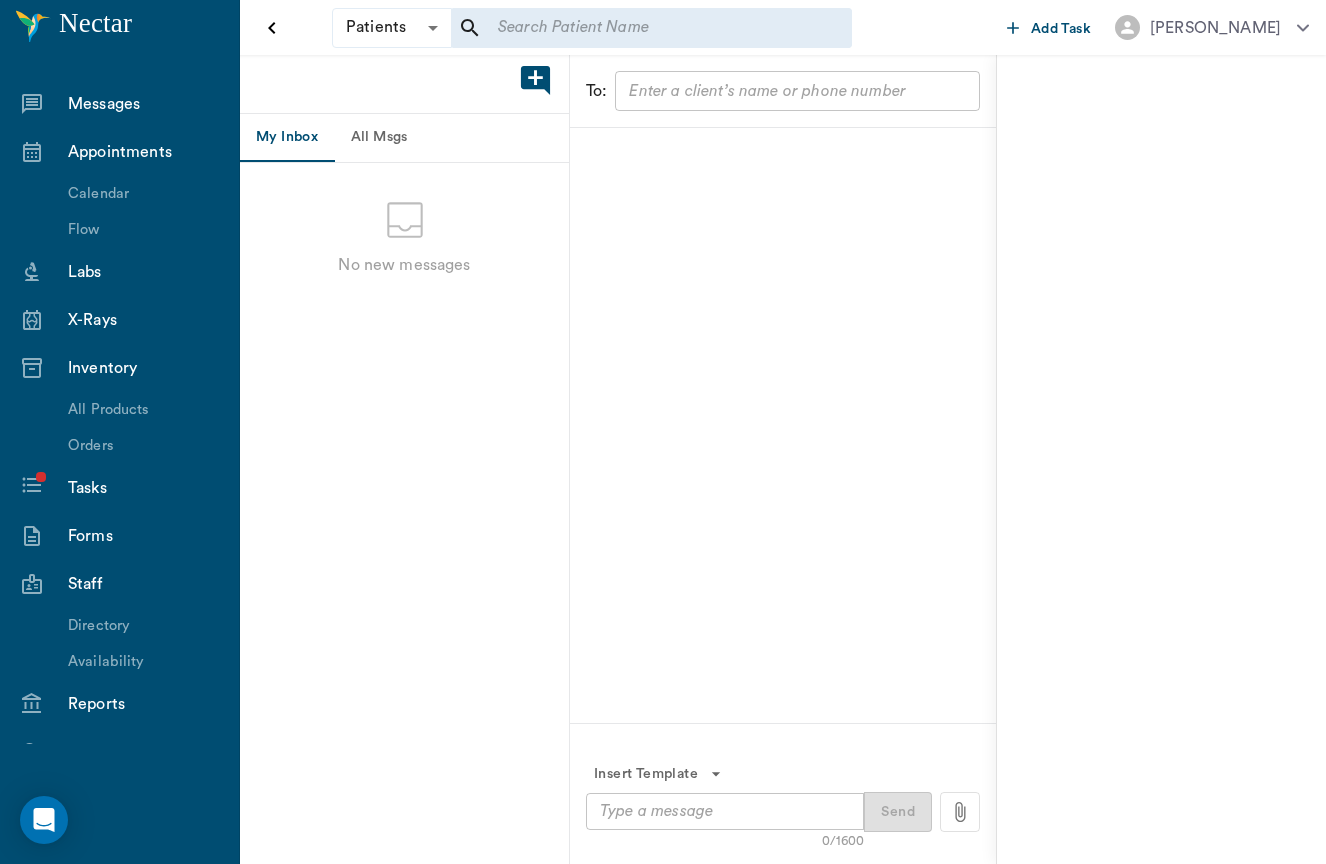 click on "All Msgs" at bounding box center [379, 138] 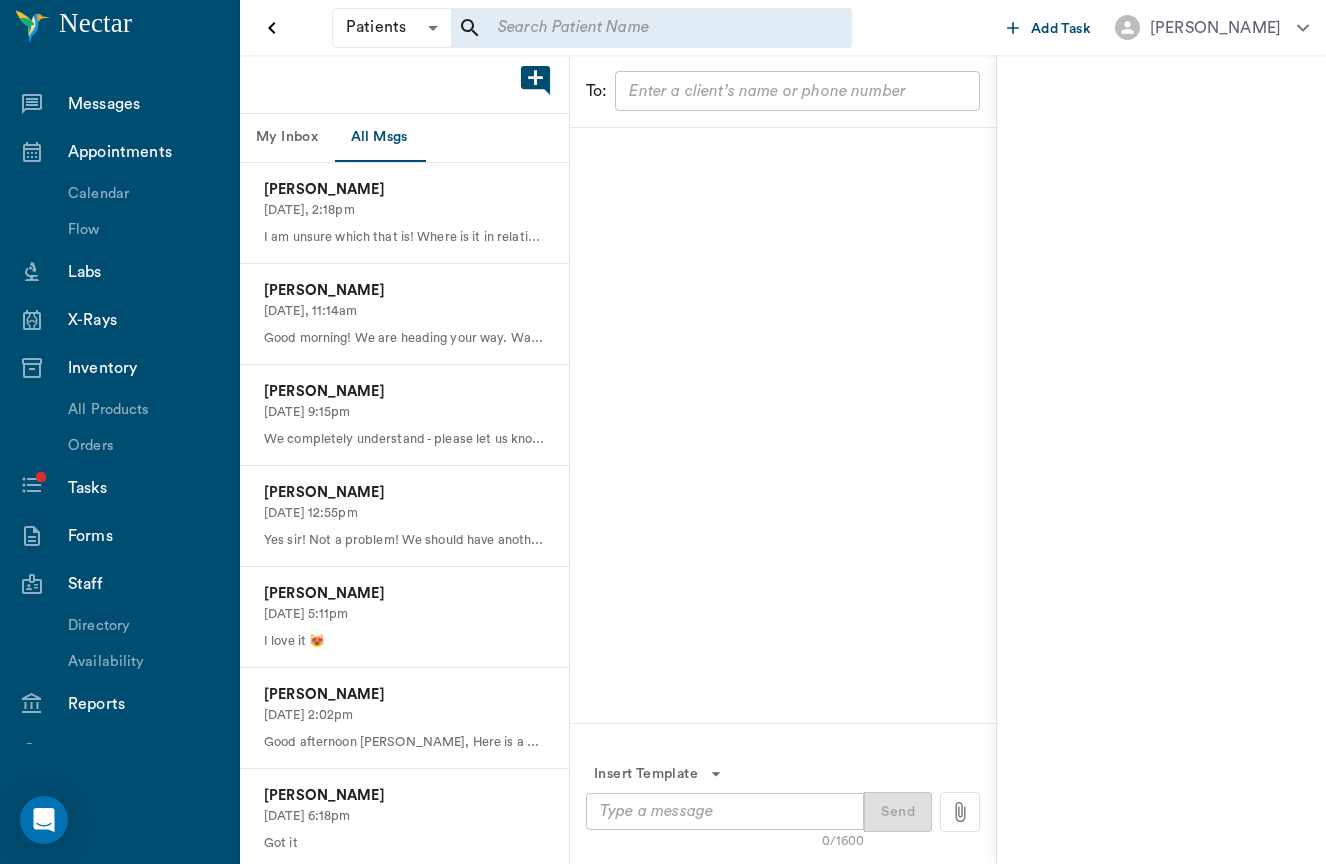 click on "Appointments" at bounding box center [143, 152] 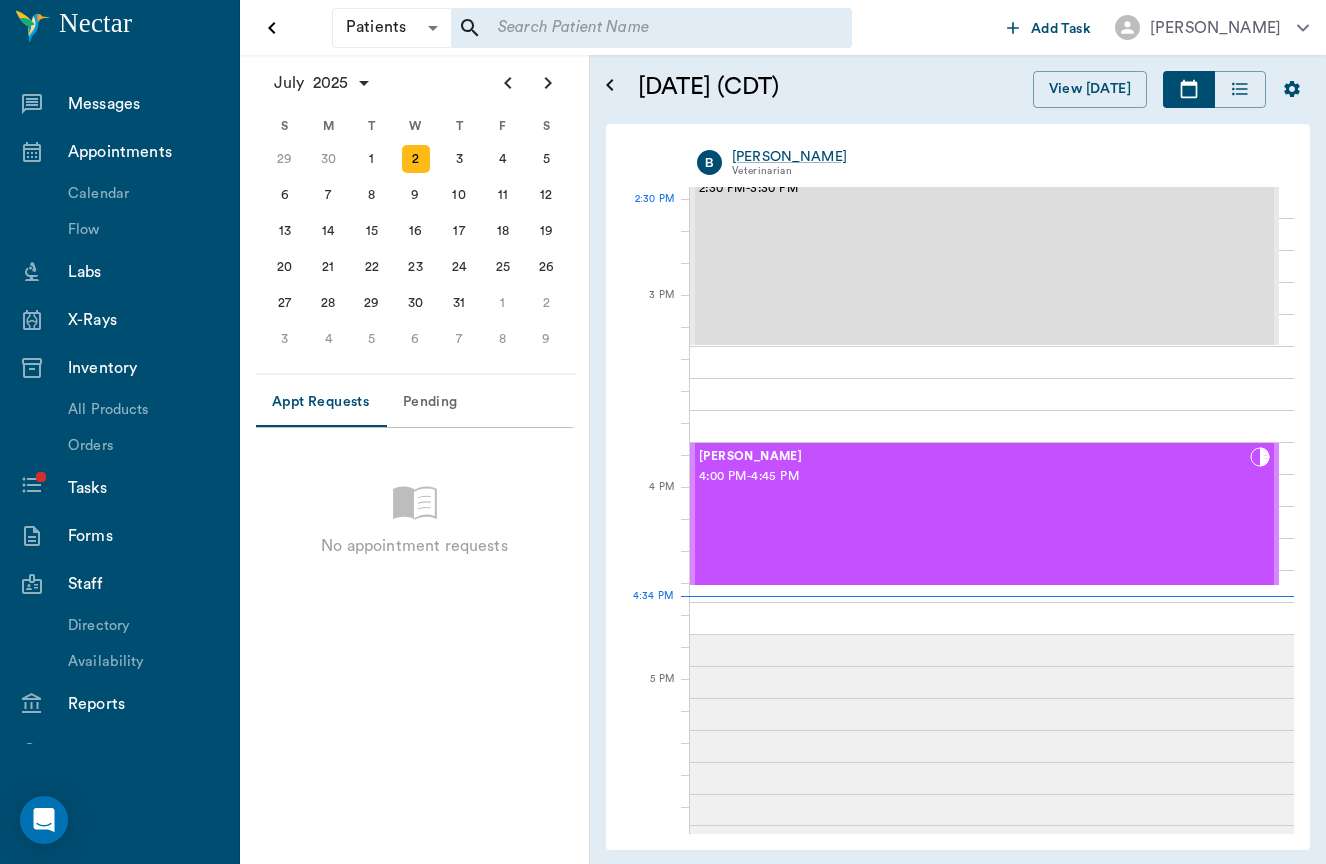 scroll, scrollTop: 1289, scrollLeft: 0, axis: vertical 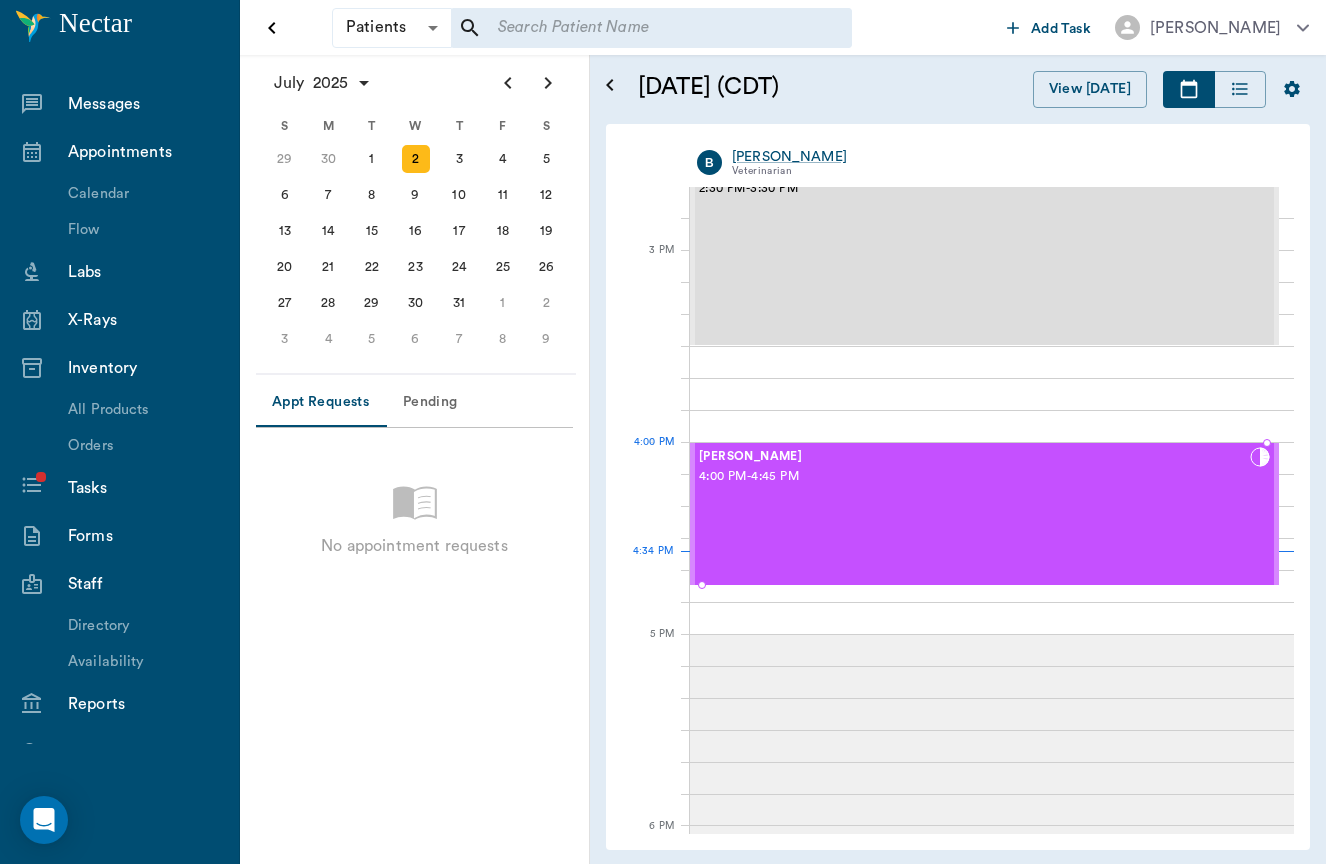 click on "4:00 PM  -  4:45 PM" at bounding box center (974, 477) 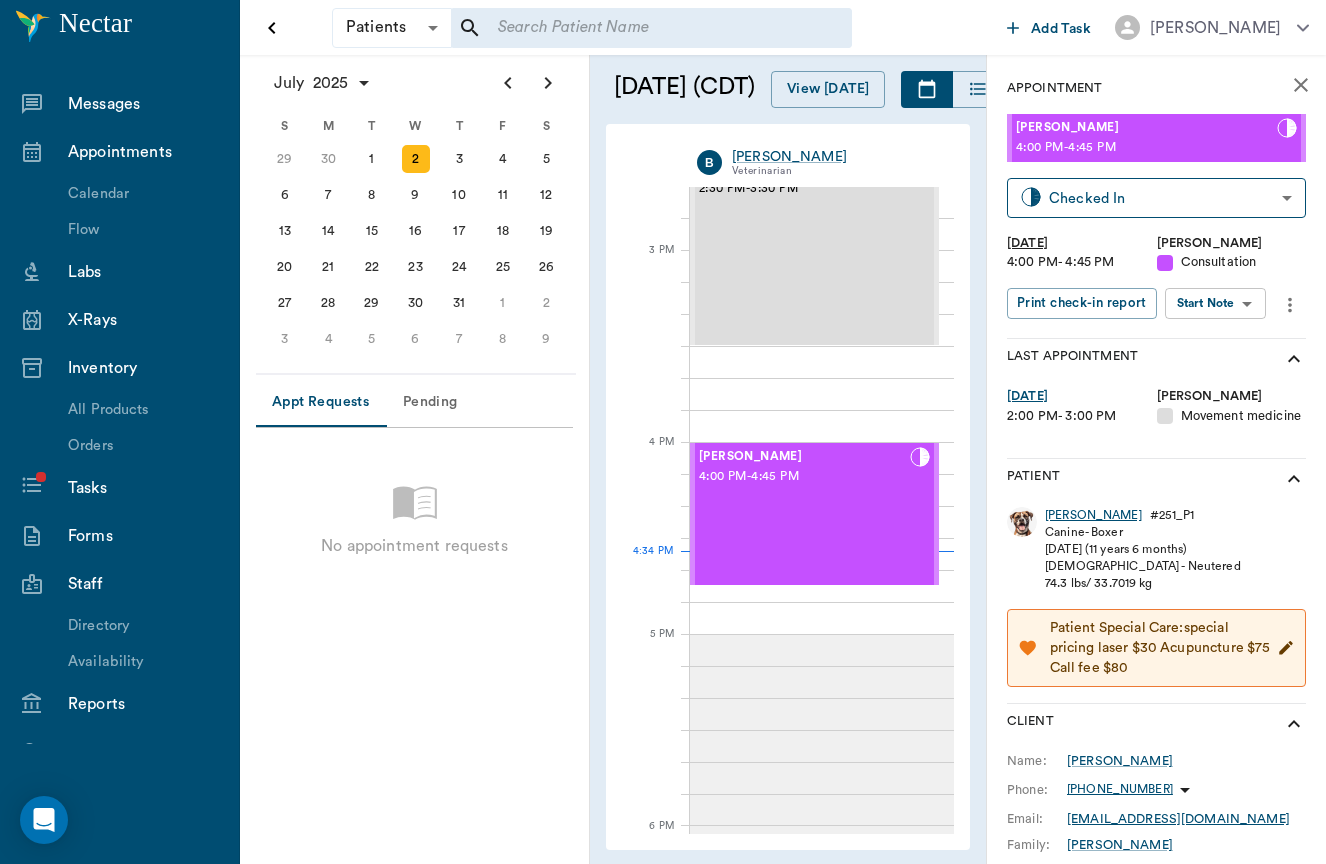 click on "[PERSON_NAME]" at bounding box center (1093, 515) 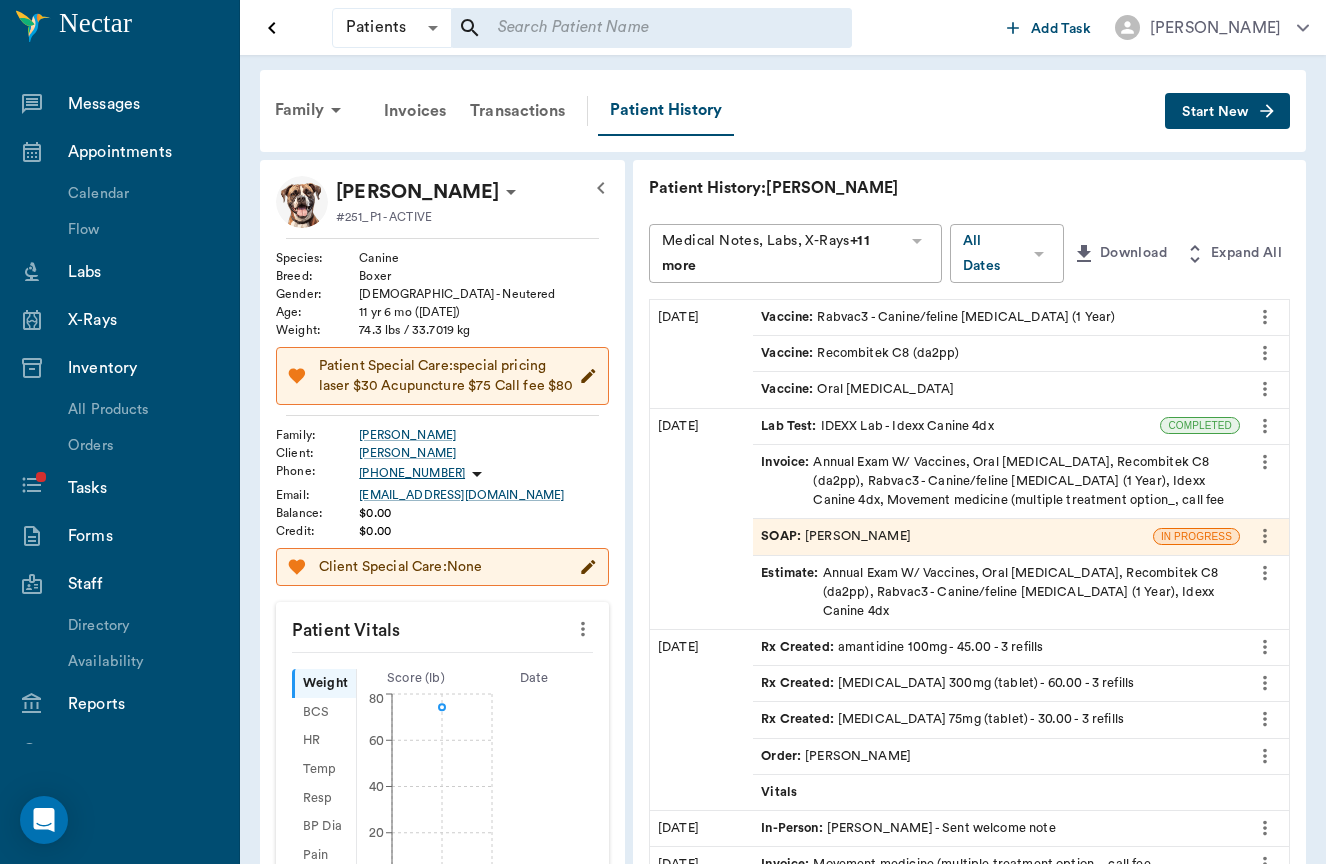 click on "Family Invoices Transactions Patient History Start New [PERSON_NAME] #251_P1    -    ACTIVE   Species : Canine Breed : Boxer Gender : [DEMOGRAPHIC_DATA] - Neutered Age : [DEMOGRAPHIC_DATA] yr 6 mo ([DATE]) Weight : 74.3 lbs / 33.7019 kg Patient Special Care:  special pricing
laser $30
Acupuncture $75
Call fee $80 Family : [PERSON_NAME] Client : [PERSON_NAME] Phone : [PHONE_NUMBER] Email : [EMAIL_ADDRESS][DOMAIN_NAME] Balance : $0.00 Credit : $0.00 Client Special Care:  None Patient Vitals Weight BCS HR Temp Resp BP Dia Pain Perio Score ( lb ) Date [DATE] 10AM 0 20 40 60 80 Ongoing diagnosis Current Rx amantidine 100mg [DATE] [MEDICAL_DATA] 300mg (tablet) [DATE] [MEDICAL_DATA] 75mg (tablet) [DATE] Reminders Annual Exam W/ Vaccines [DATE] Oral [MEDICAL_DATA] [DATE] Recombitek C8 (da2pp) [DATE] Rabvac3 - Canine/feline [MEDICAL_DATA] (1 Year) [DATE] Upcoming appointments Schedule Appointment Patient History:  Tyson Medical Notes, Labs, X-Rays  +11 more All Dates Download Expand All [DATE] Vaccine : Rabvac3 - Canine/feline [MEDICAL_DATA] (1 Year) Vaccine : : : :" at bounding box center [783, 810] 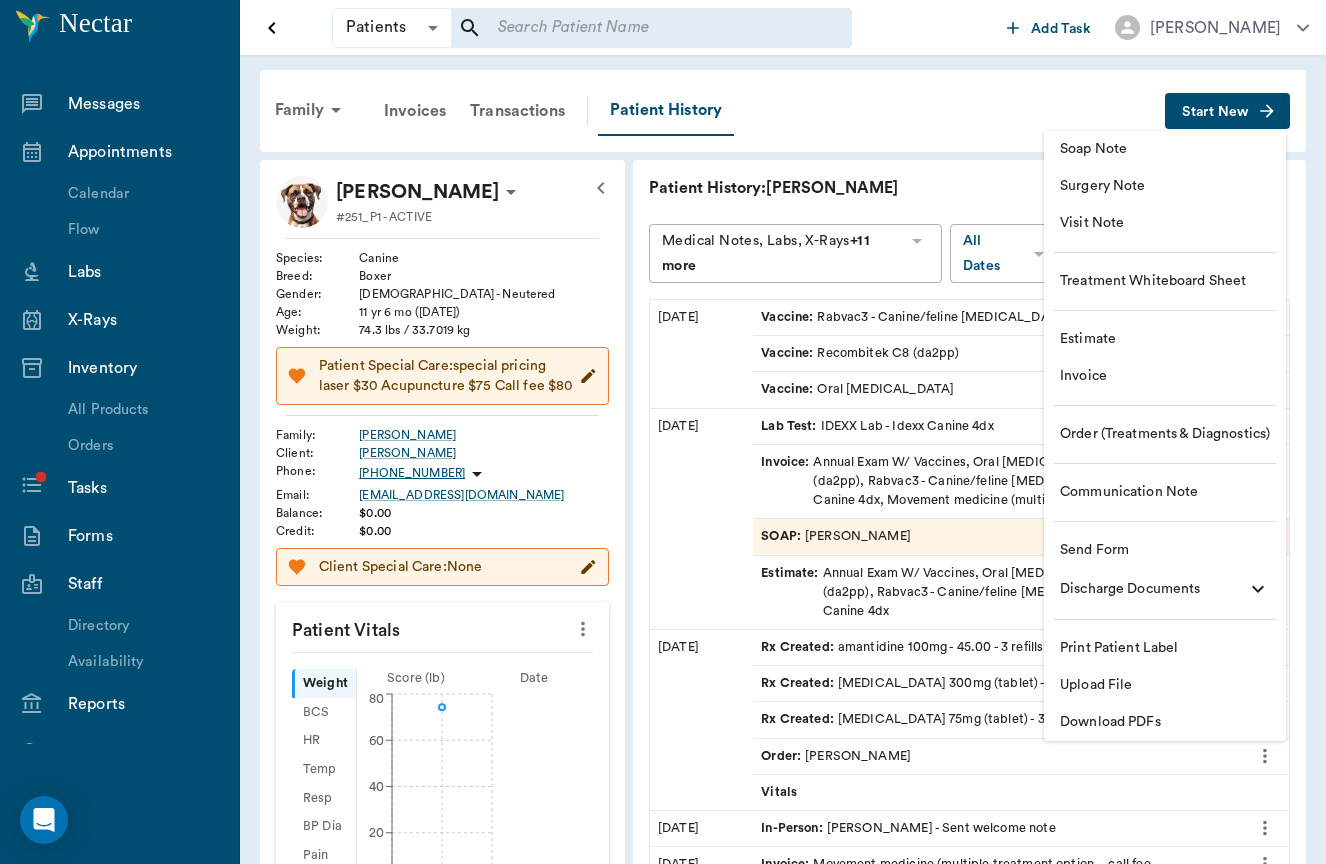 click on "Visit Note" at bounding box center (1165, 223) 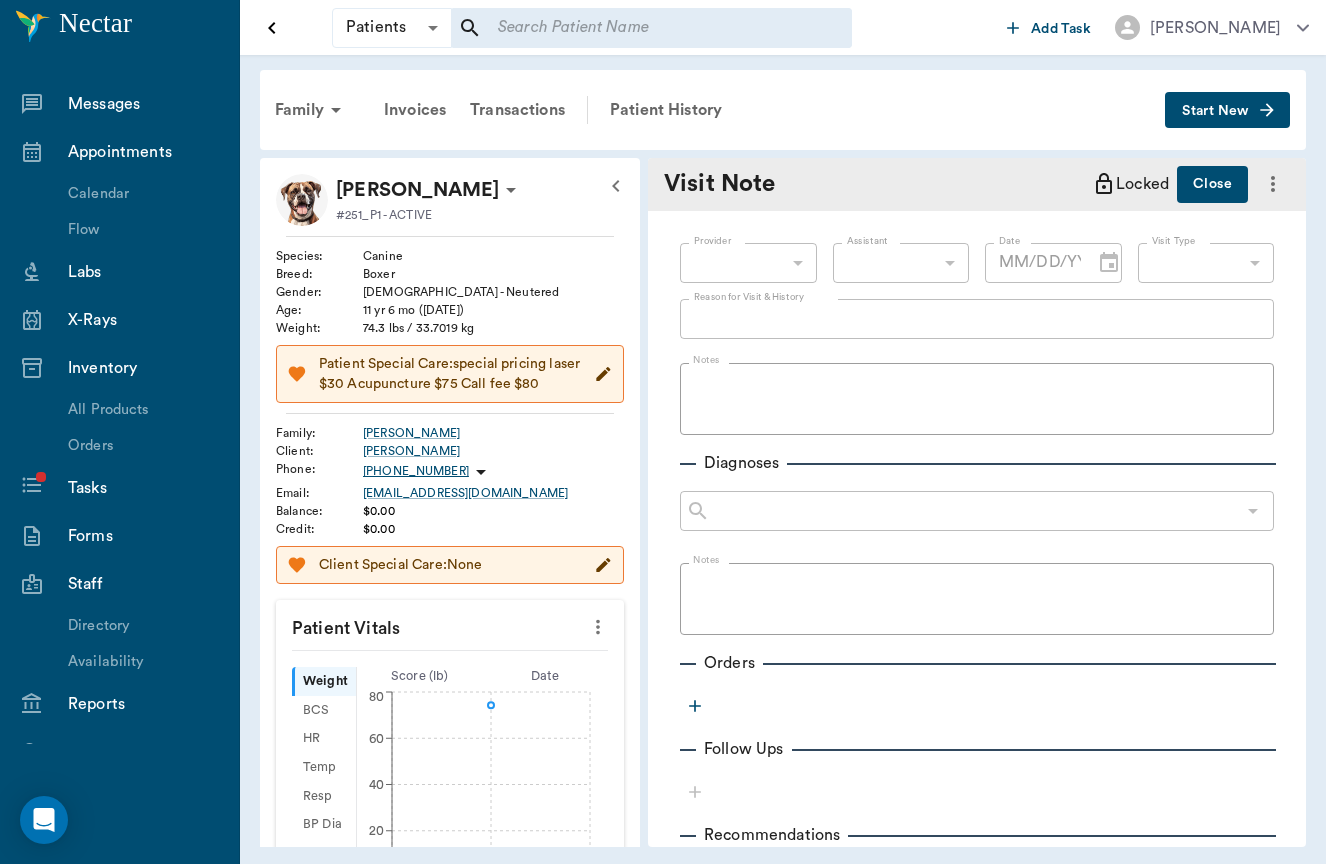type on "649b3e03b5bc7e03f9326794" 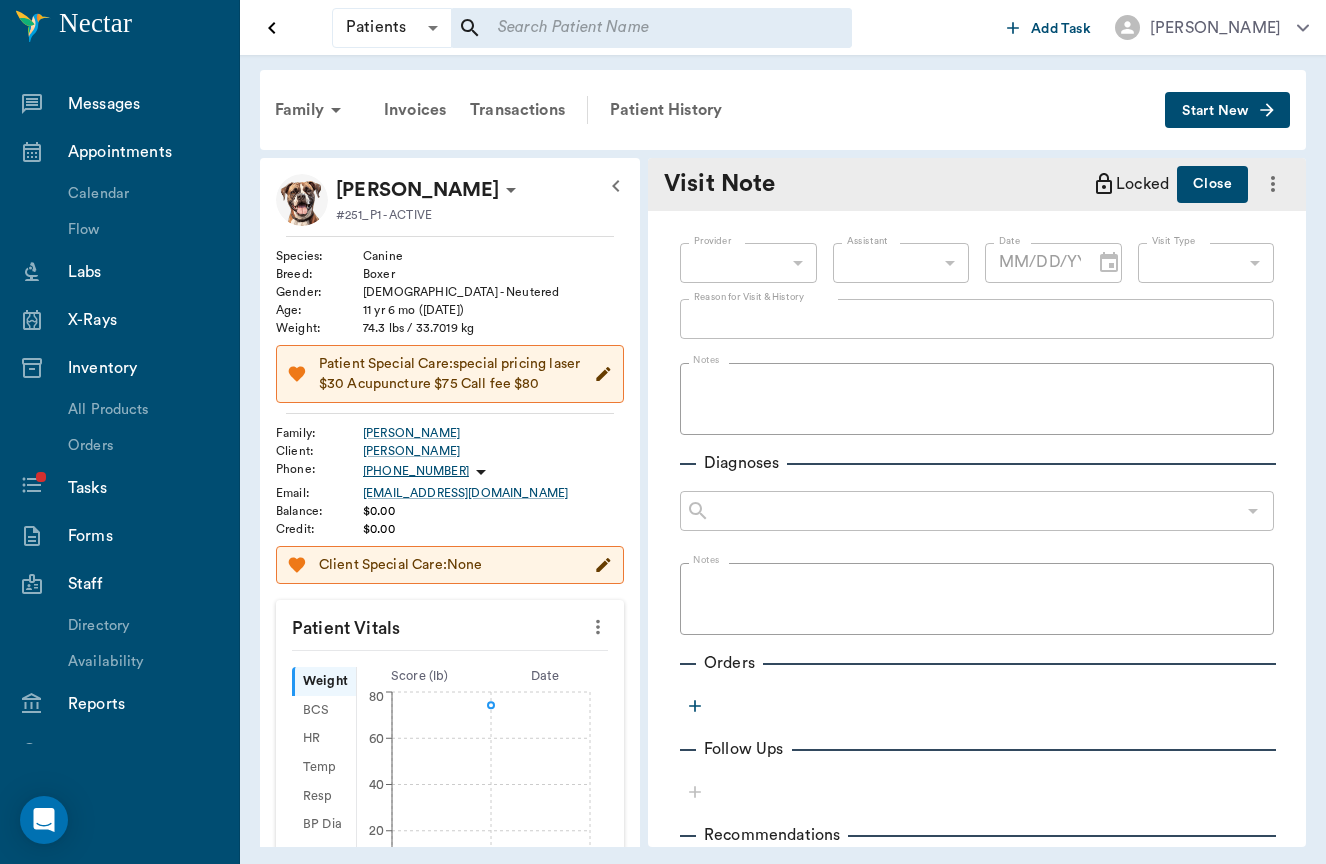 type on "[DATE]" 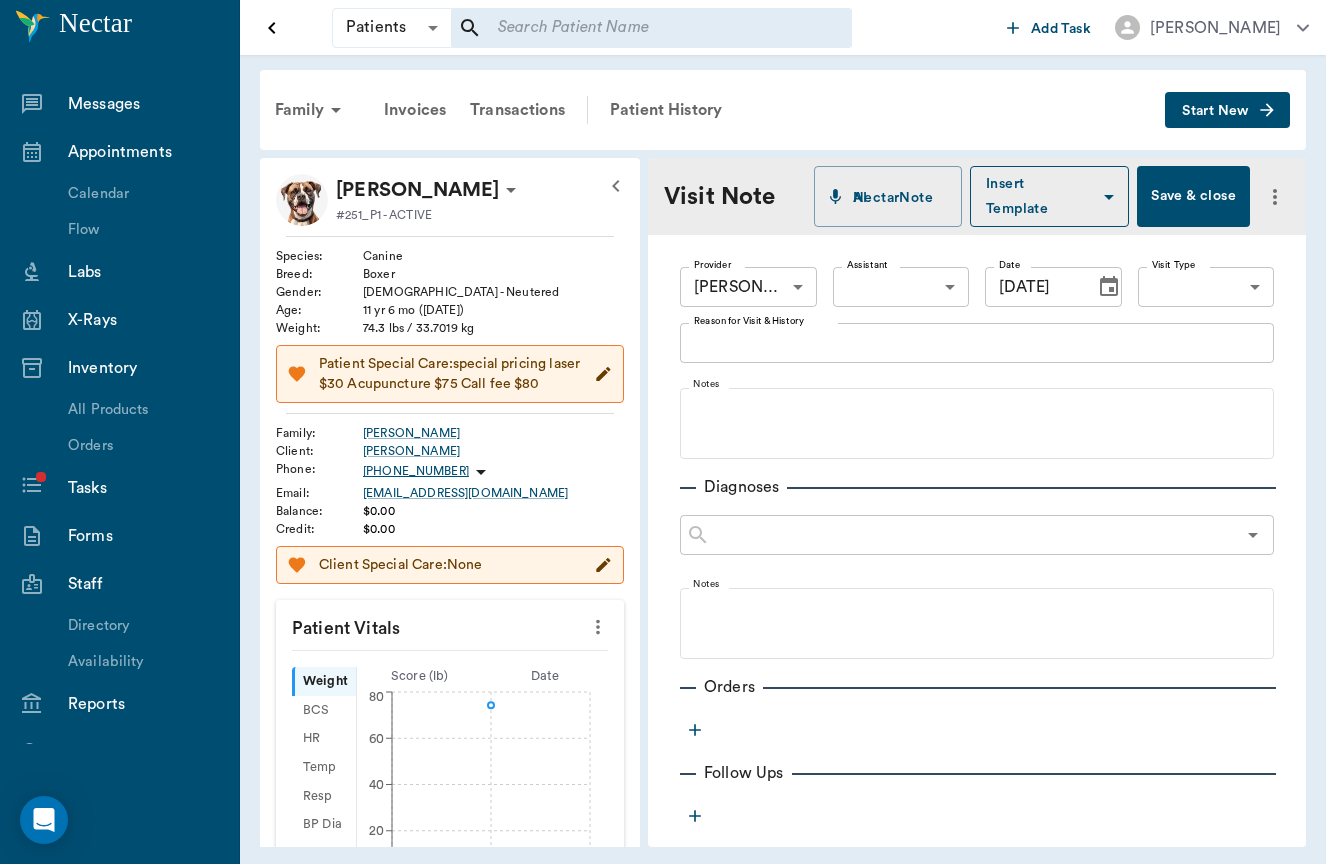click on "Provider [PERSON_NAME] 649b3e03b5bc7e03f9326794 Provider Assistant ​ Assistant Date [DATE] Date Visit Type ​ Visit Type Reason for Visit & History x Reason for Visit & History Notes Diagnoses ​ Notes Orders Follow Ups Recommendations Notes Estimates & Invoices Attachments" at bounding box center (977, 693) 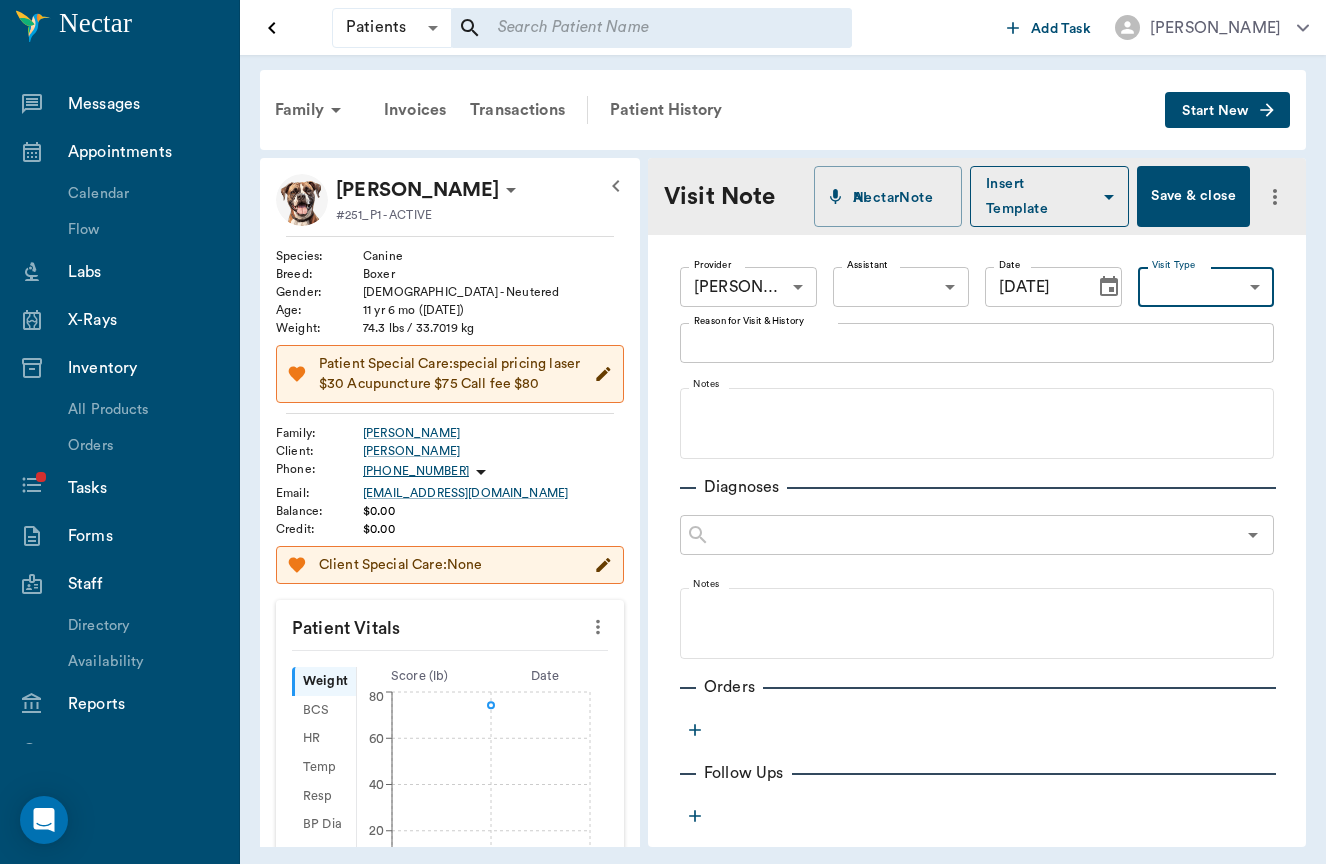 click on "Patients Patients ​ ​ Add Task [PERSON_NAME] Nectar Messages Appointments Calendar Flow Labs X-Rays Inventory All Products Orders Tasks Forms Staff Directory Availability Reports Lookup Medical Notes Patients Clients Families Vaccinations Vaccines Prescriptions Declined Treatments Email Log Reminders Diagnoses NectarNote AI Settings Family Invoices Transactions Patient History Start New [PERSON_NAME] #251_P1    -    ACTIVE   Species : Canine Breed : Boxer Gender : [DEMOGRAPHIC_DATA] - Neutered Age : [DEMOGRAPHIC_DATA] yr 6 mo ([DATE]) Weight : 74.3 lbs / 33.7019 kg Patient Special Care:  special pricing
laser $30
Acupuncture $75
Call fee $80 Family : [PERSON_NAME] Client : [PERSON_NAME] Phone : [PHONE_NUMBER] Email : [EMAIL_ADDRESS][DOMAIN_NAME] Balance : $0.00 Credit : $0.00 Client Special Care:  None Patient Vitals Weight BCS HR Temp Resp BP Dia Pain Perio Score ( lb ) Date [DATE] 10AM 0 20 40 60 80 Ongoing diagnosis Current Rx amantidine 100mg [DATE] [MEDICAL_DATA] 300mg (tablet) [DATE] [MEDICAL_DATA] 75mg (tablet) [DATE] Reminders ​ x" at bounding box center [663, 432] 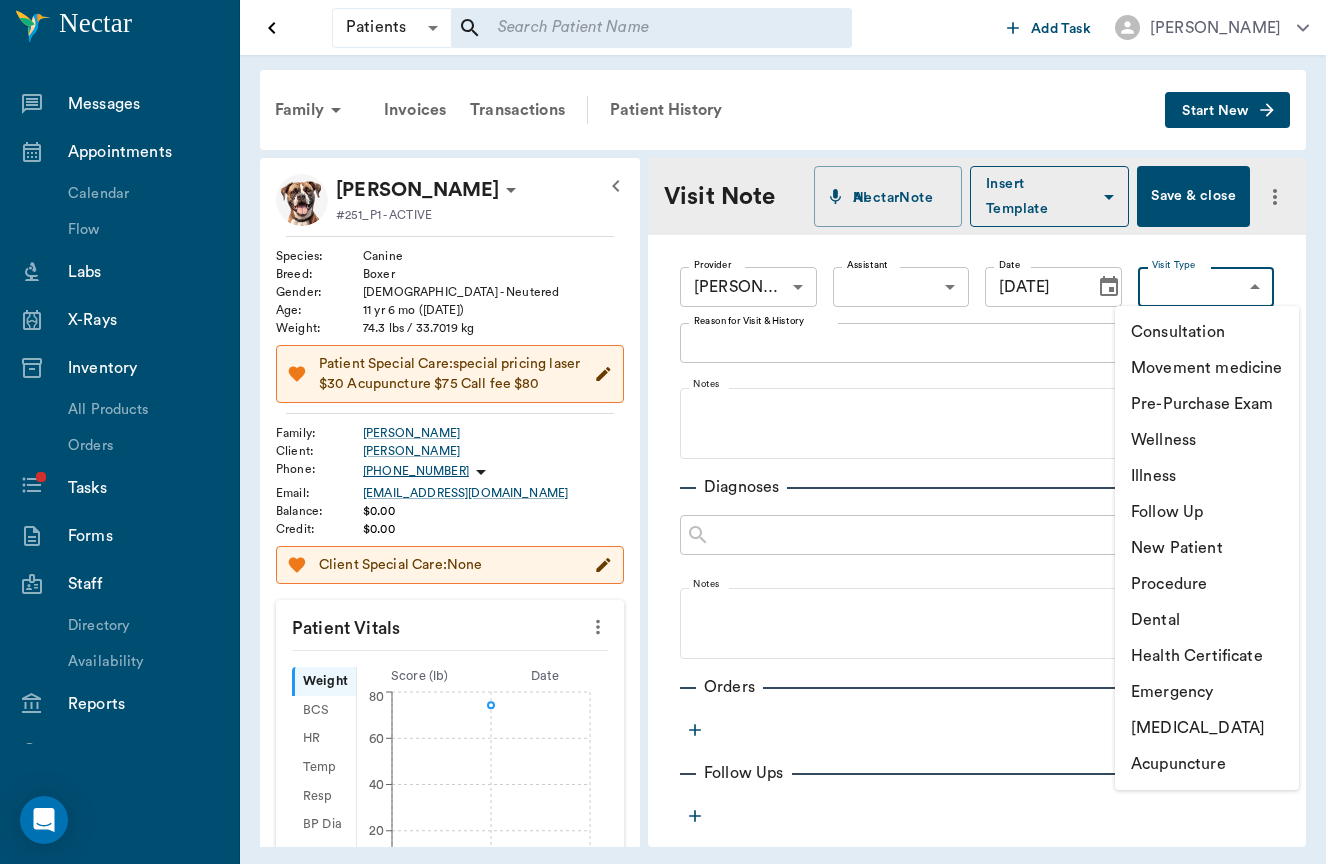 click on "Movement medicine" at bounding box center [1207, 368] 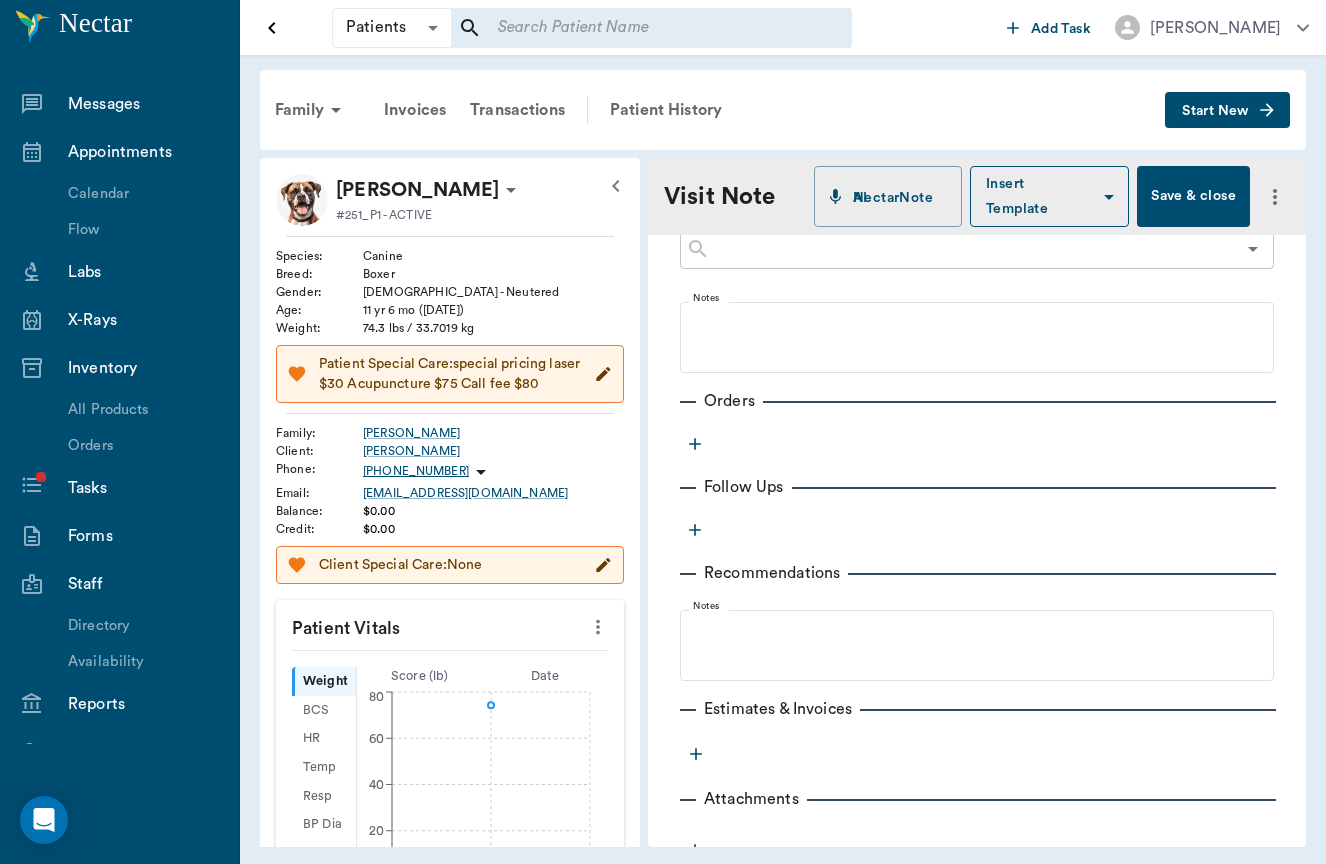 scroll, scrollTop: 314, scrollLeft: 0, axis: vertical 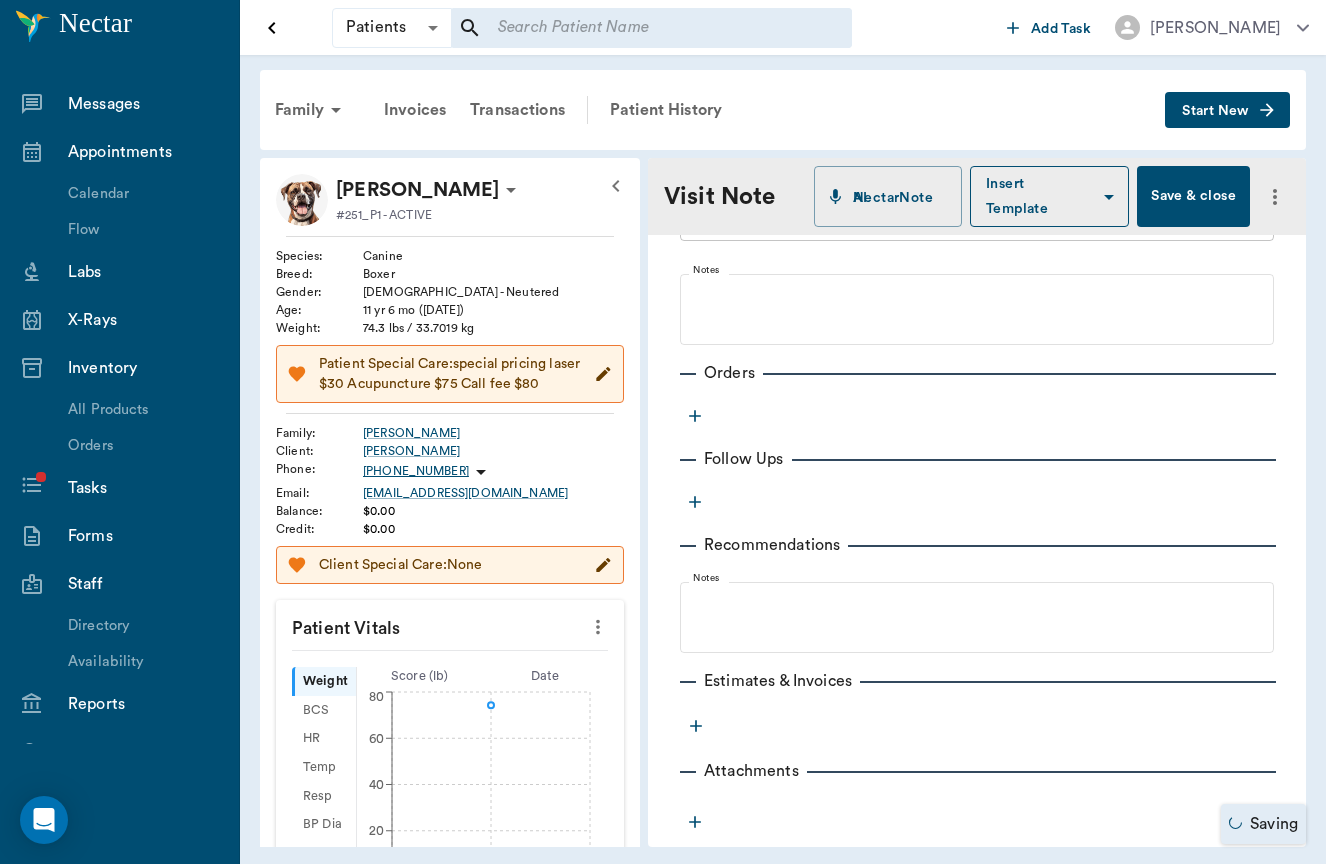click 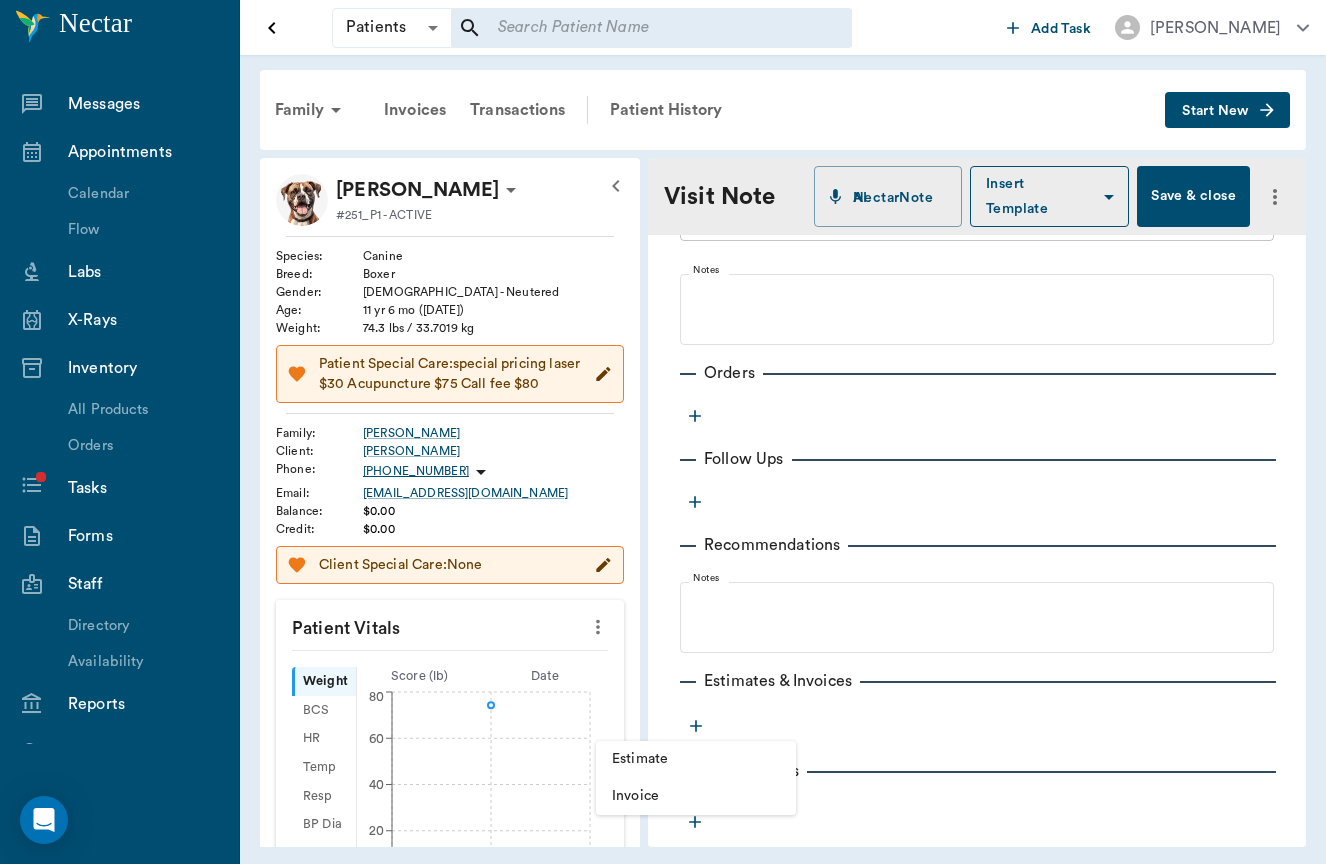 click on "Estimate" at bounding box center [696, 759] 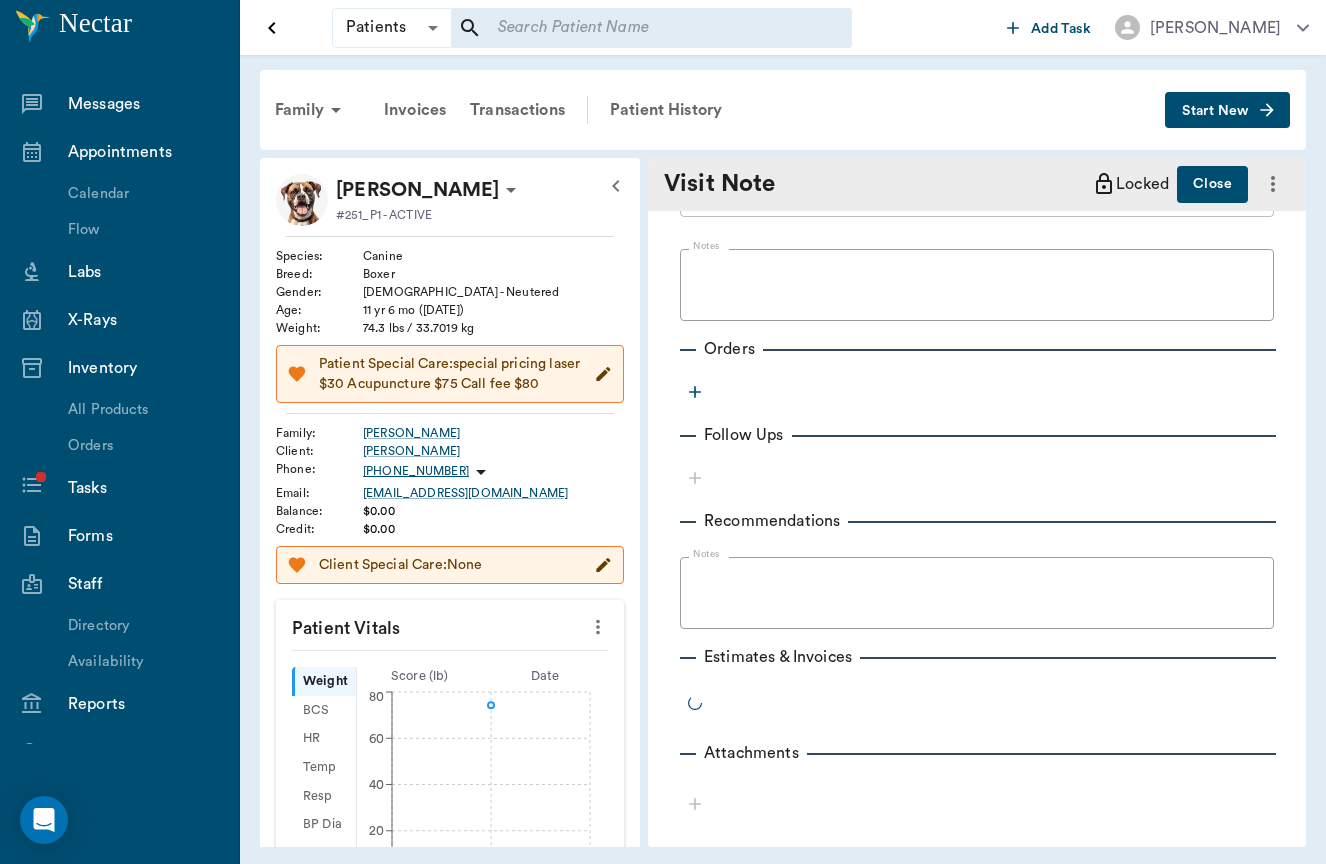 scroll, scrollTop: 311, scrollLeft: 0, axis: vertical 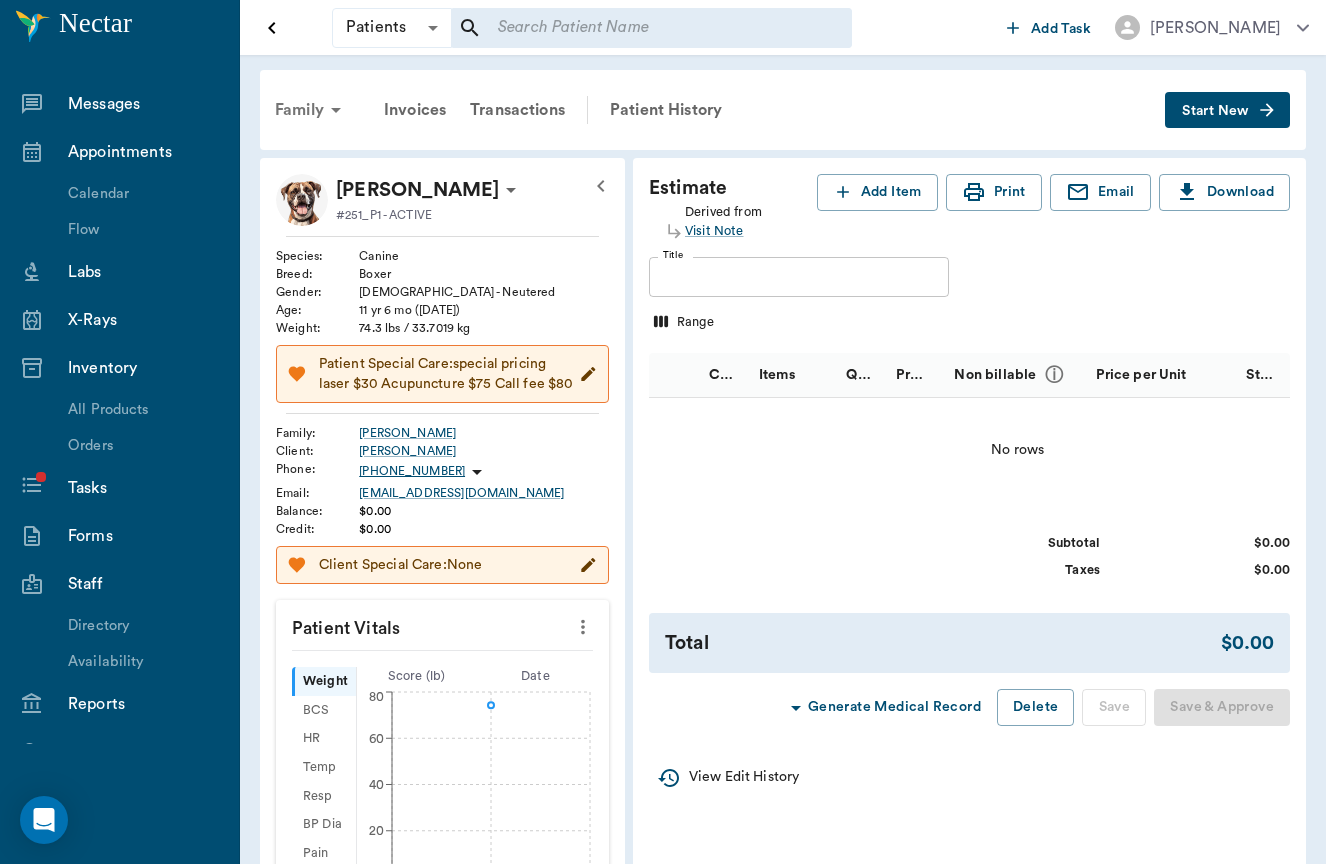 click on "Family" at bounding box center [311, 110] 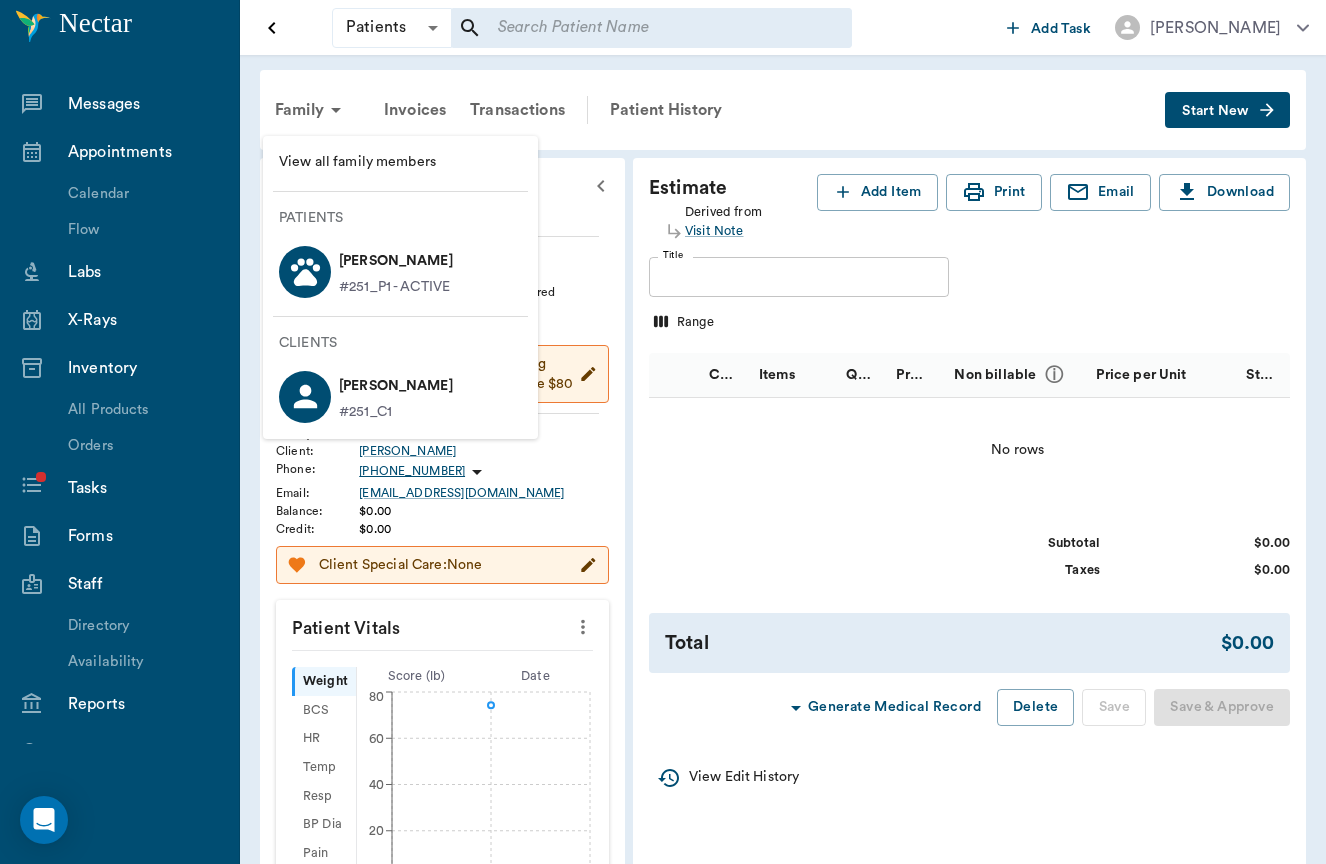 click 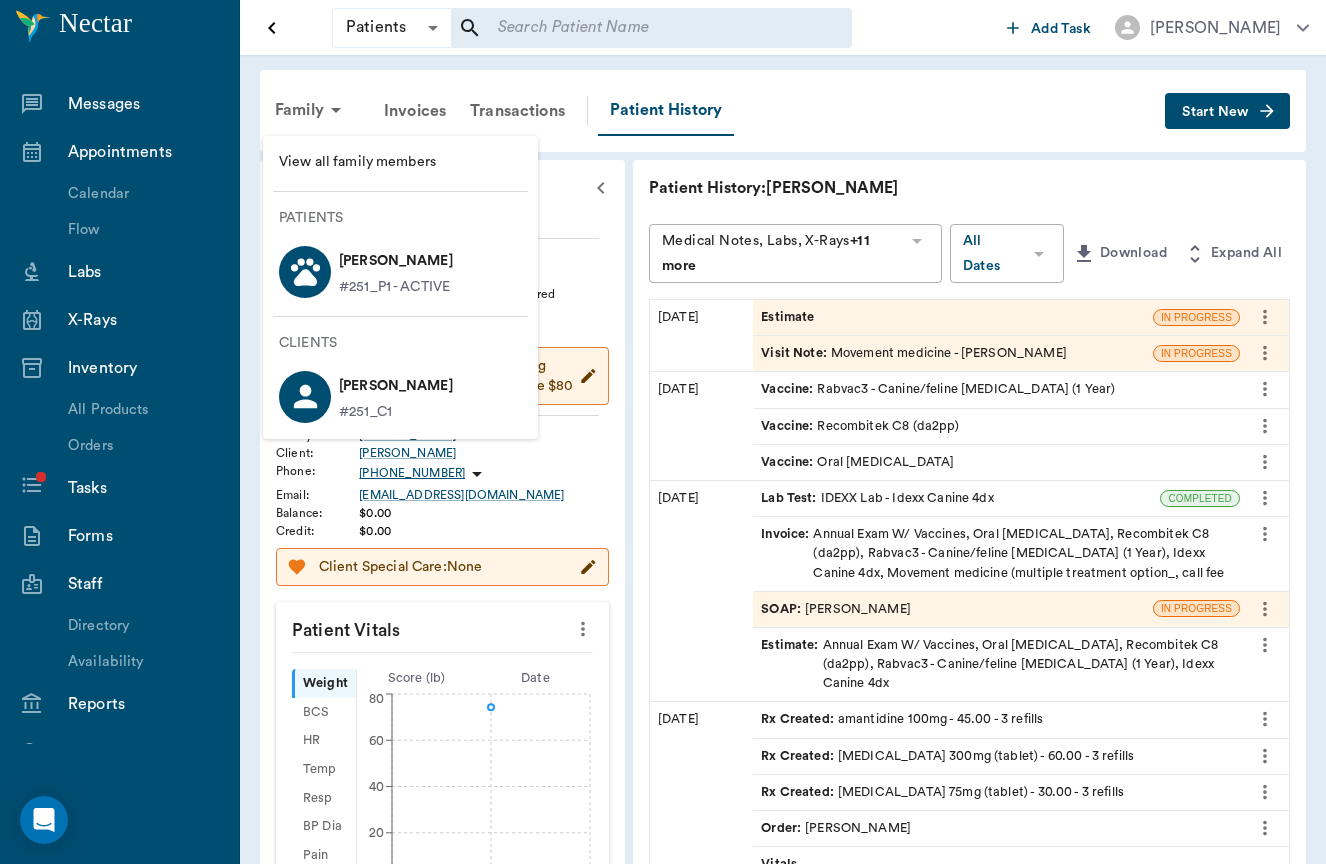 click at bounding box center [663, 432] 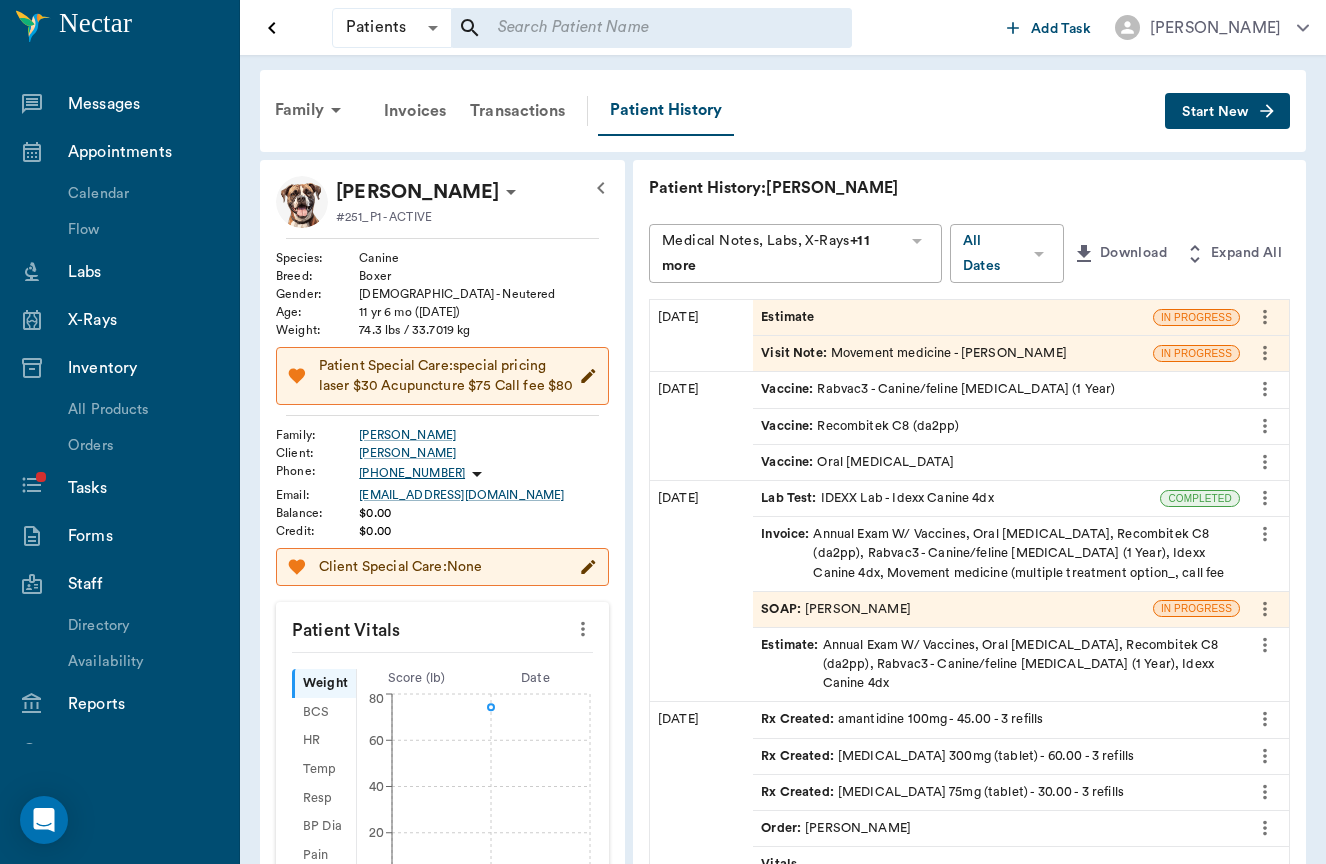click 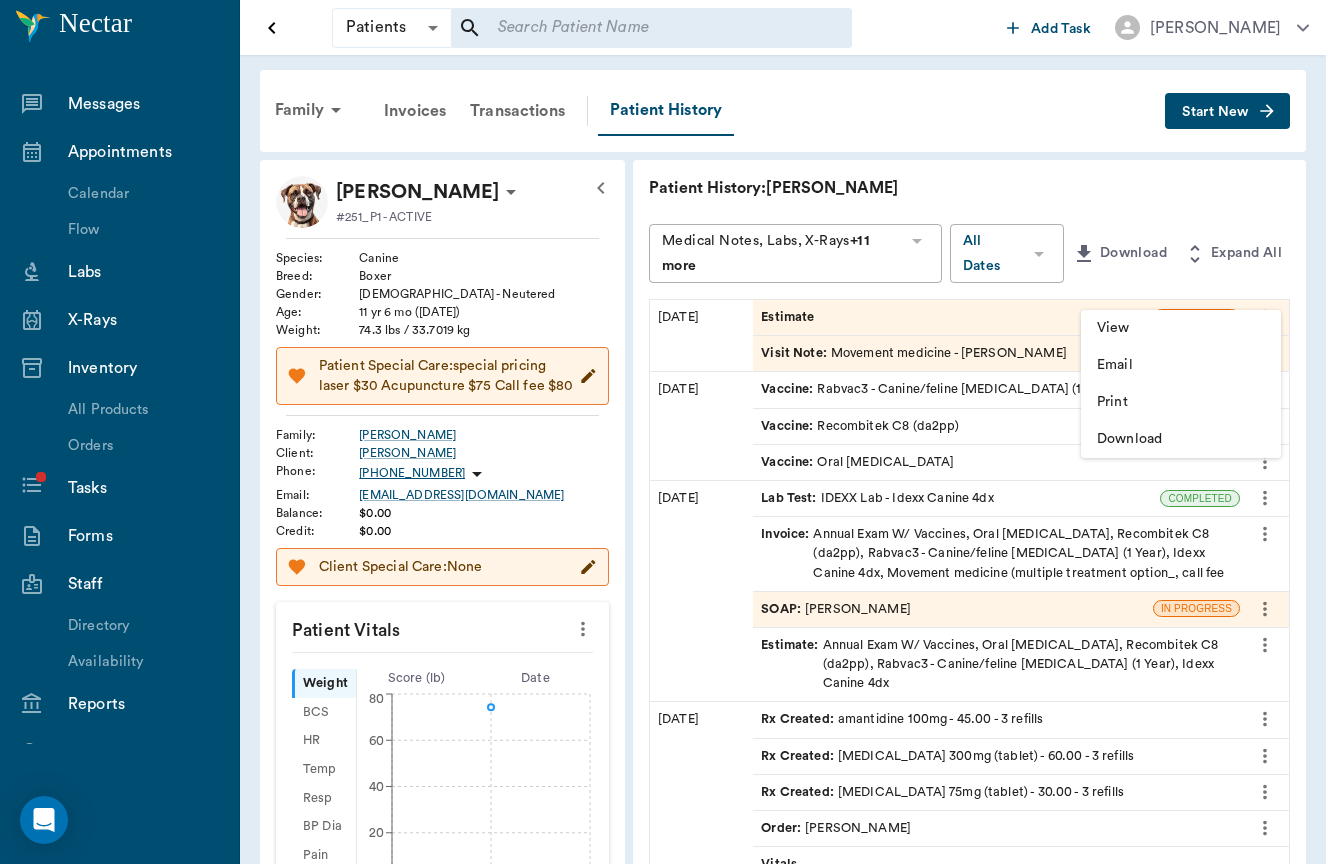 click at bounding box center [663, 432] 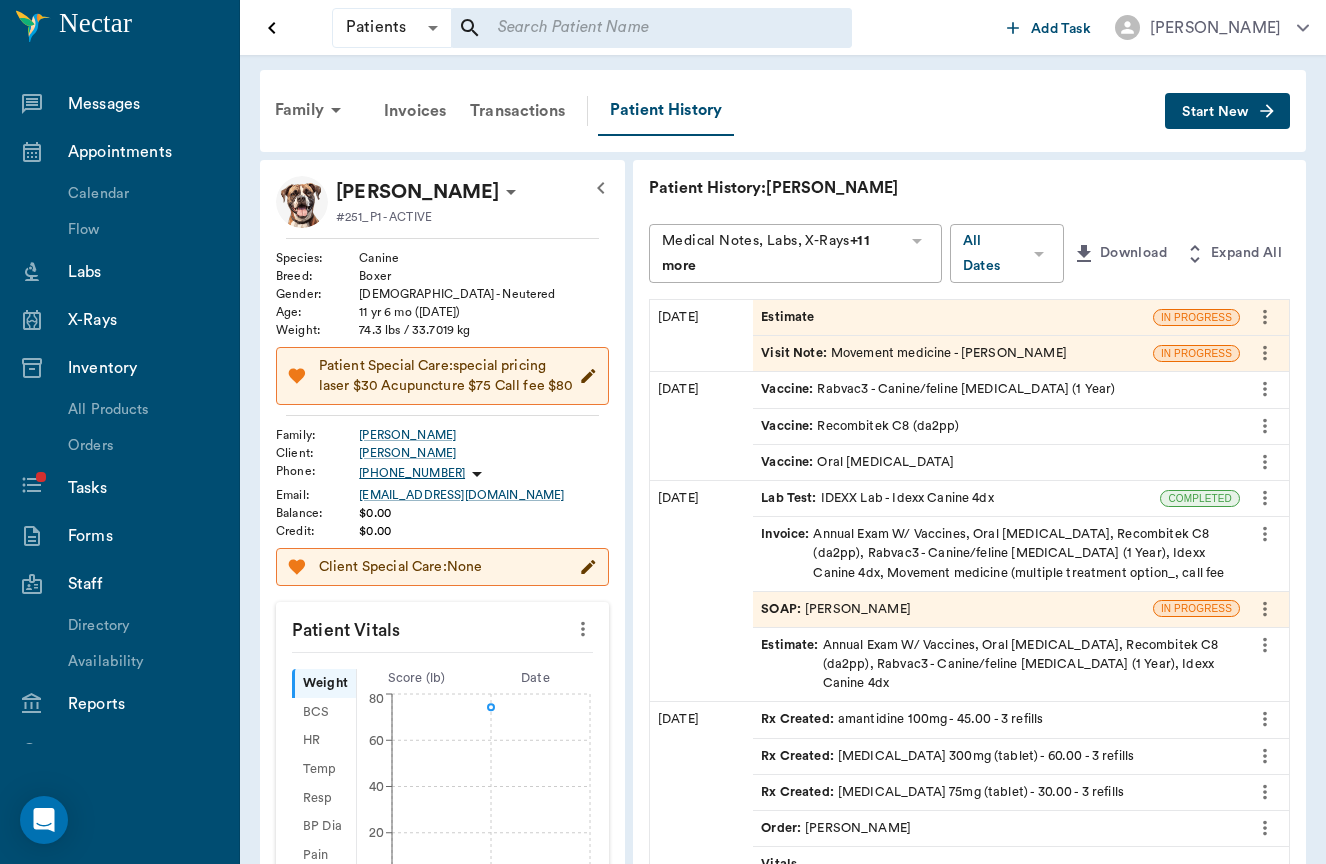 click on "Estimate" at bounding box center [953, 317] 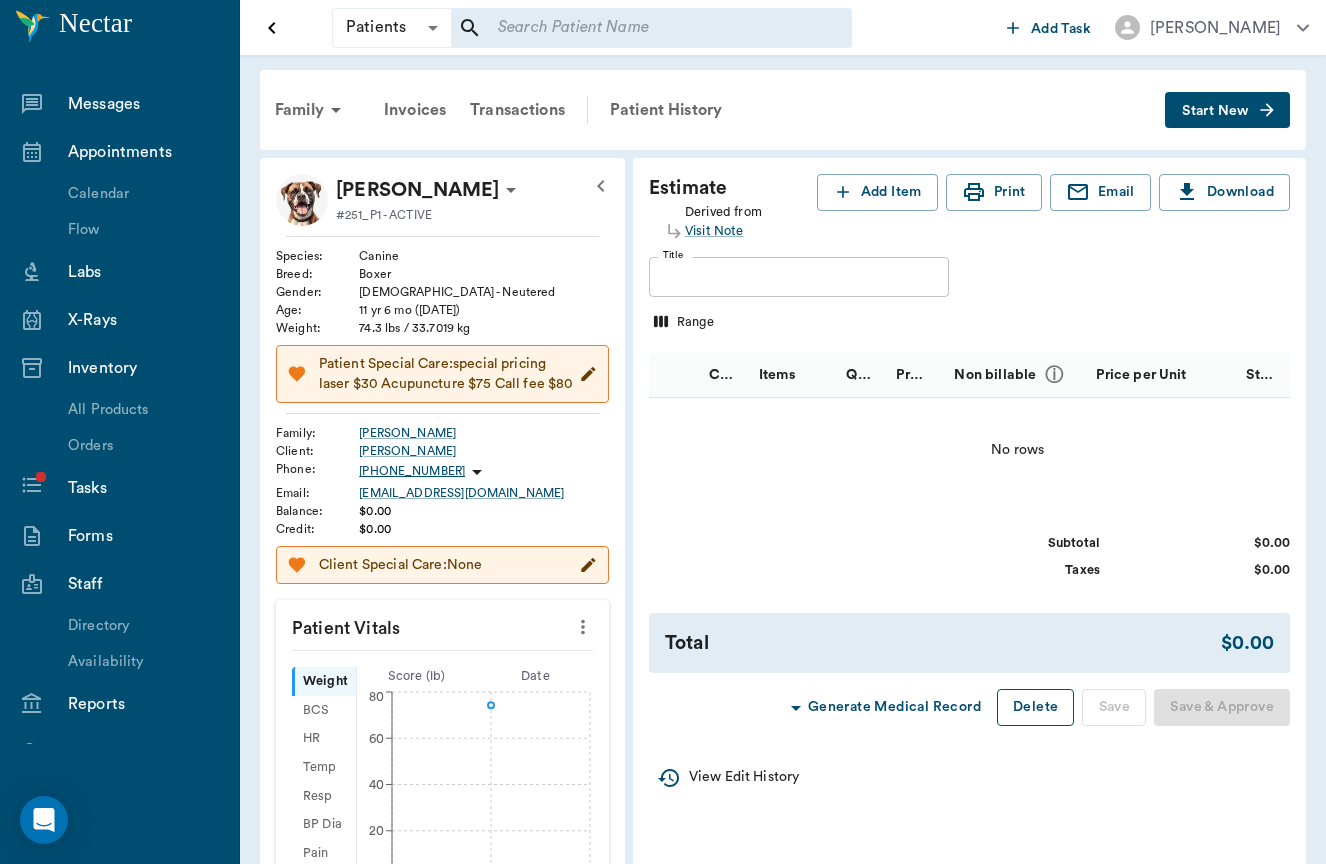 click on "Delete" at bounding box center [1035, 707] 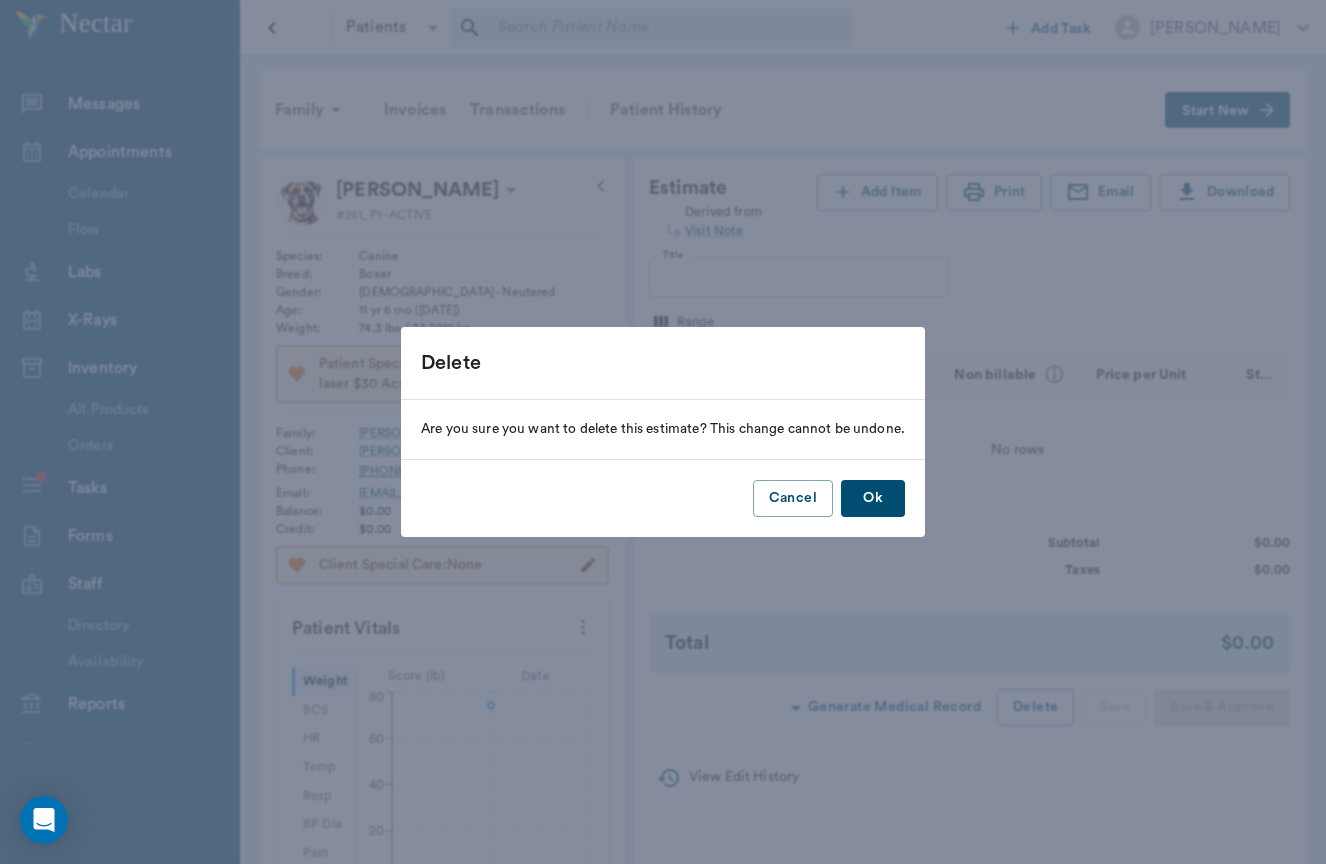 click on "Ok" at bounding box center (873, 498) 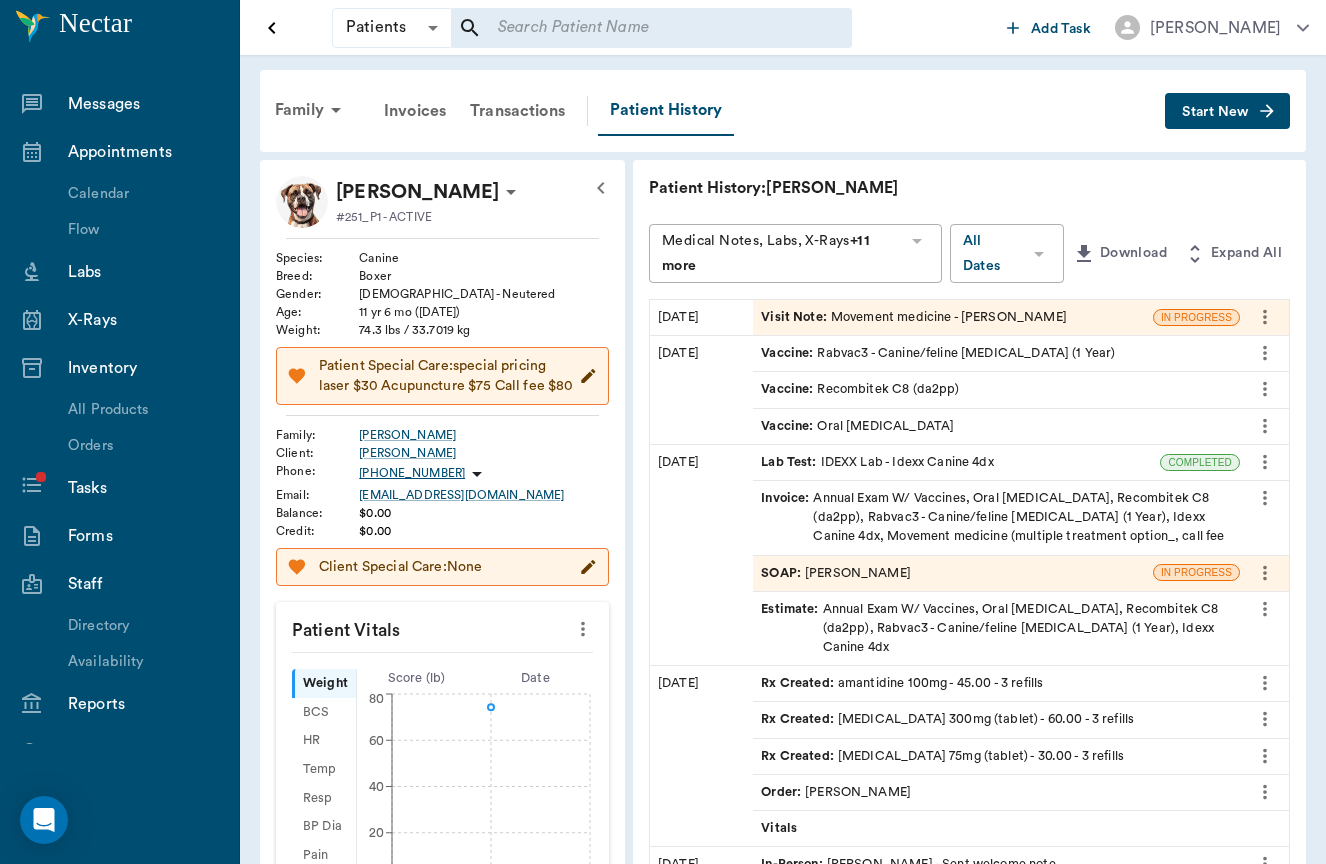 click on "Visit Note :" at bounding box center (796, 317) 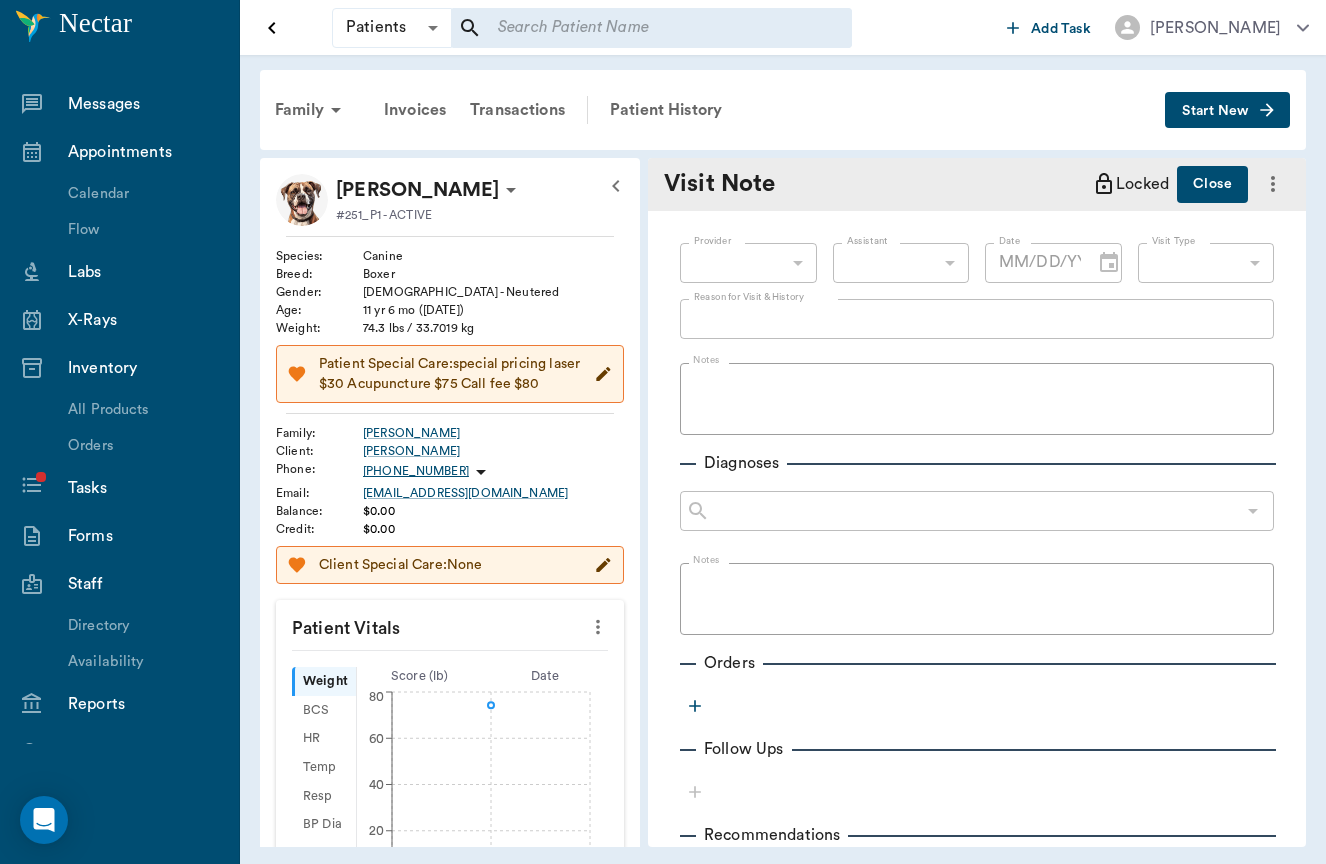type on "649b3e03b5bc7e03f9326794" 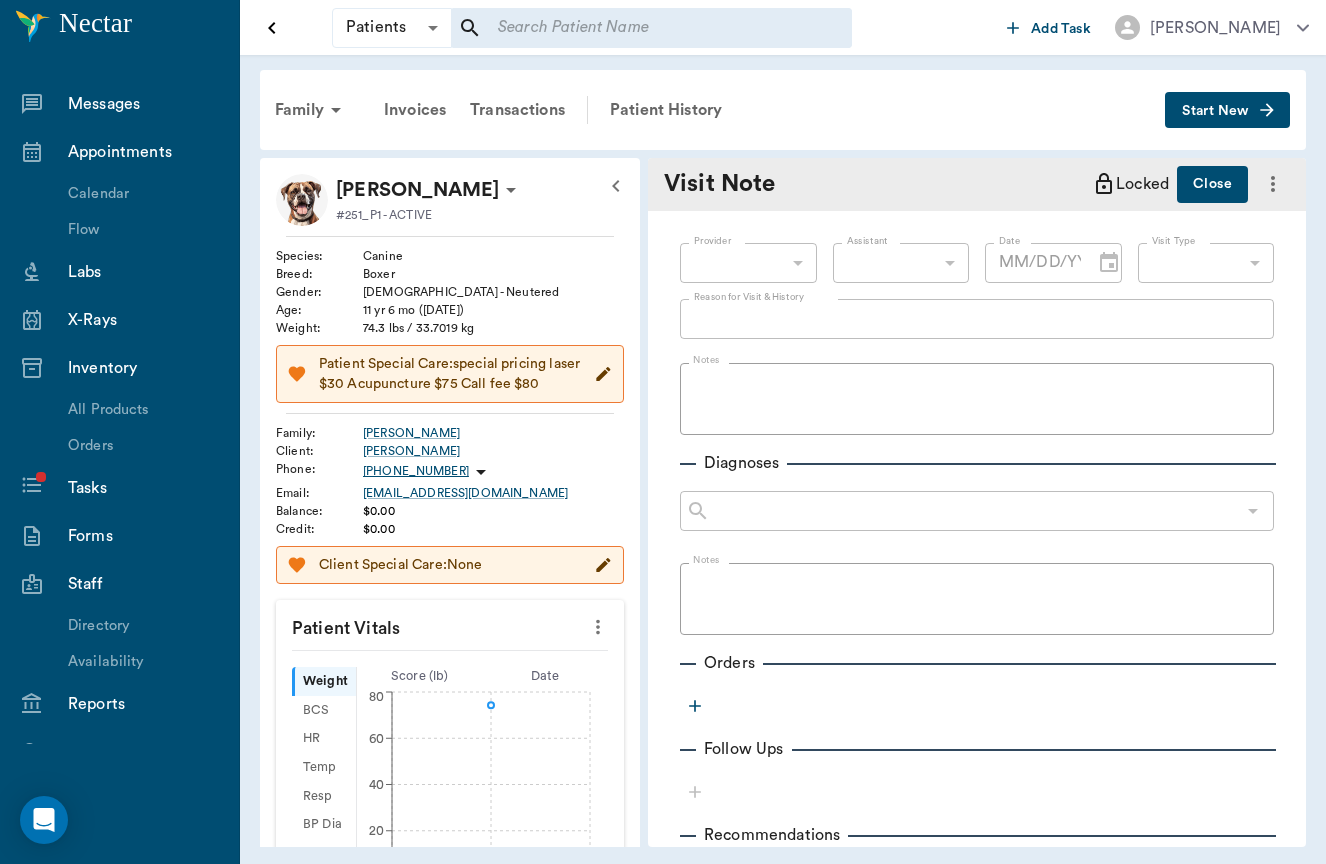 type on "[DATE]" 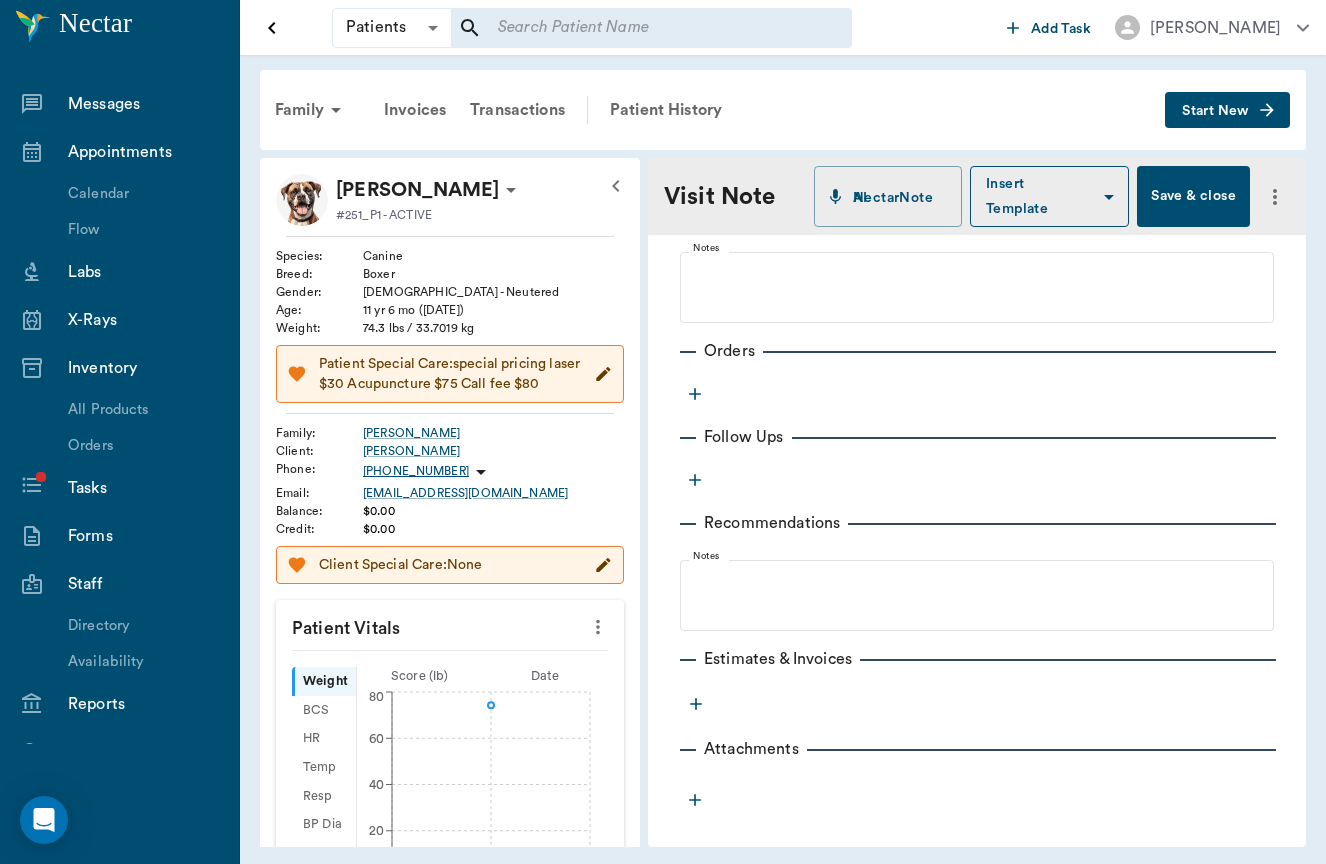 scroll, scrollTop: 335, scrollLeft: 0, axis: vertical 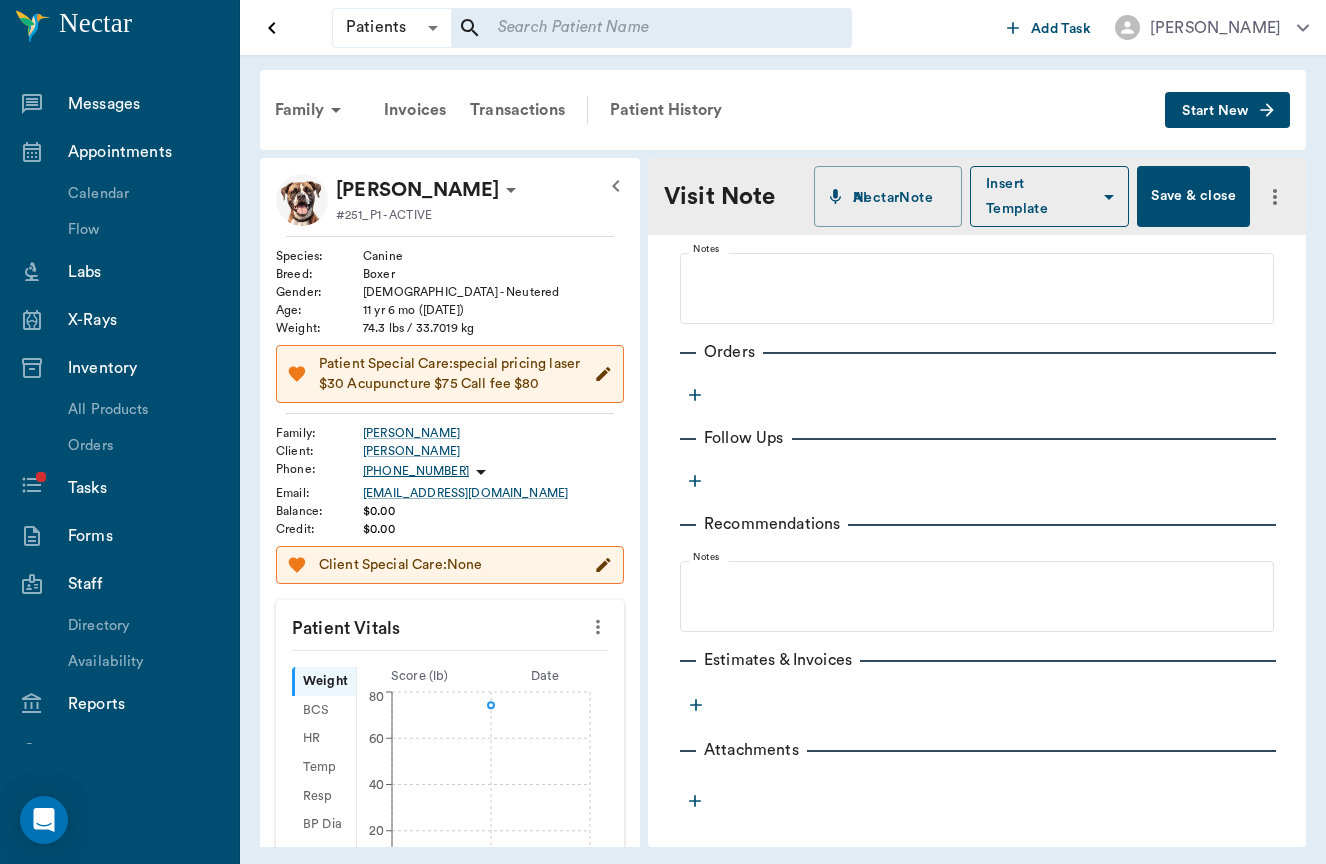 click at bounding box center [695, 395] 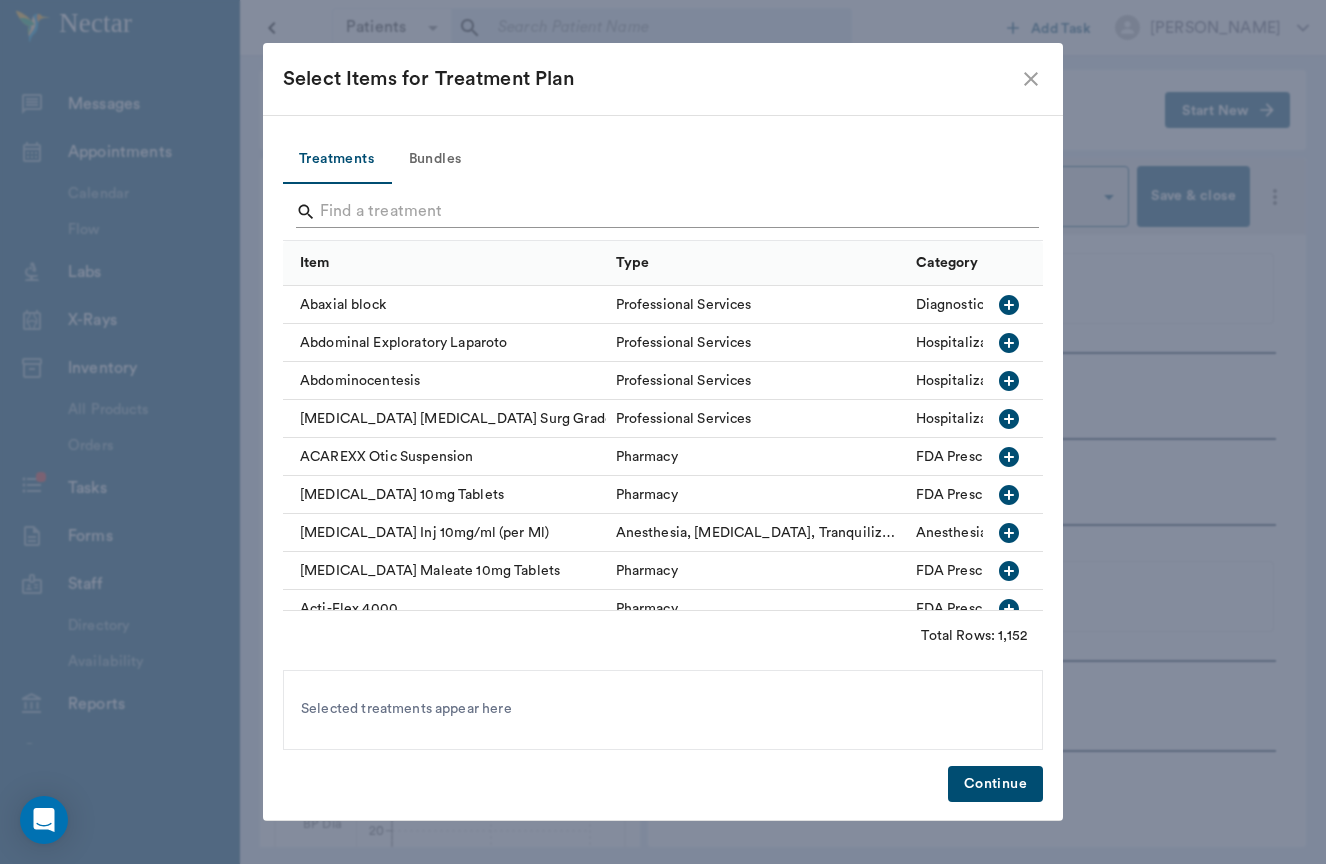 click at bounding box center [664, 212] 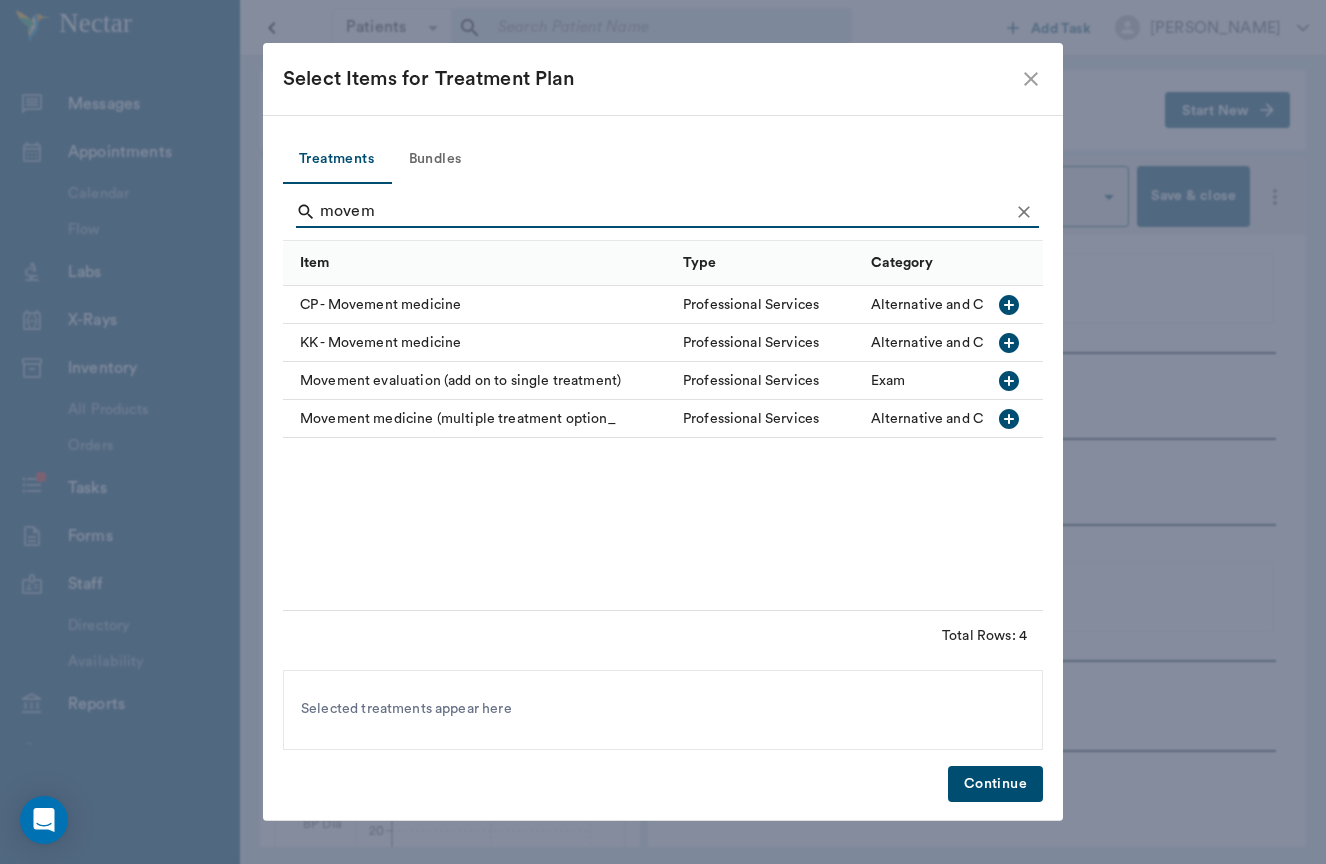 type on "movem" 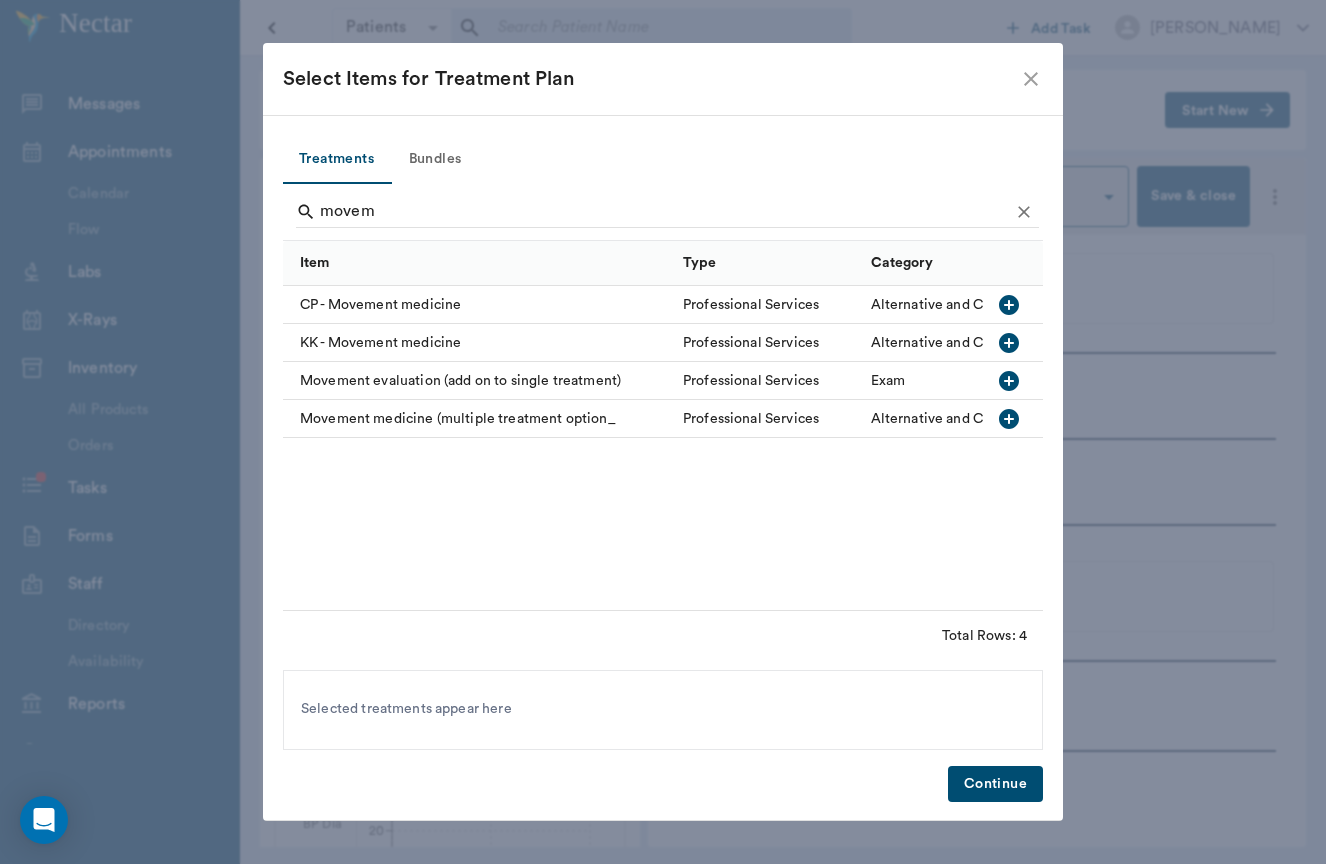 click on "Movement medicine (multiple treatment option_" at bounding box center [478, 419] 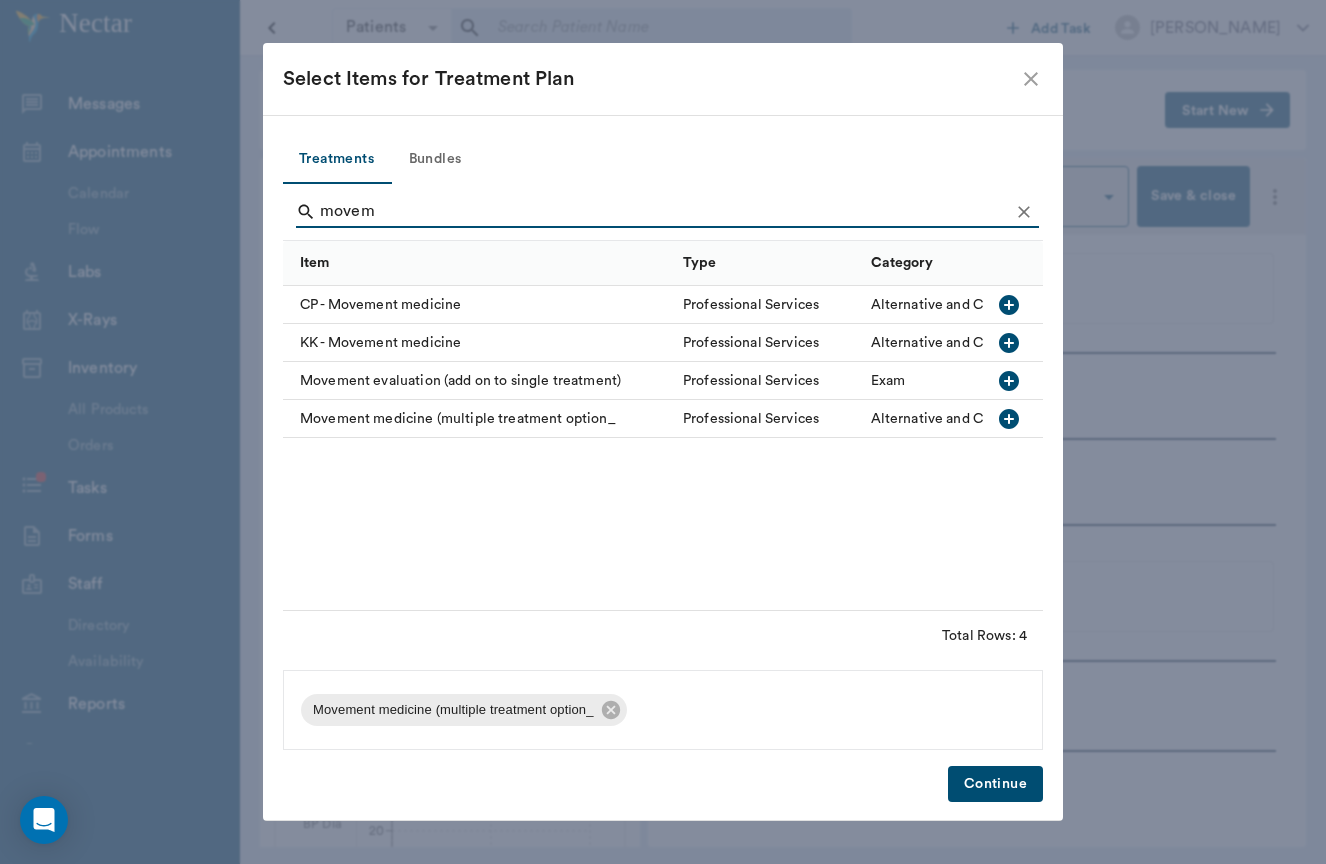 click on "Continue" at bounding box center [995, 784] 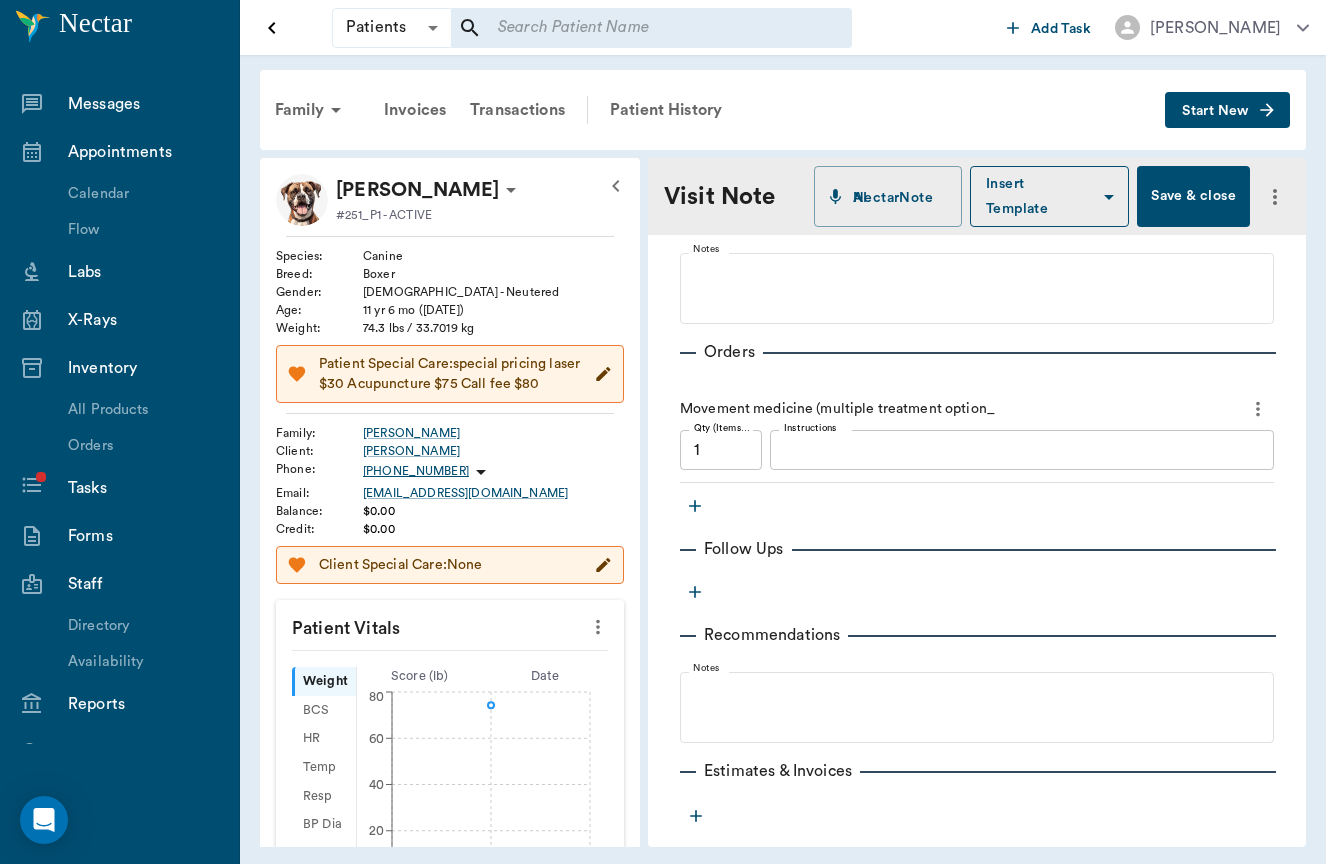 click 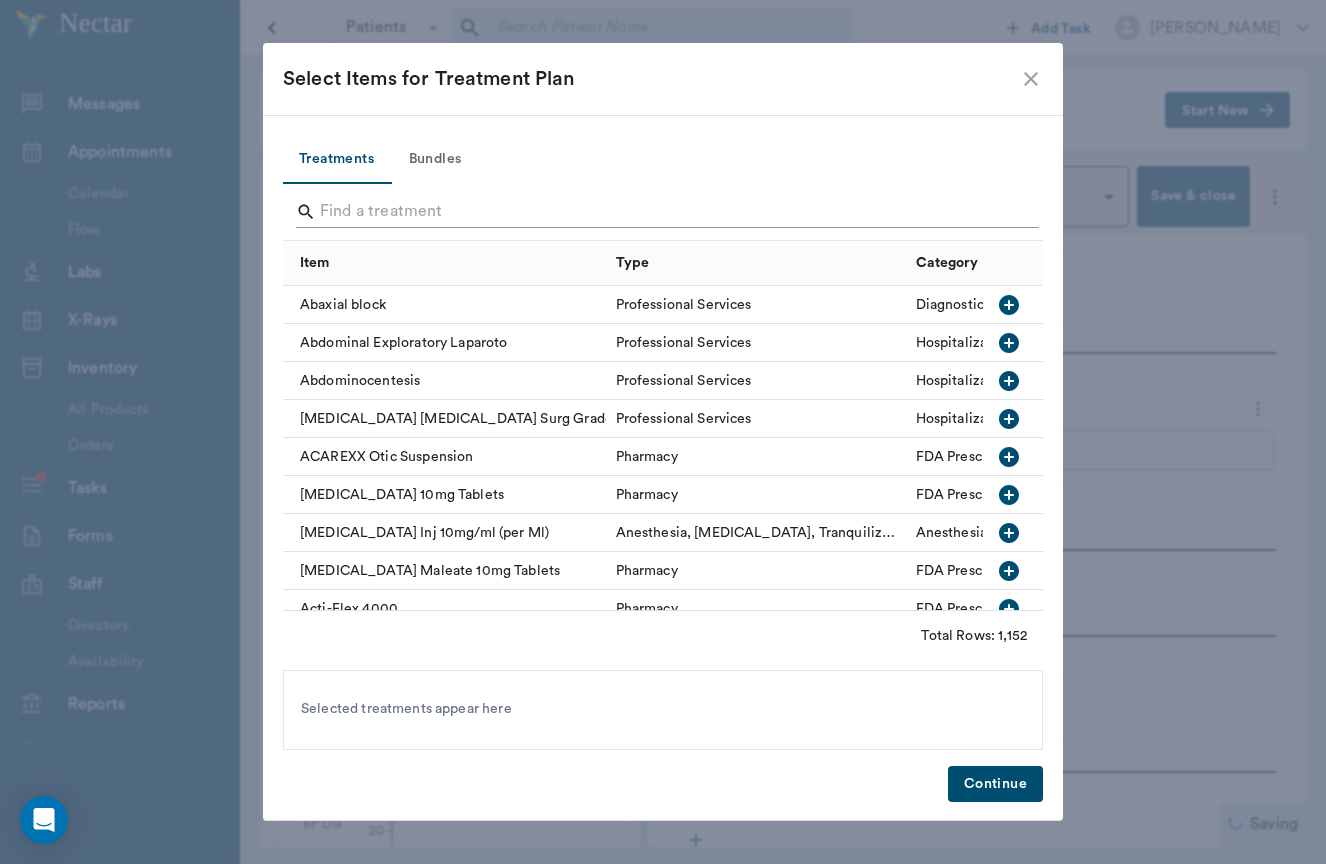 click at bounding box center (664, 212) 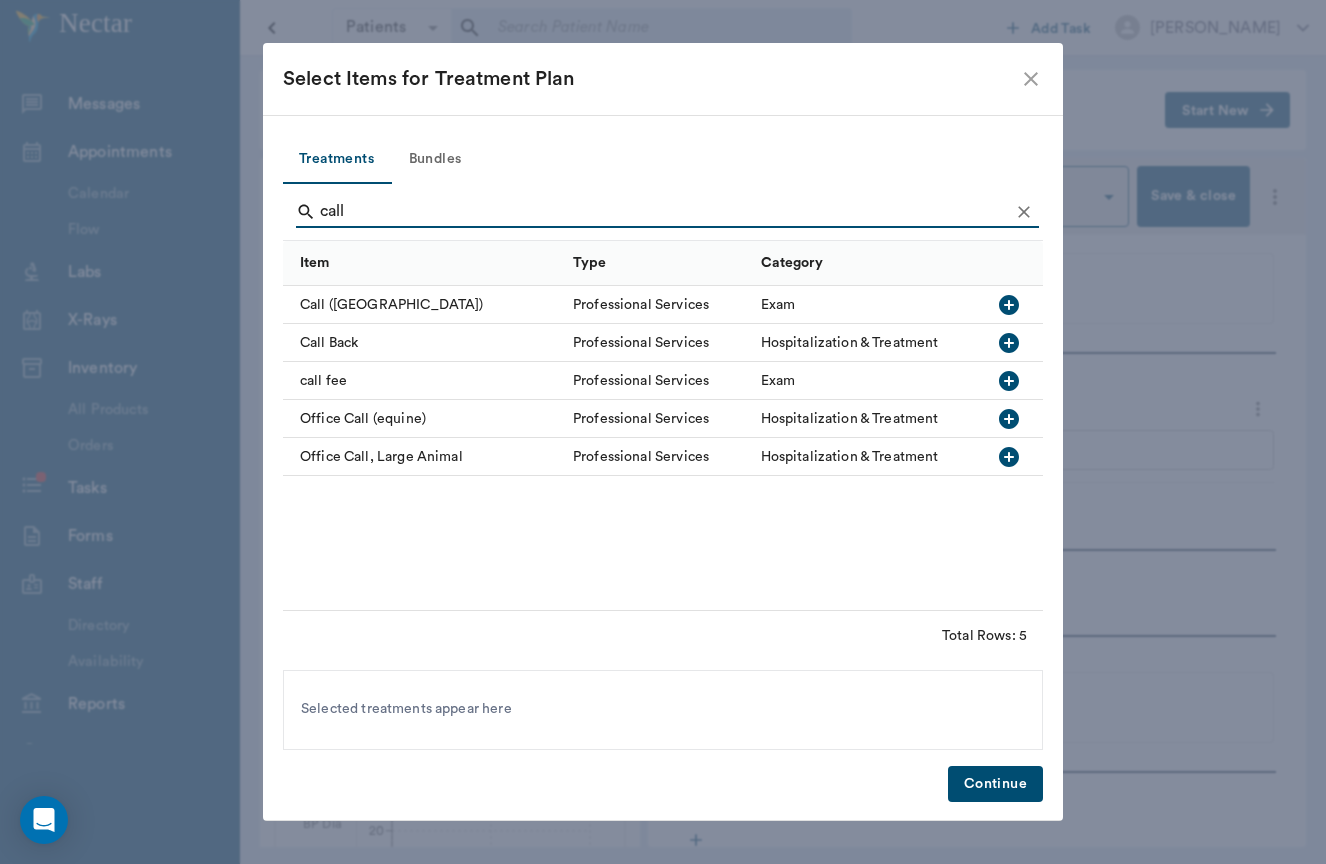 type on "call" 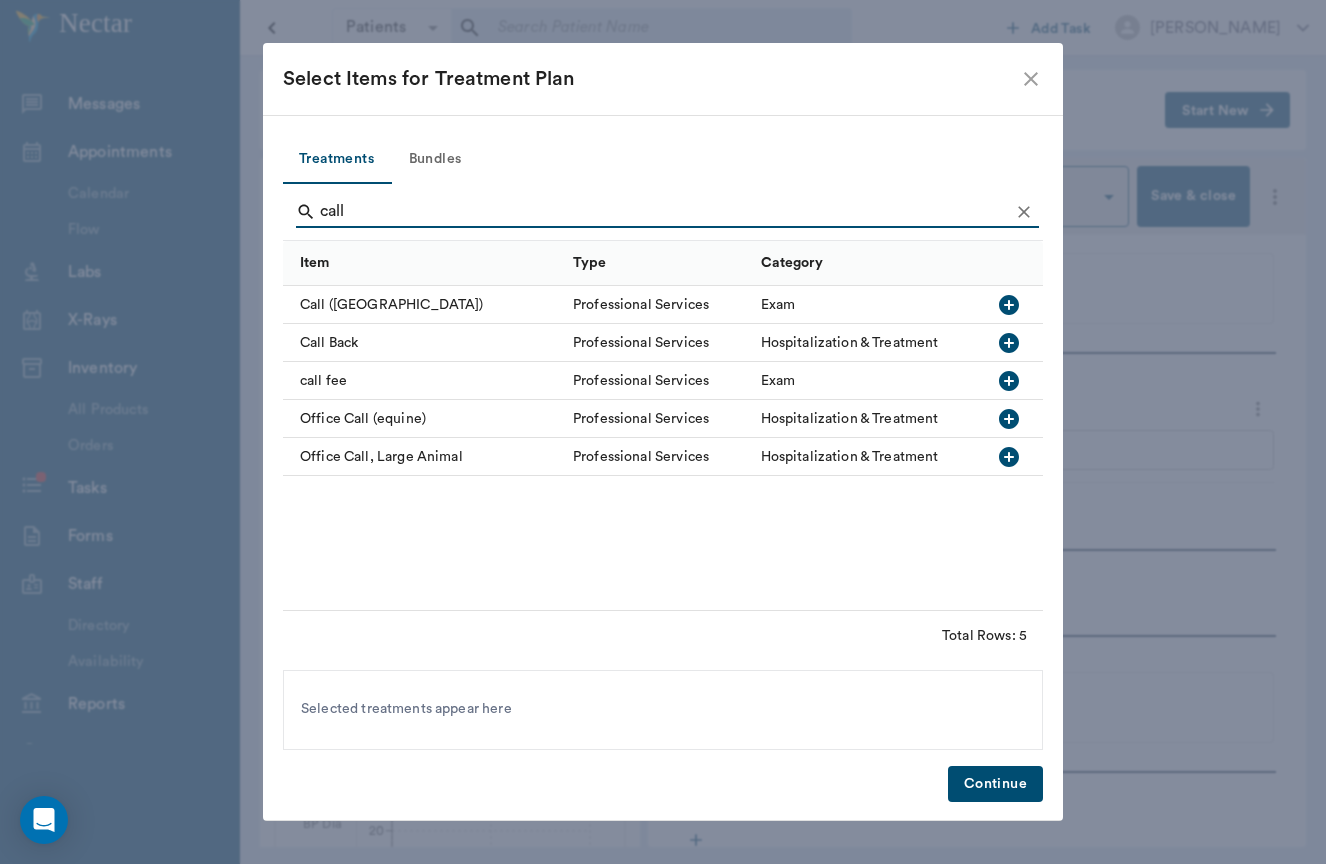 click on "call fee" at bounding box center [423, 381] 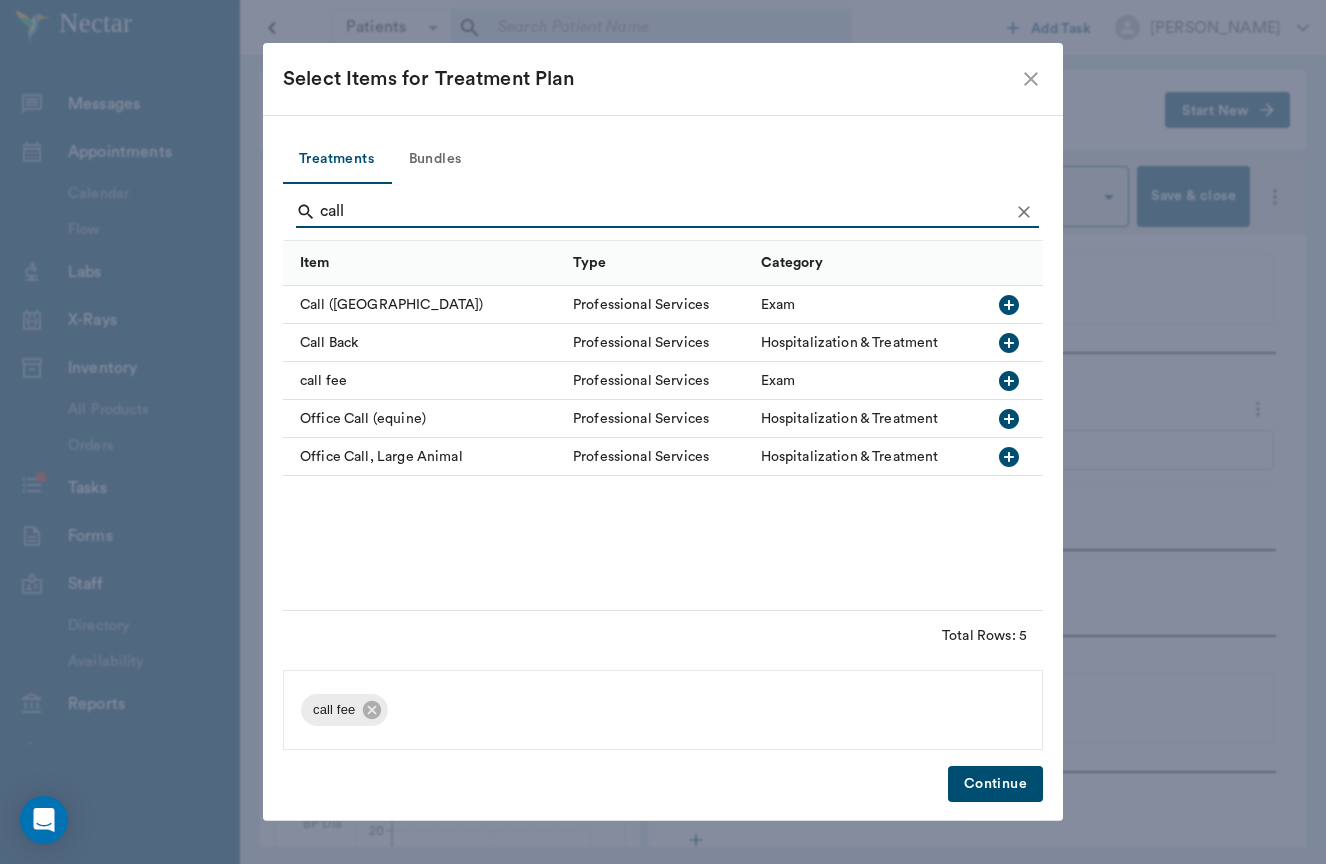 click on "Continue" at bounding box center (995, 784) 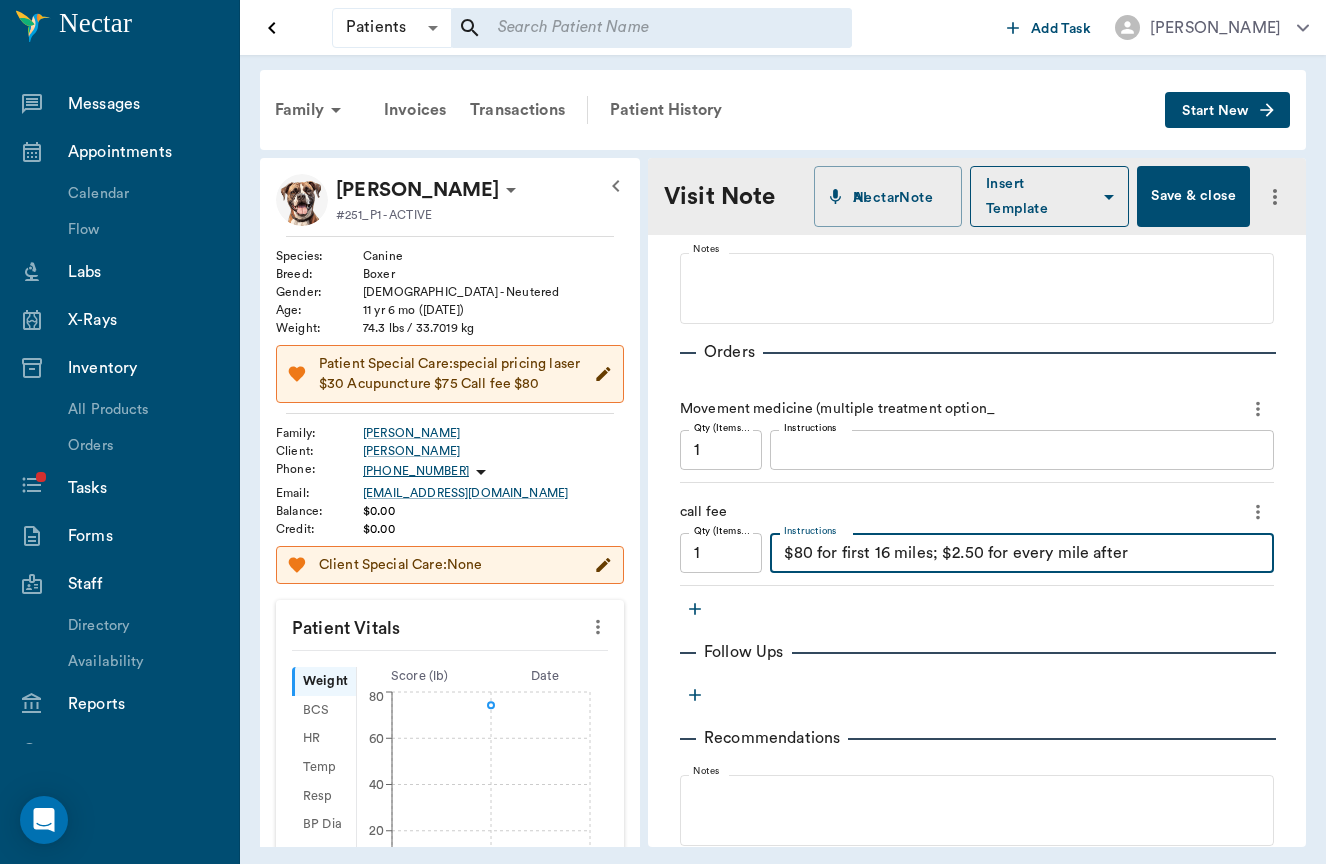 click on "$80 for first 16 miles; $2.50 for every mile after" at bounding box center [1022, 553] 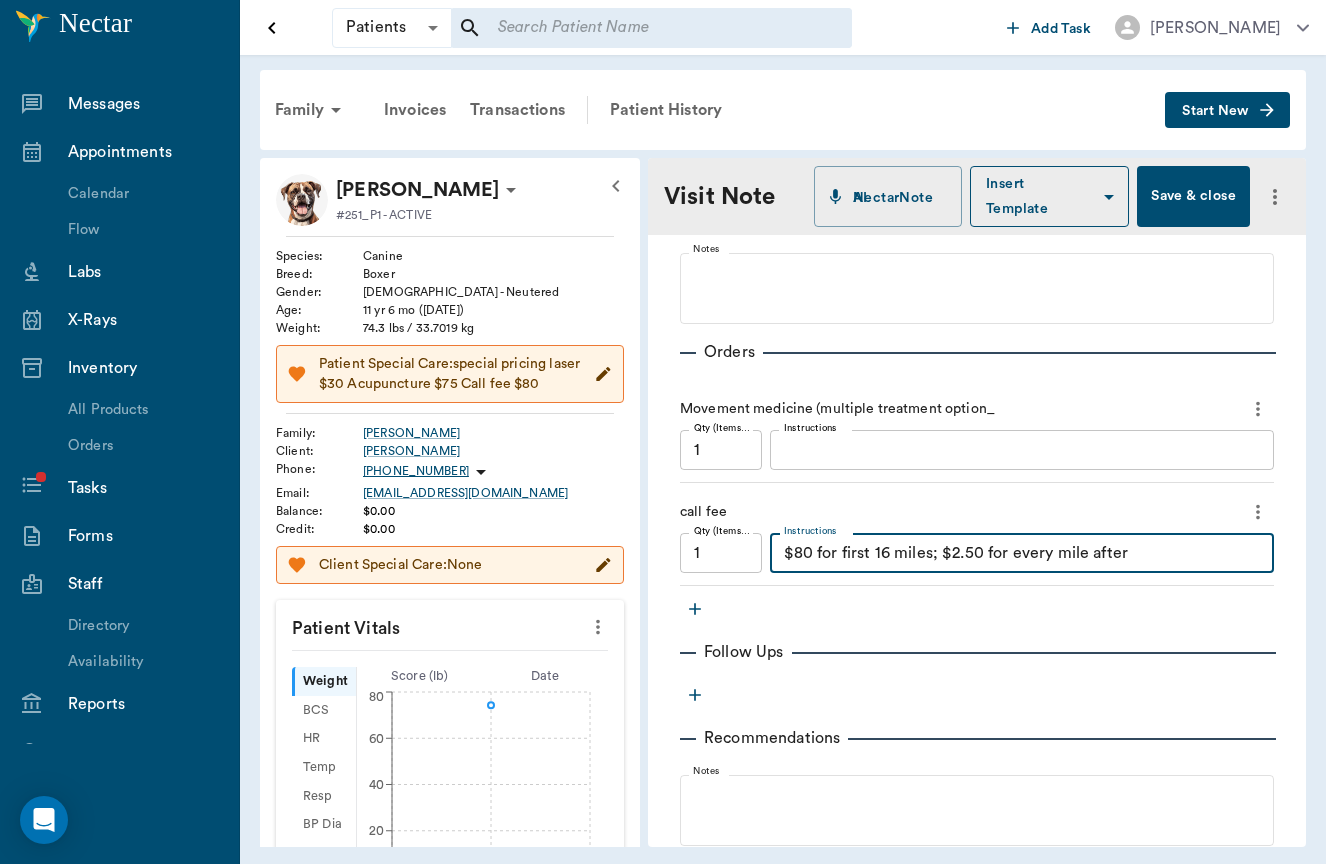 click on "$80 for first 16 miles; $2.50 for every mile after" at bounding box center (1022, 553) 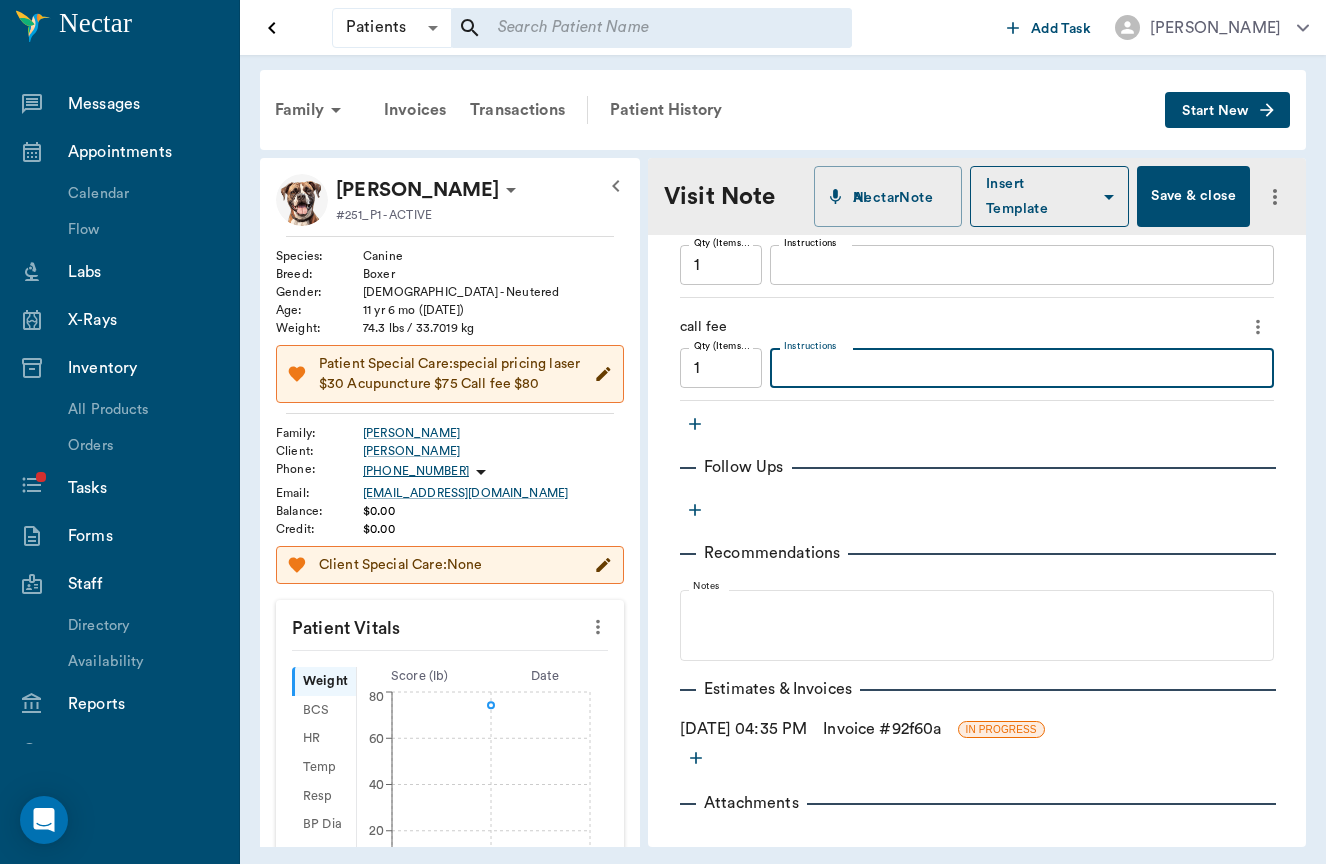 scroll, scrollTop: 542, scrollLeft: 0, axis: vertical 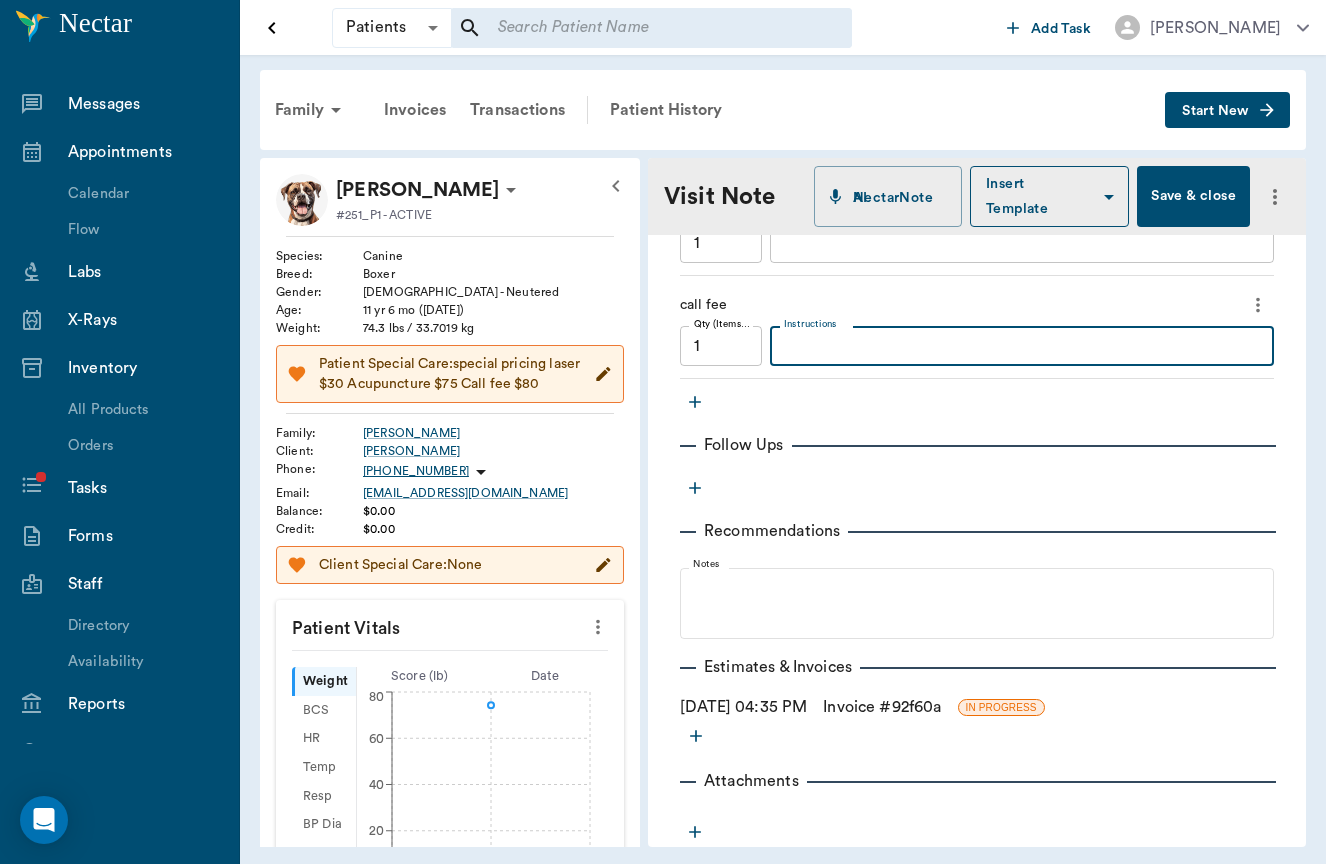 type 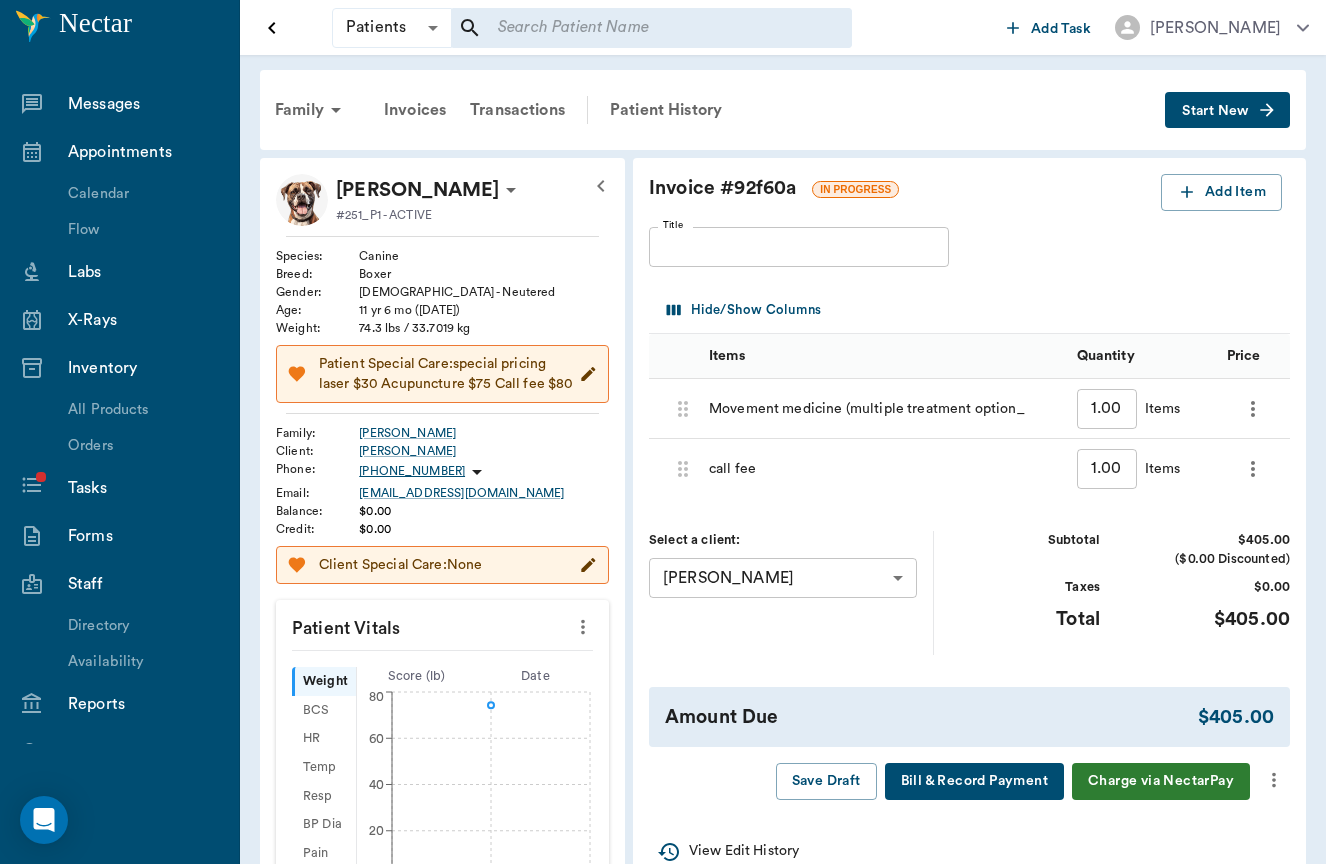 click on "325.00" at bounding box center (1293, 409) 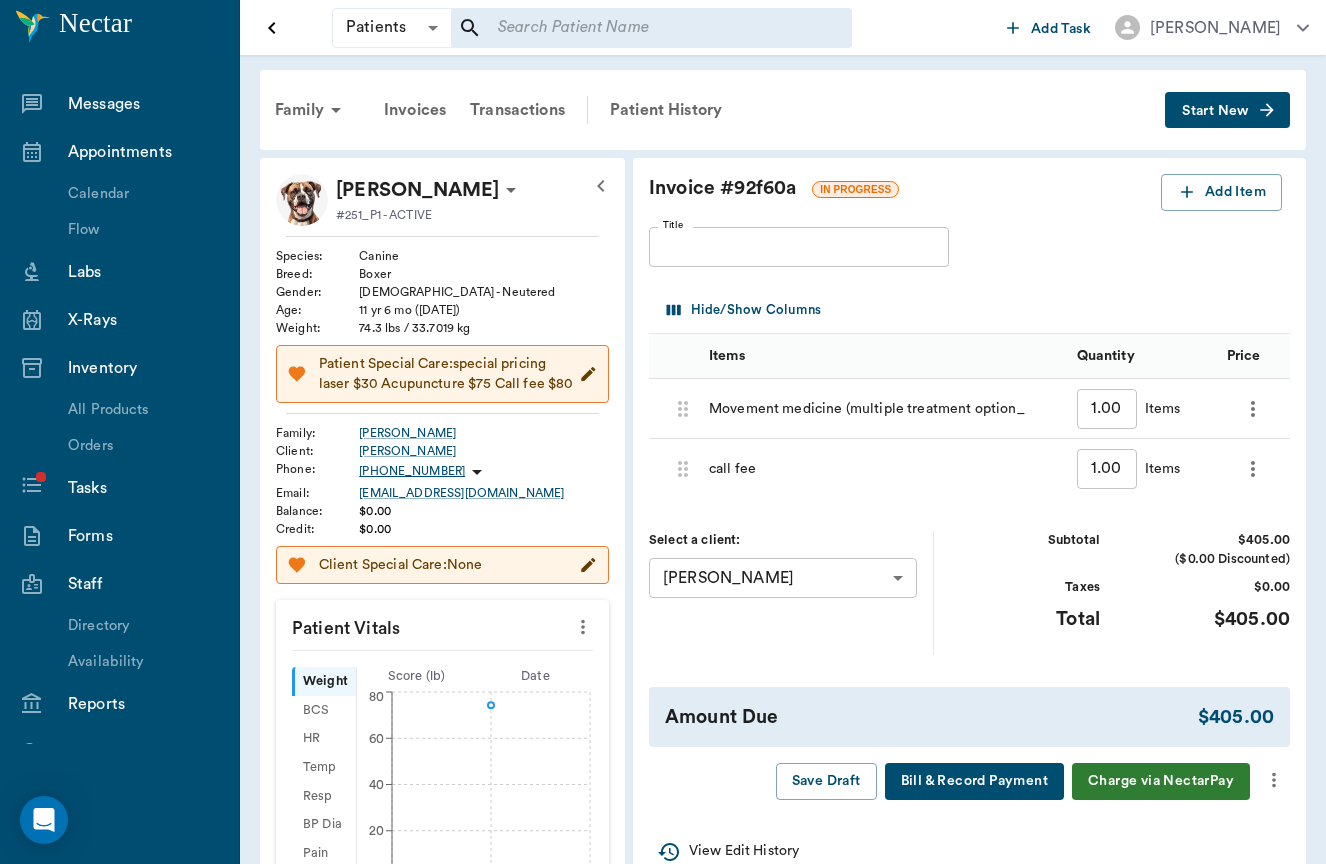 click on "325.00" at bounding box center [1293, 409] 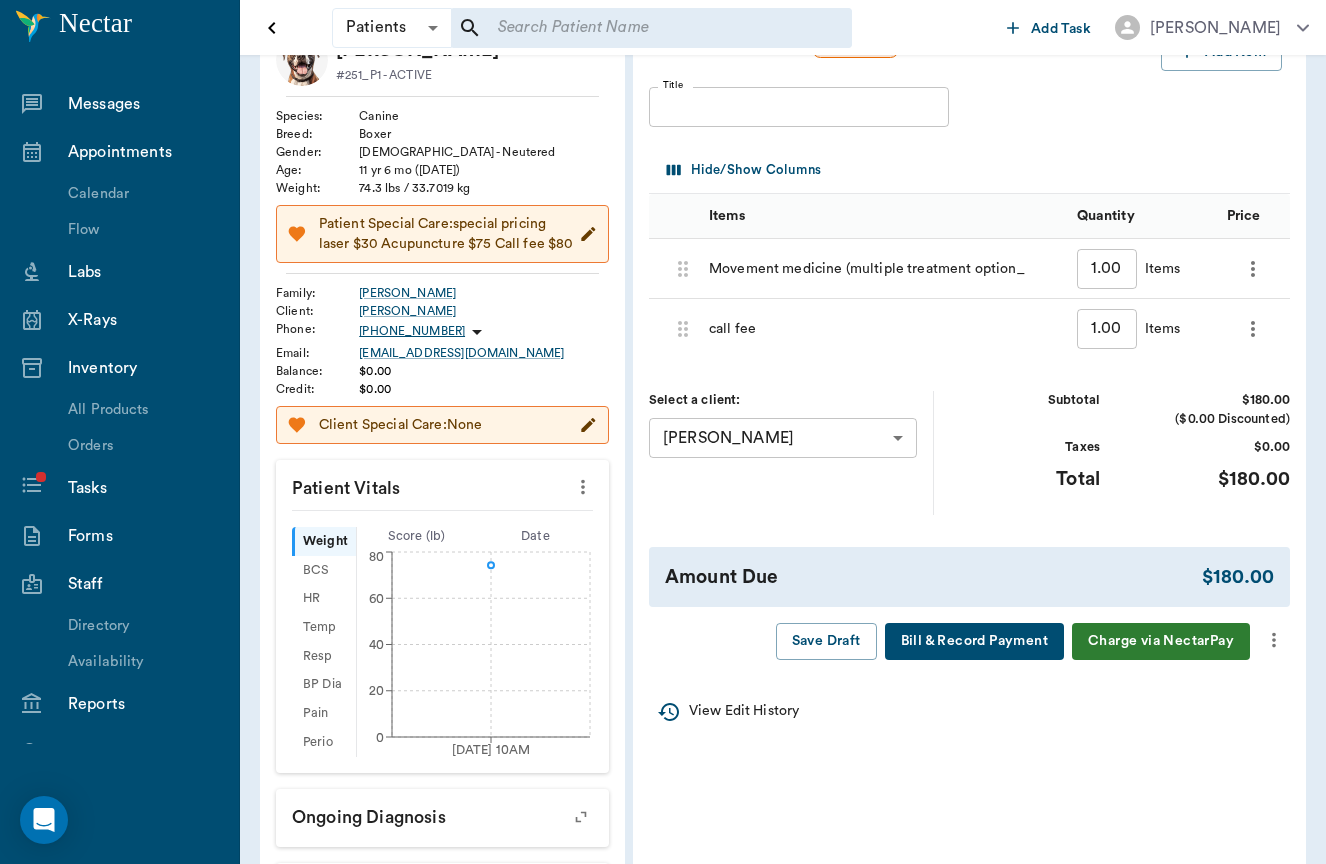 scroll, scrollTop: 189, scrollLeft: 0, axis: vertical 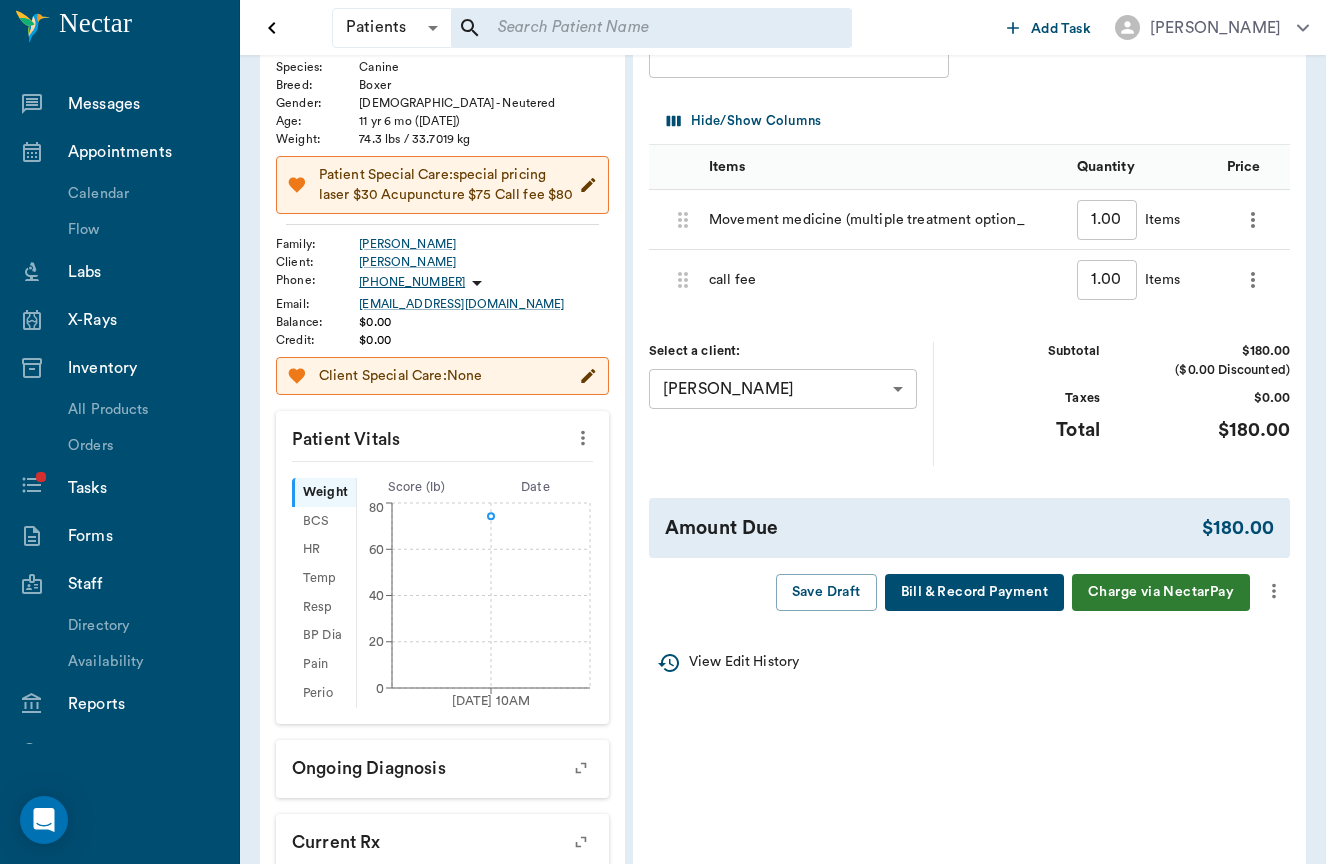 type on "100.00" 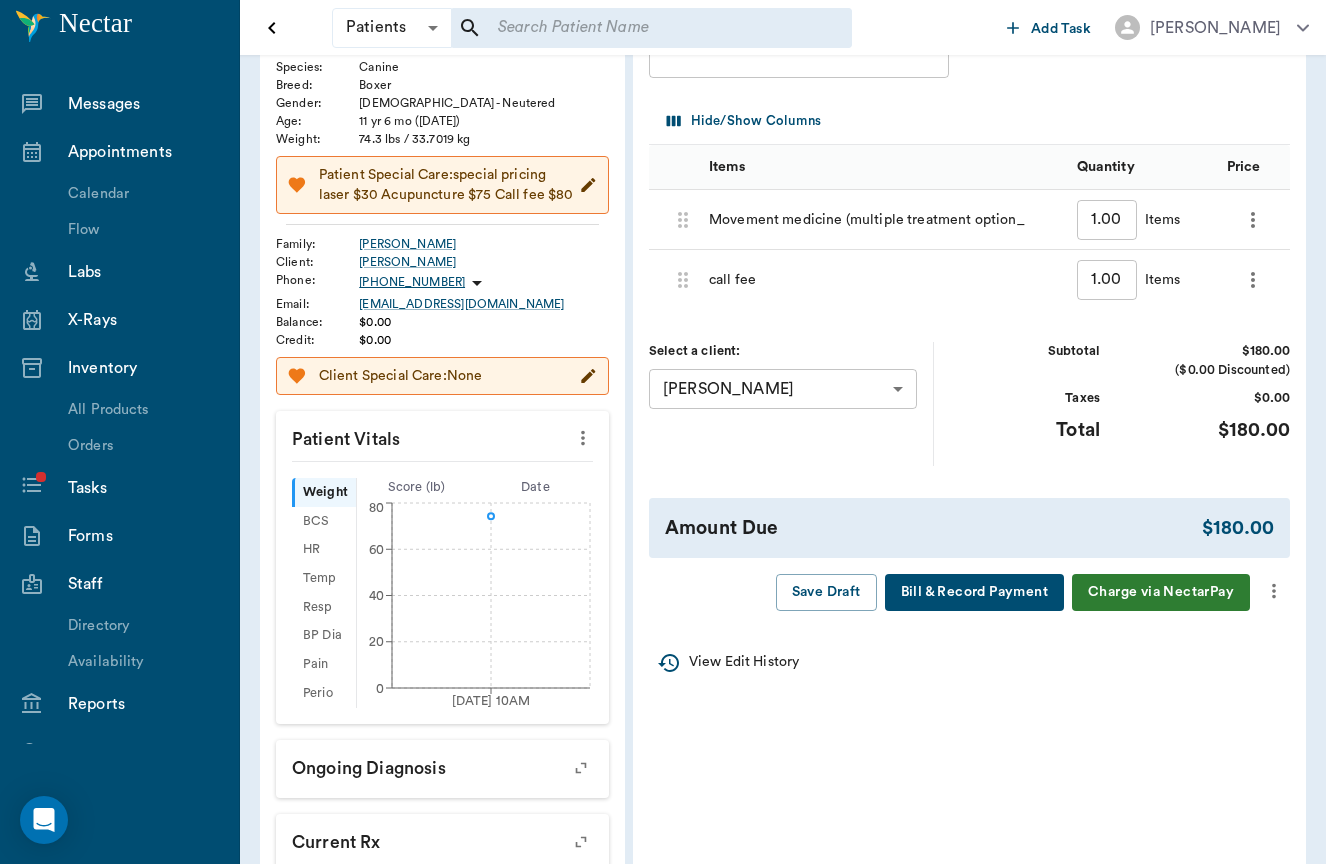 click 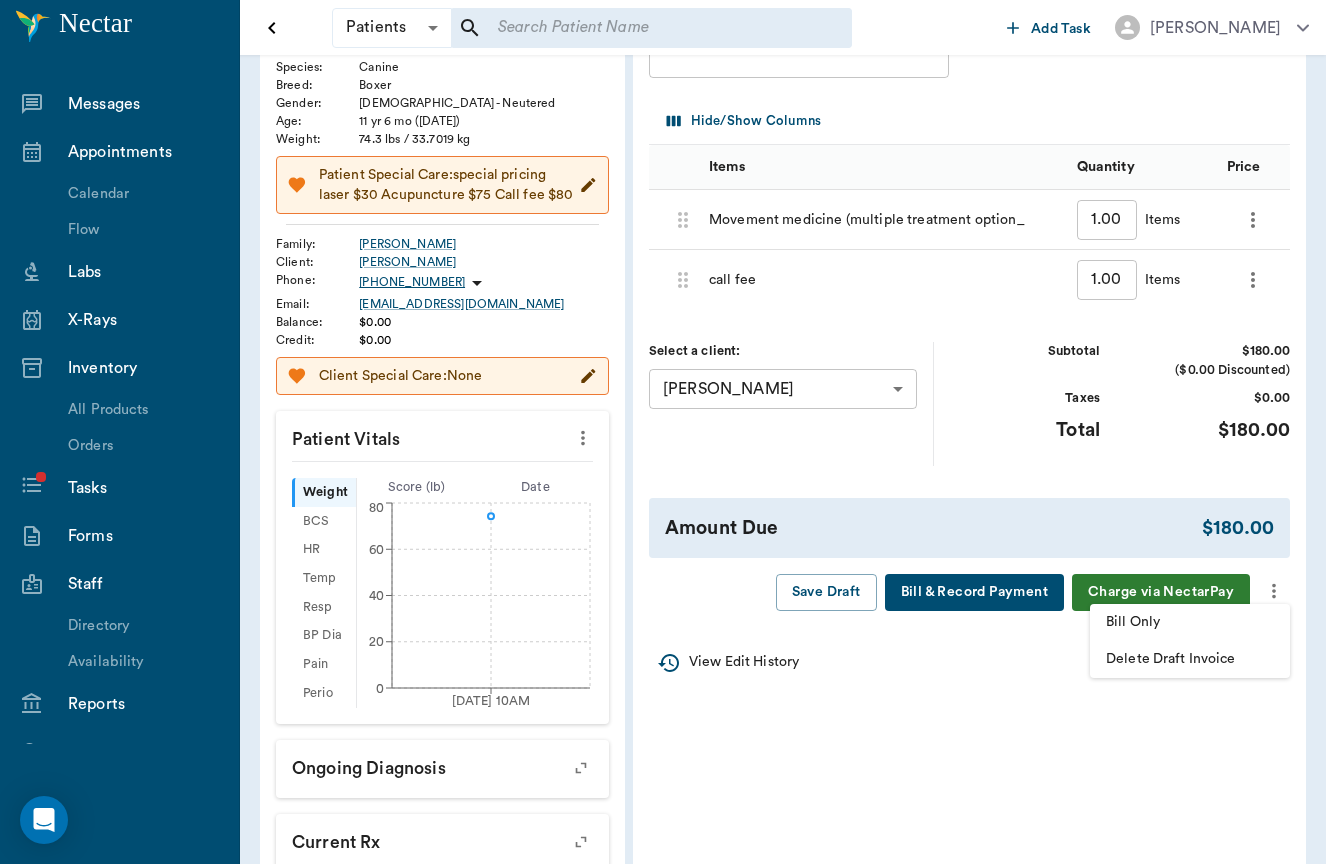 click at bounding box center (663, 432) 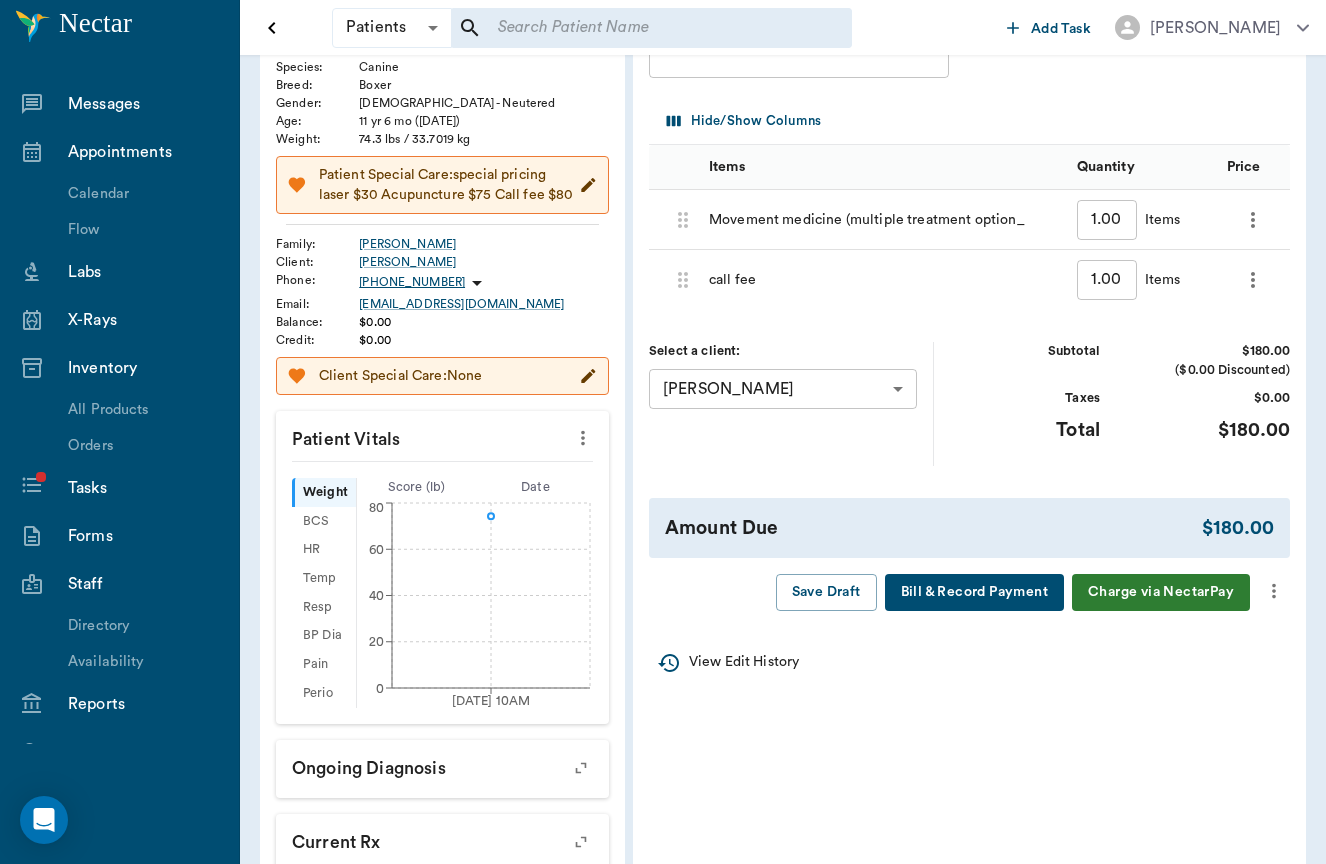 click 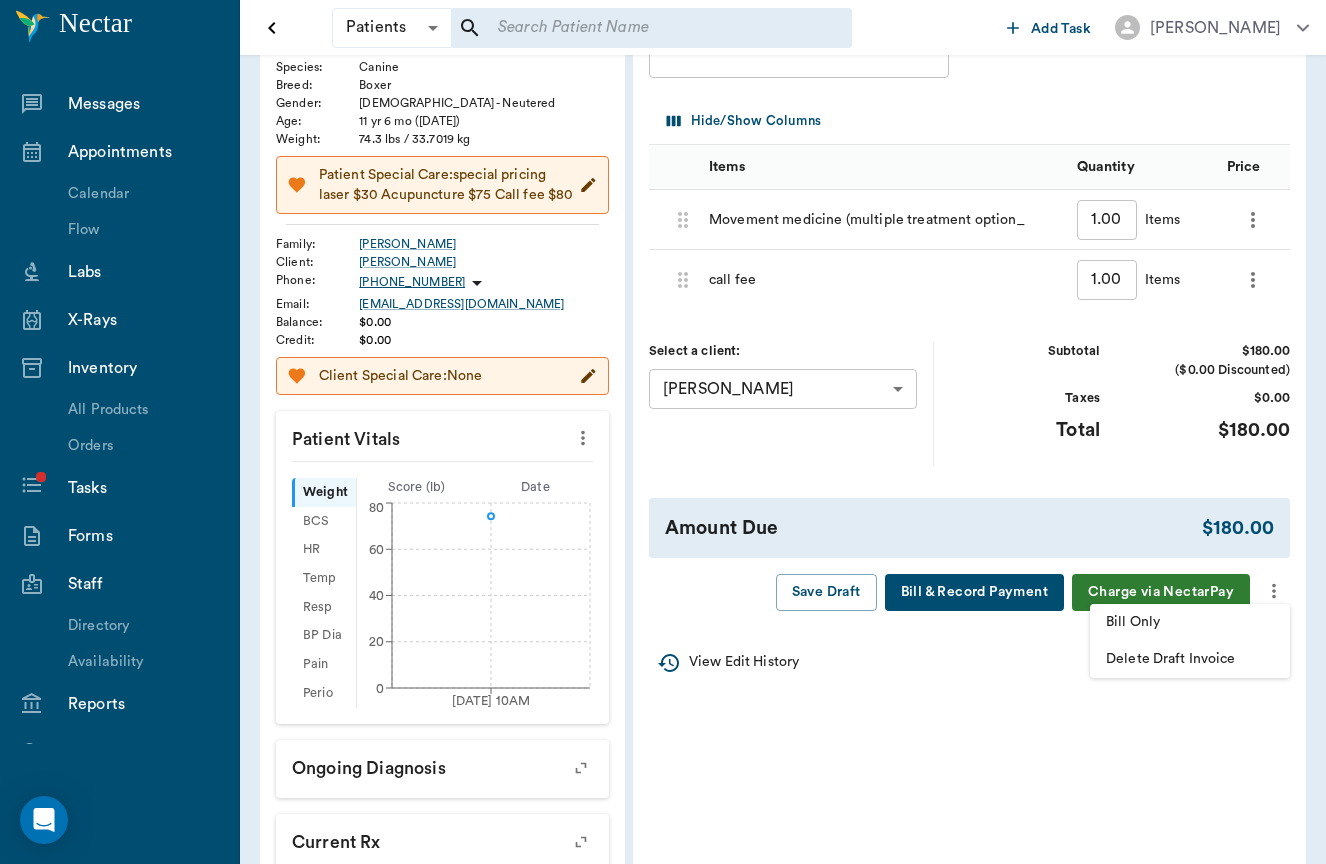 click on "Bill Only" at bounding box center (1190, 622) 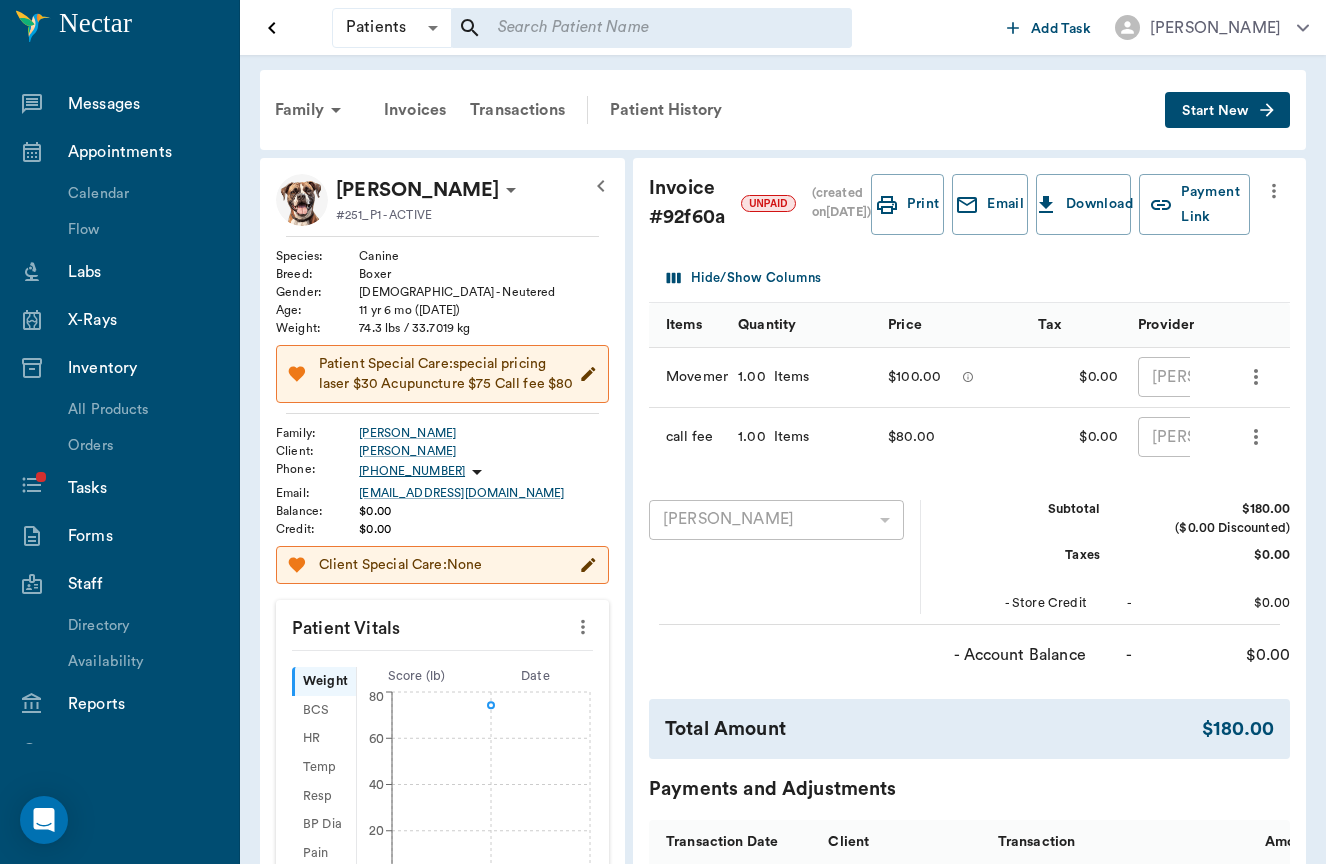 scroll, scrollTop: 0, scrollLeft: 0, axis: both 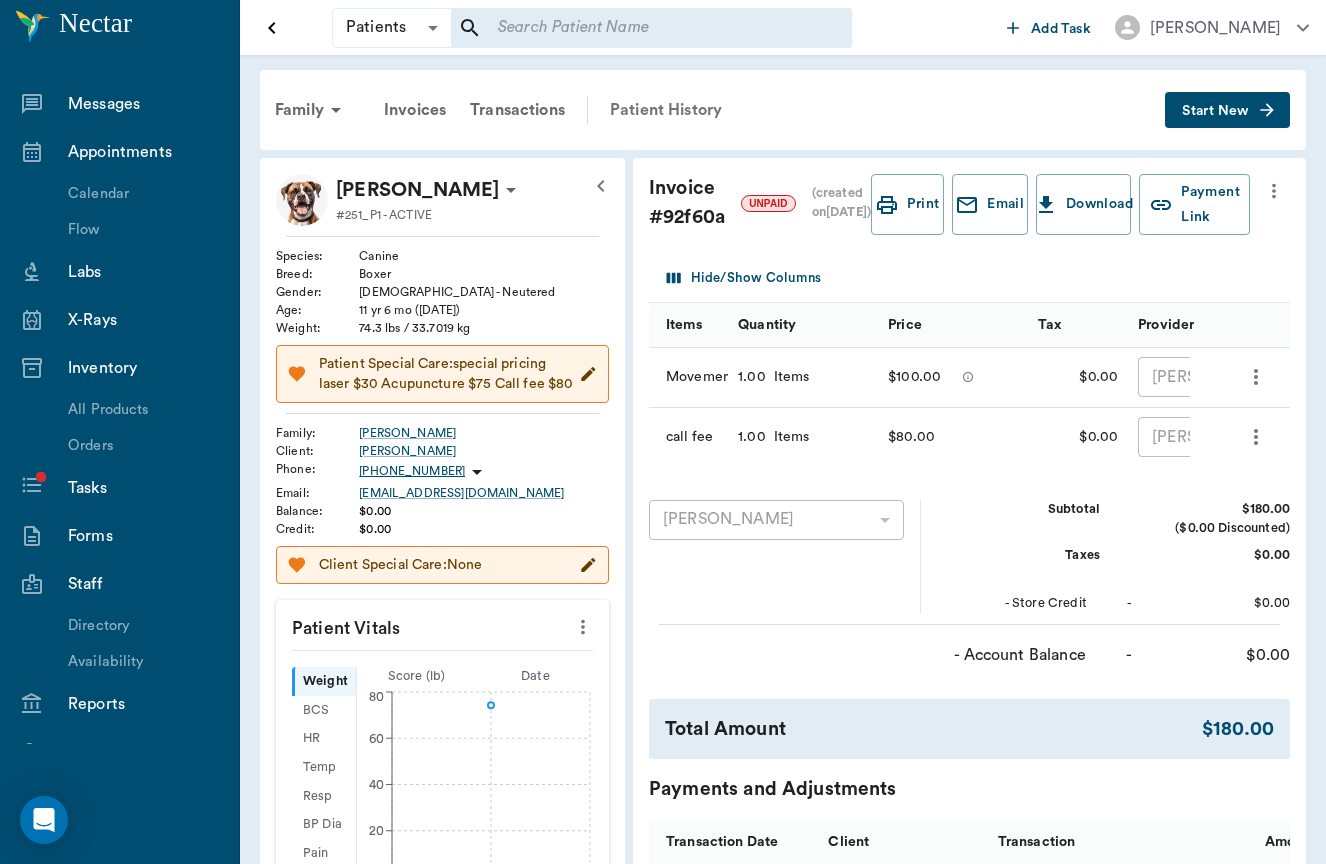 click on "Patient History" at bounding box center [666, 110] 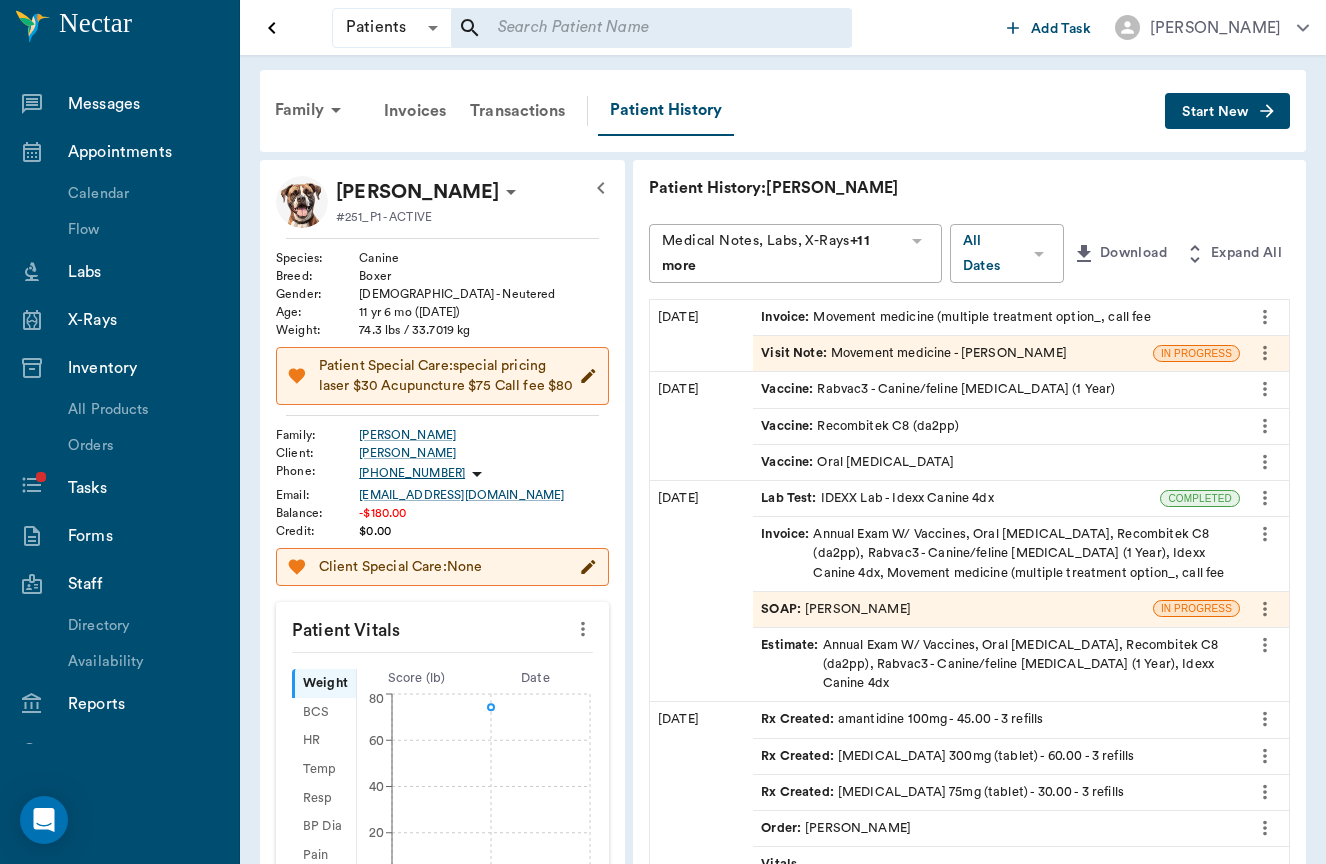 click on "Visit Note :" at bounding box center (796, 353) 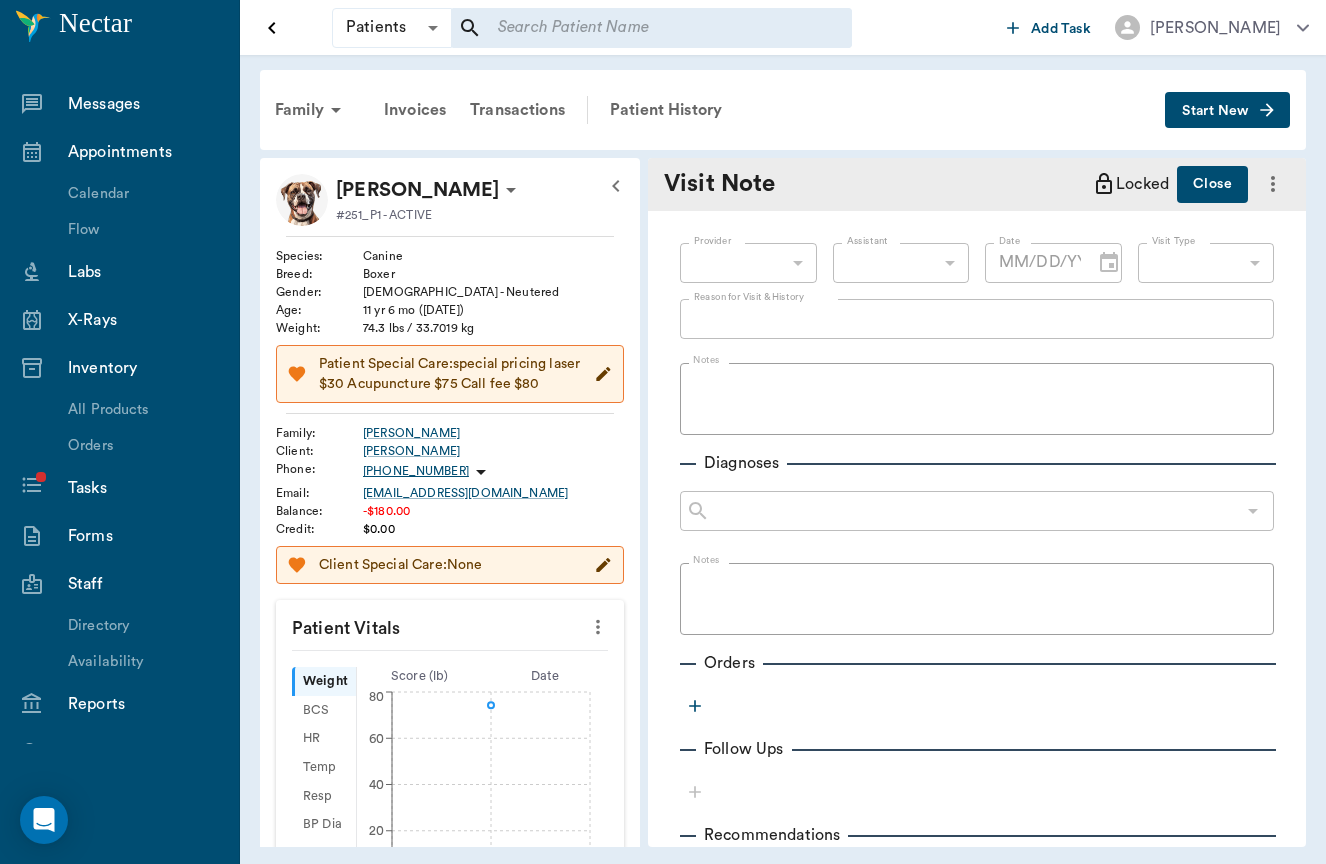 type on "649b3e03b5bc7e03f9326794" 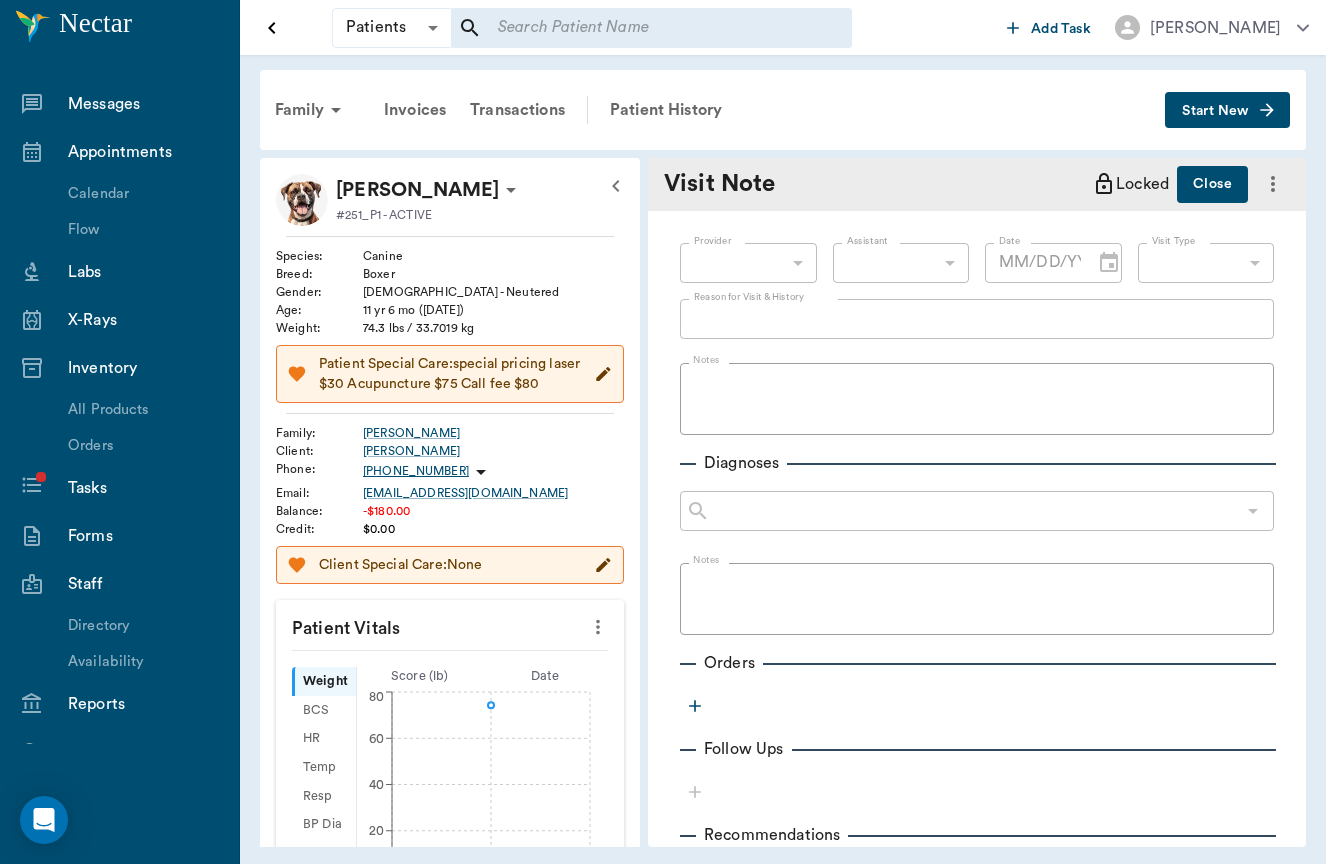 type on "6656c4aef87a612ea34fb244" 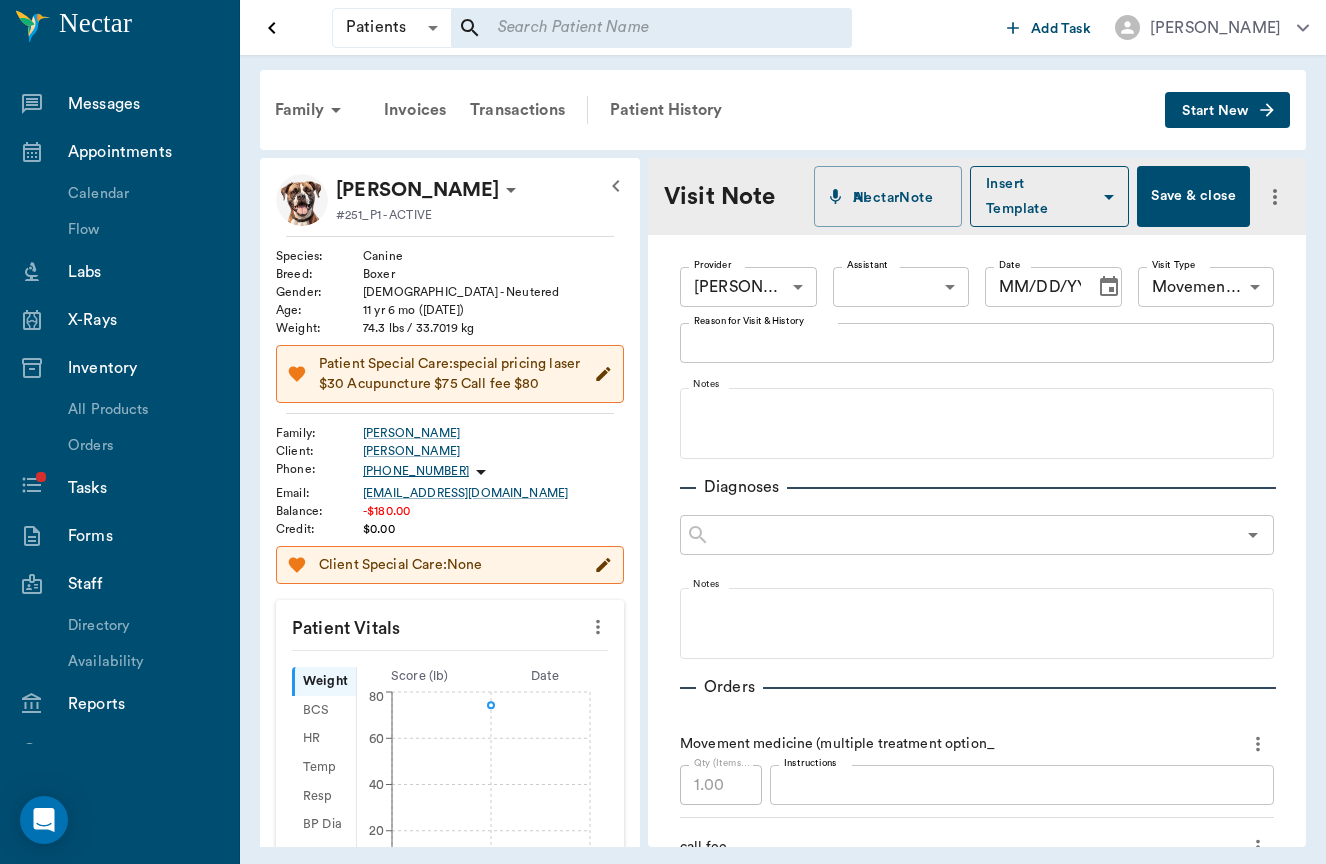 type on "[DATE]" 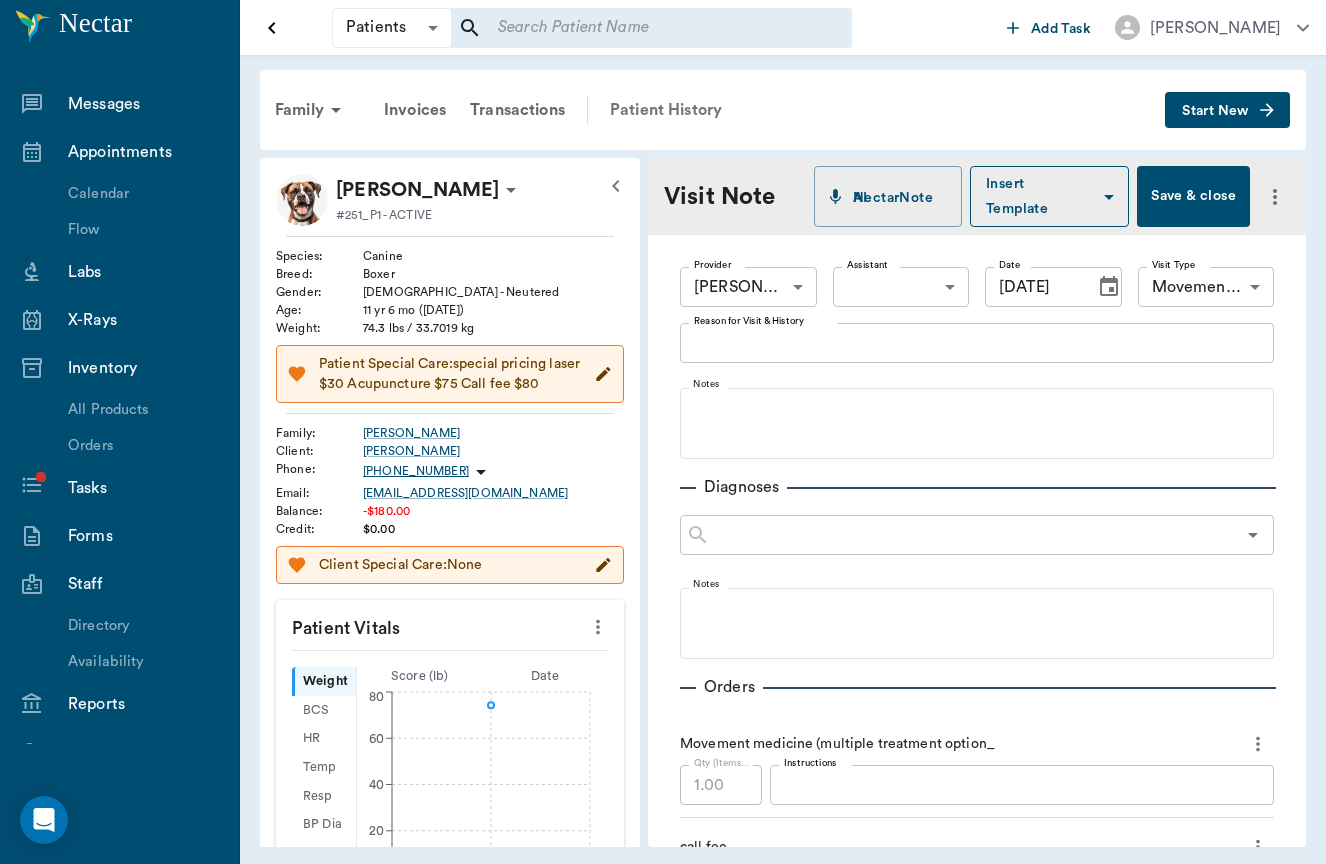 click on "Patient History" at bounding box center (666, 110) 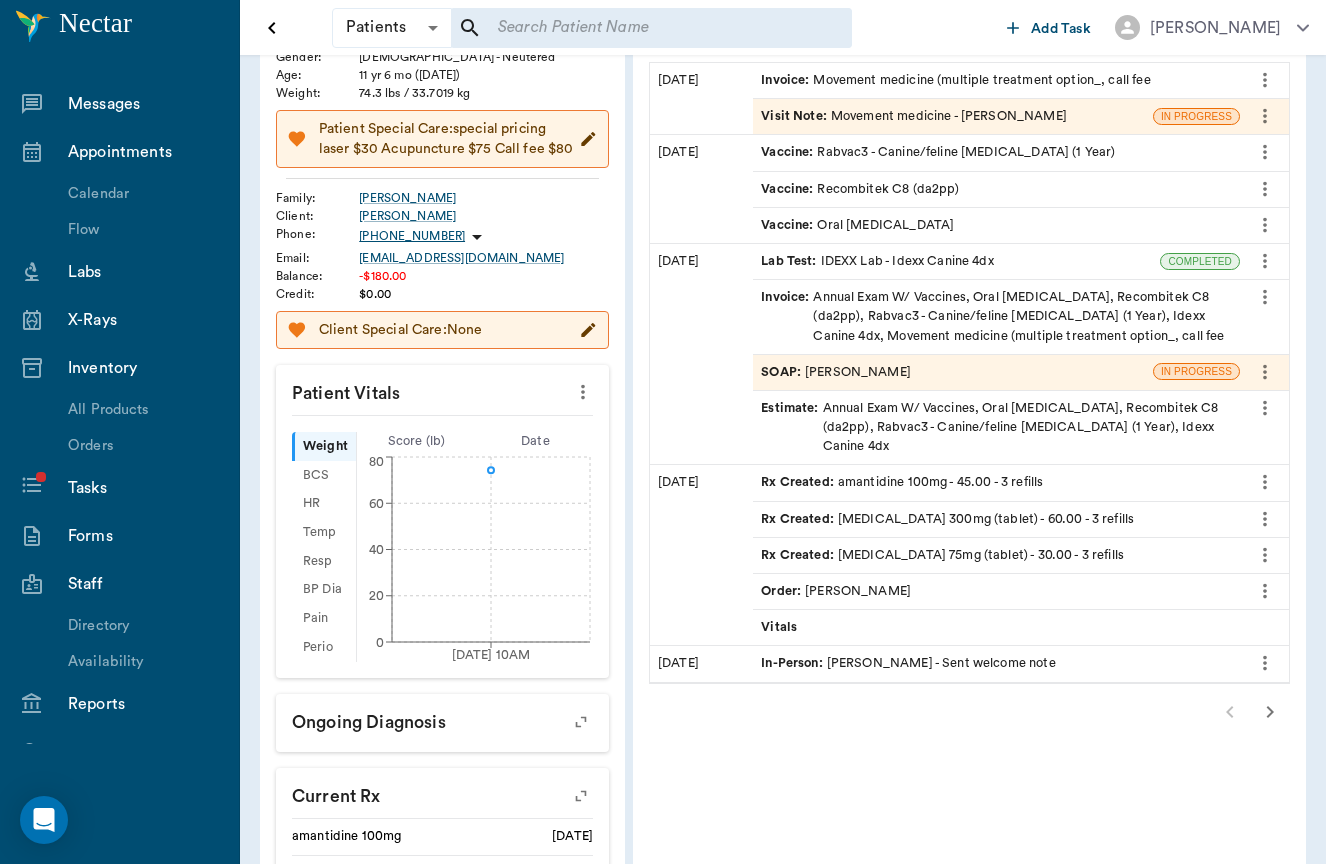 scroll, scrollTop: 237, scrollLeft: 0, axis: vertical 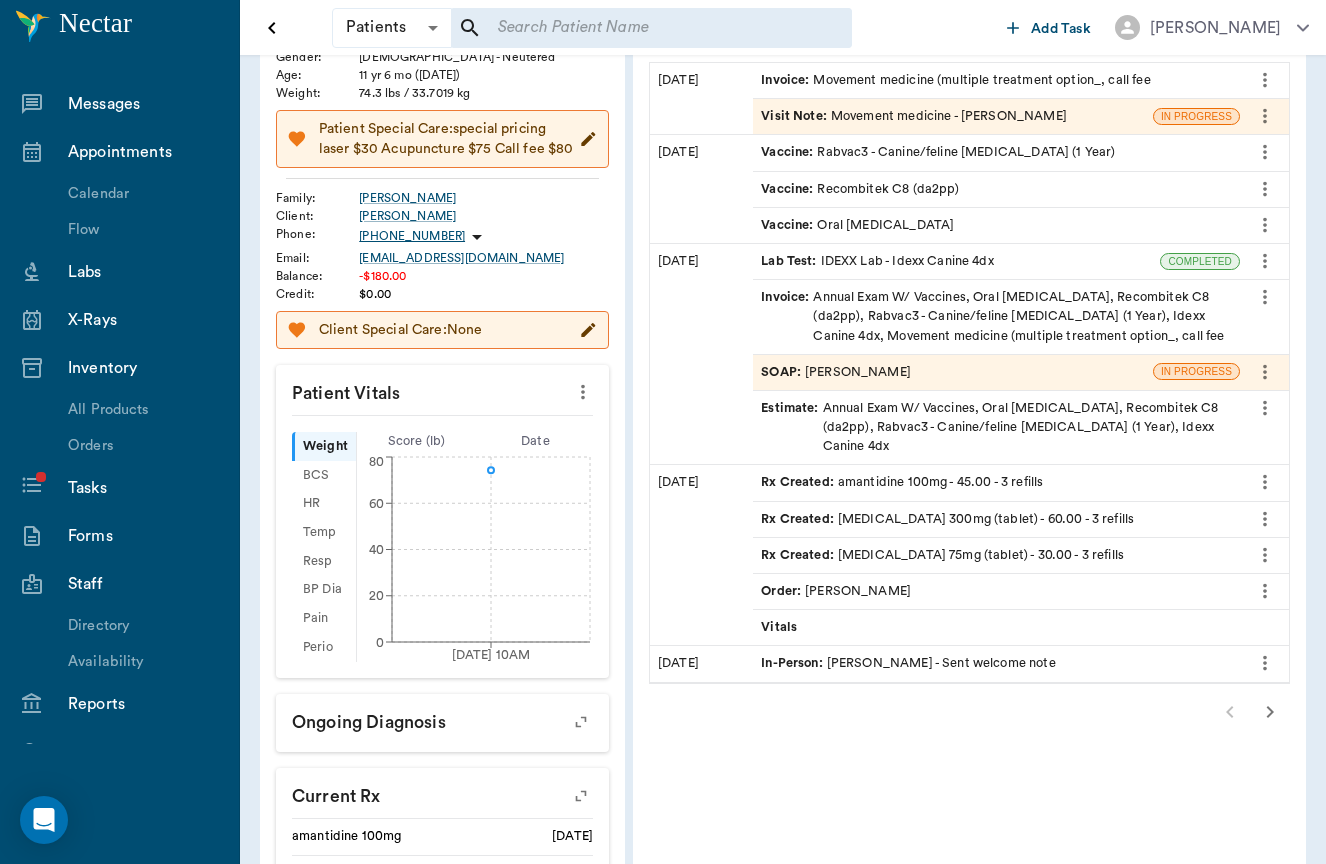 click on "SOAP : [PERSON_NAME]" at bounding box center (836, 372) 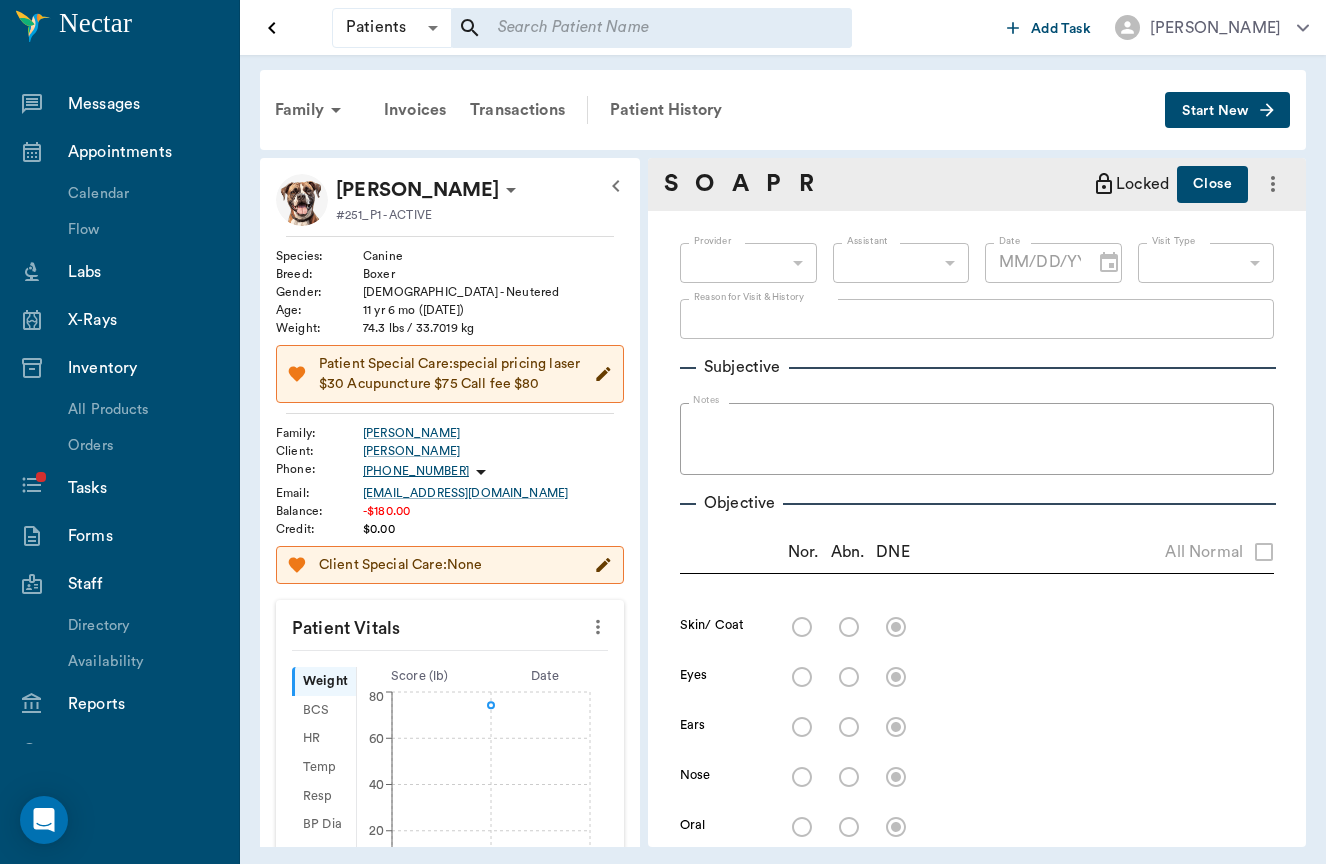 scroll, scrollTop: 0, scrollLeft: 0, axis: both 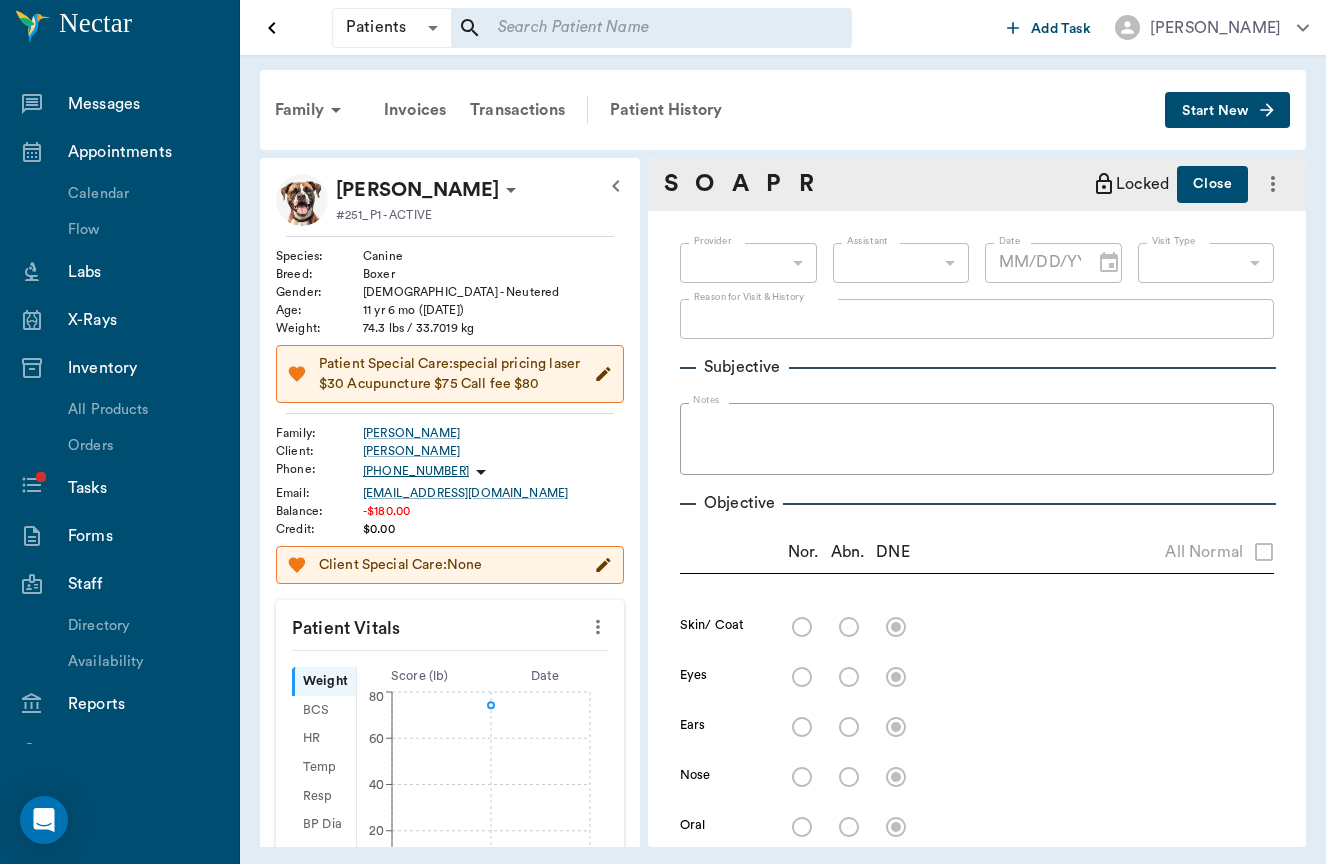 type on "649b3e03b5bc7e03f9326794" 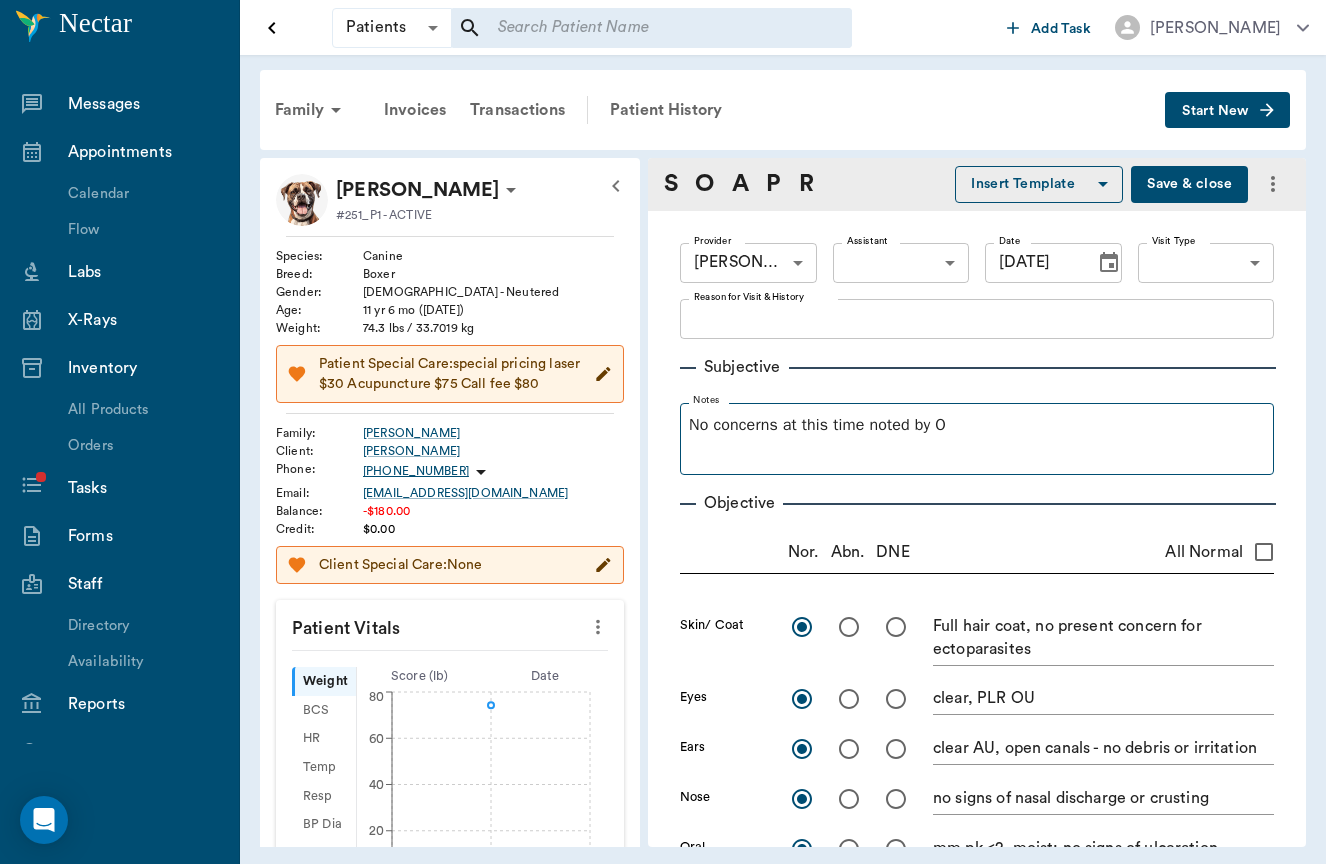scroll, scrollTop: 0, scrollLeft: 0, axis: both 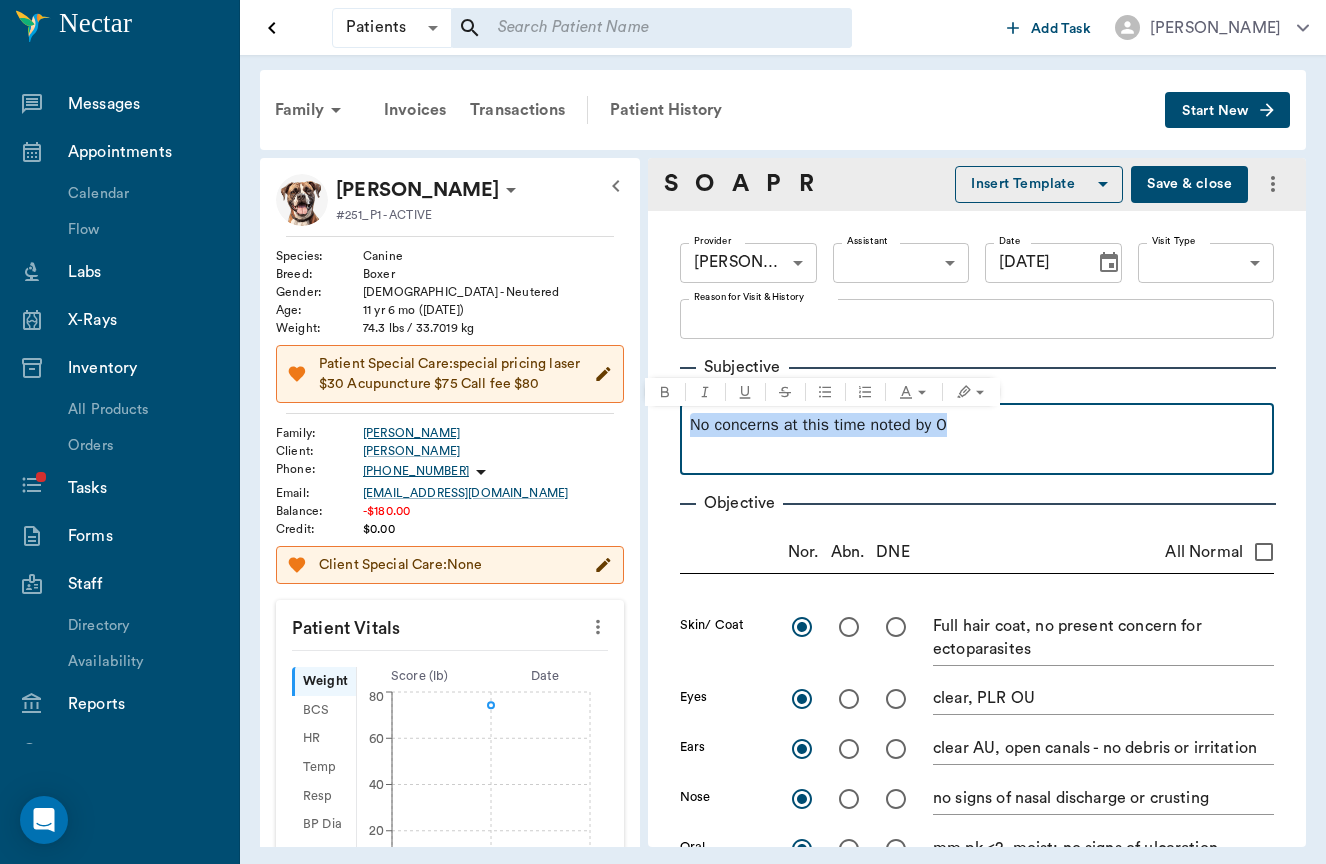 drag, startPoint x: 975, startPoint y: 429, endPoint x: 544, endPoint y: 427, distance: 431.00464 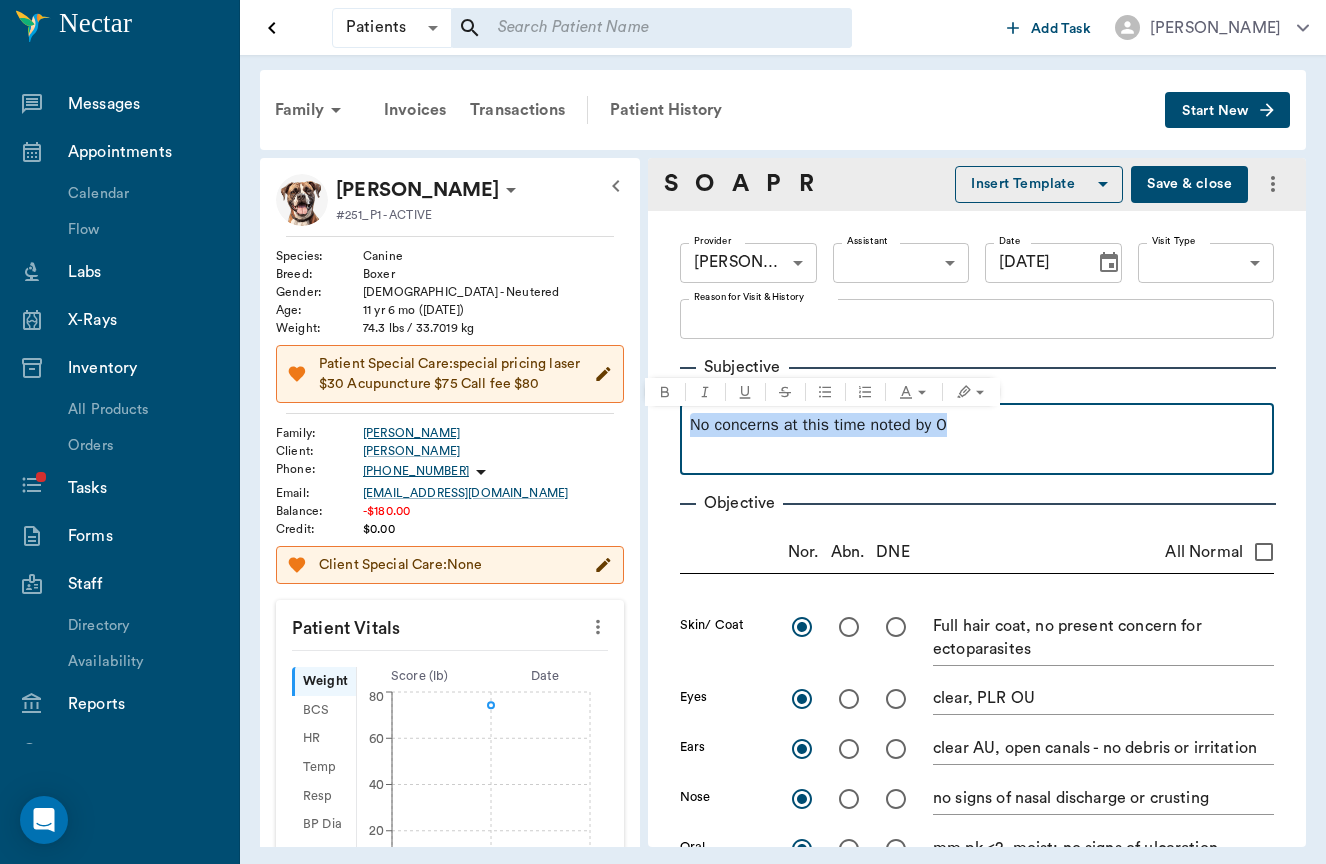click on "[PERSON_NAME] #251_P1    -    ACTIVE   Species : Canine Breed : Boxer Gender : [DEMOGRAPHIC_DATA] - Neutered Age : [DEMOGRAPHIC_DATA] yr 6 mo ([DATE]) Weight : 74.3 lbs / 33.7019 kg Patient Special Care:  special pricing
laser $30
Acupuncture $75
Call fee $80 Family : [PERSON_NAME] Client : [PERSON_NAME] Phone : [PHONE_NUMBER] Email : [EMAIL_ADDRESS][DOMAIN_NAME] Balance : -$180.00 Credit : $0.00 Client Special Care:  None Patient Vitals Weight BCS HR Temp Resp BP Dia Pain Perio Score ( lb ) Date [DATE] 10AM 0 20 40 60 80 Ongoing diagnosis Current Rx amantidine 100mg [DATE] [MEDICAL_DATA] 300mg (tablet) [DATE] [MEDICAL_DATA] 75mg (tablet) [DATE] Reminders Annual Exam W/ Vaccines [DATE] Oral [MEDICAL_DATA] [DATE] Recombitek C8 (da2pp) [DATE] Rabvac3 - Canine/feline [MEDICAL_DATA] (1 Year) [DATE] Upcoming appointments Schedule Appointment S O A P R Insert Template  Save & close Provider [PERSON_NAME] 649b3e03b5bc7e03f9326794 Provider Assistant ​ Assistant Date [DATE] Date Visit Type ​ Visit Type Reason for Visit & History x Subjective Notes x" at bounding box center [783, 502] 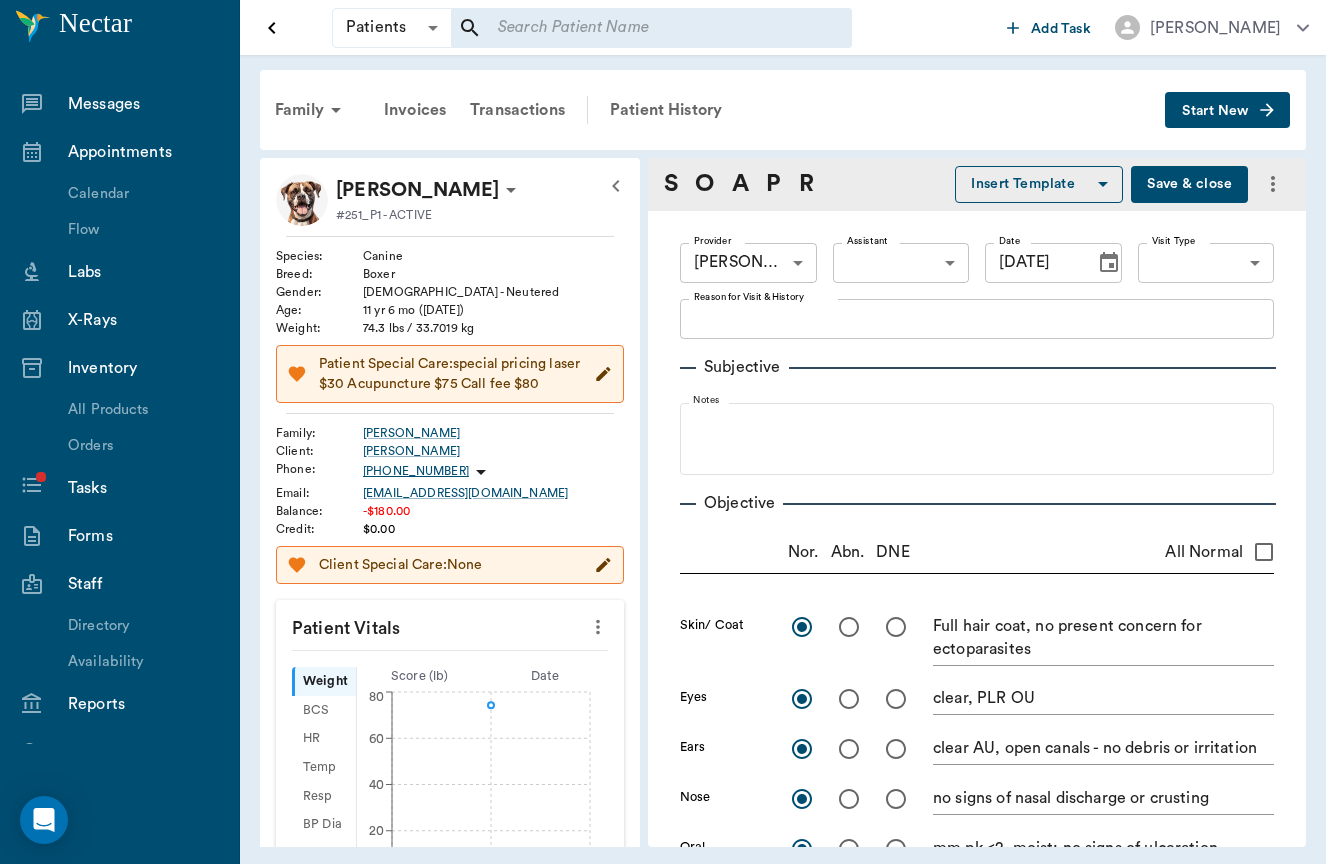 click on "Reason for Visit & History" at bounding box center [977, 318] 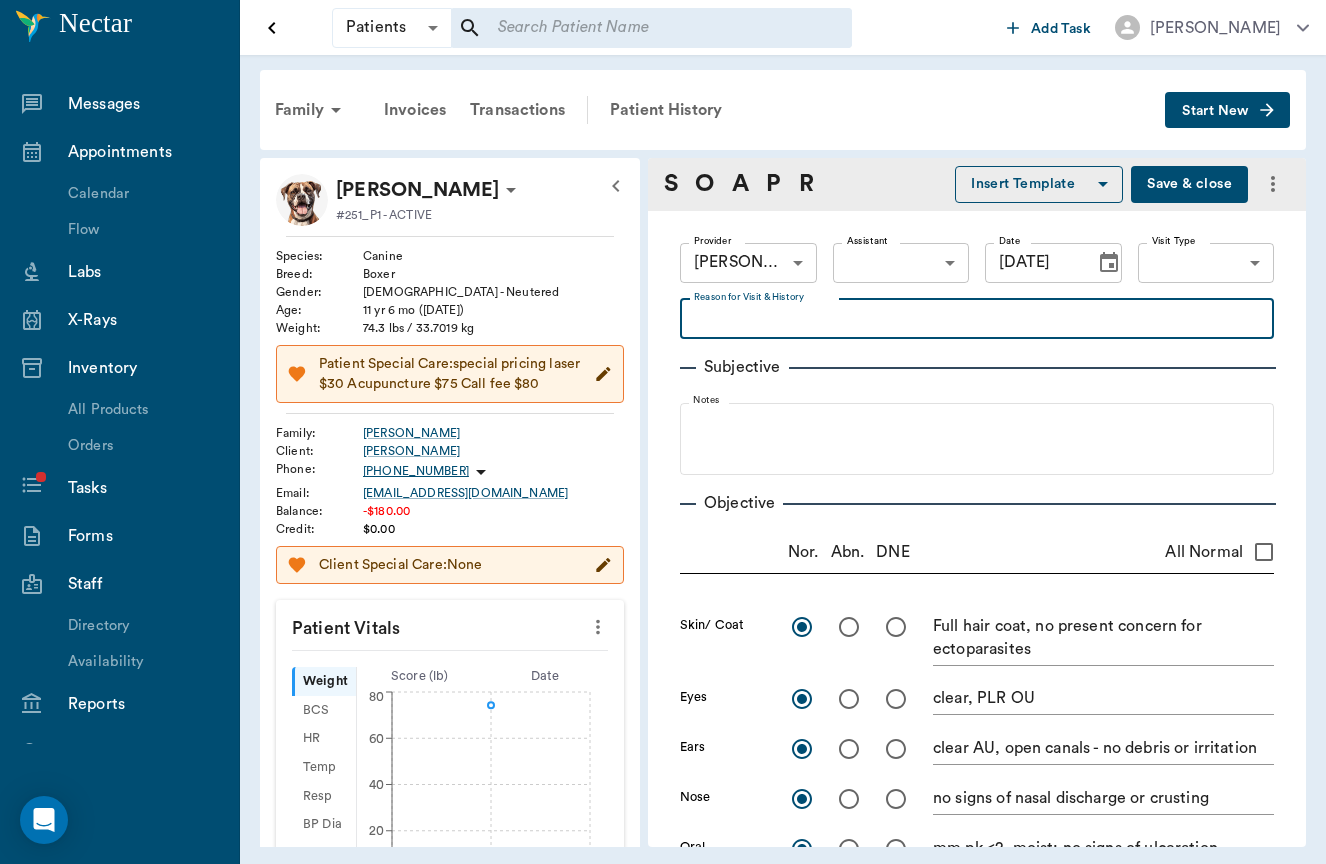 type on "x" 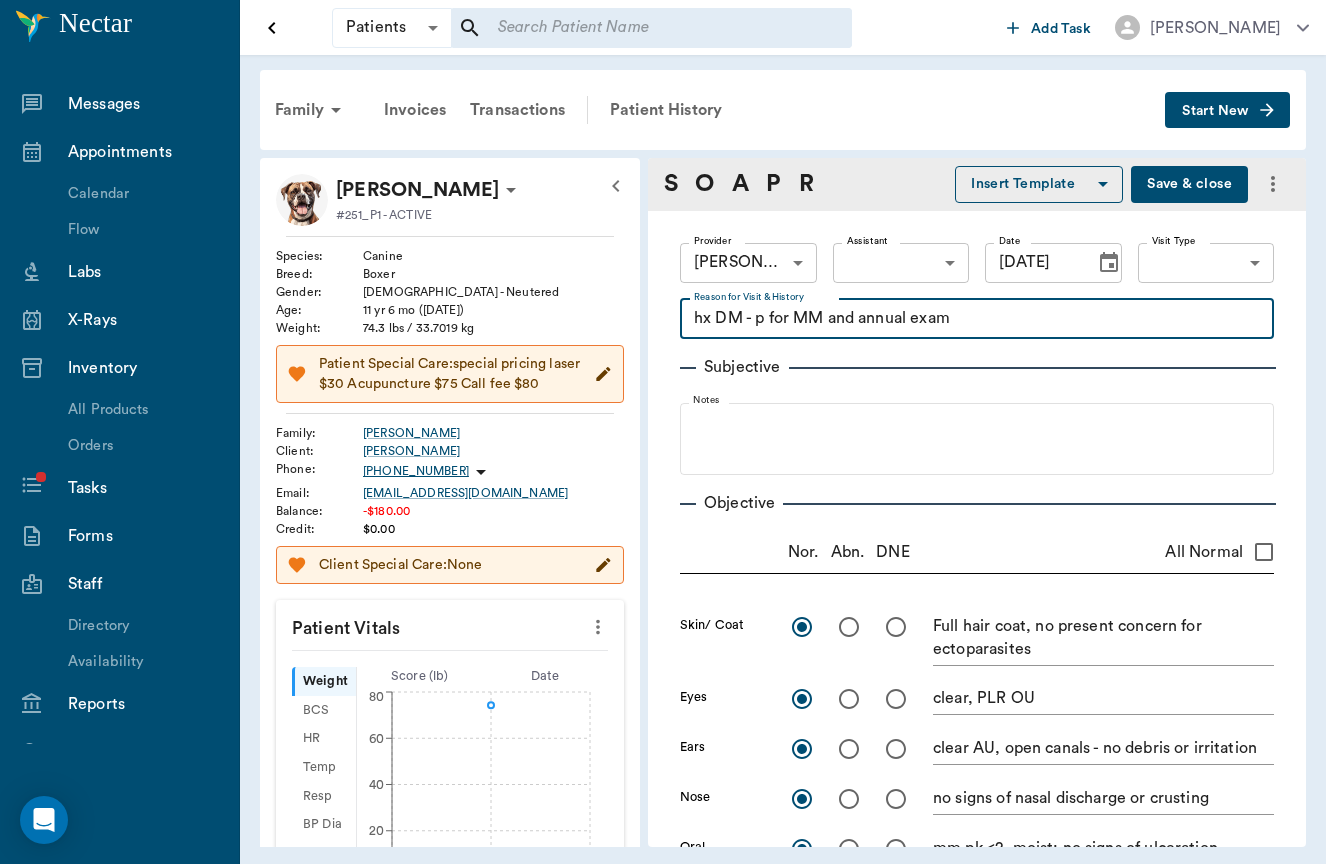 type on "hx DM - p for MM and annual exam" 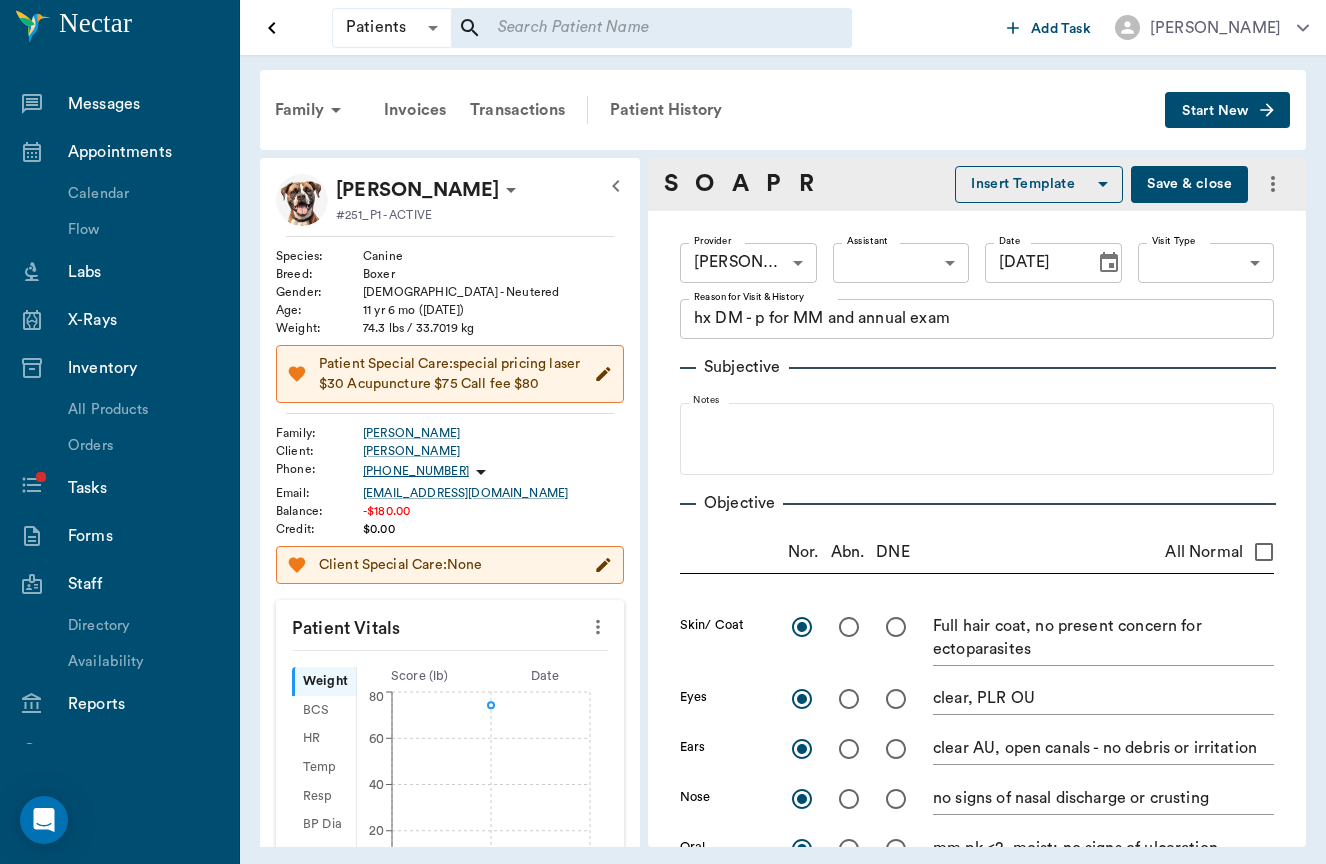click on "Visit Type" at bounding box center [1174, 241] 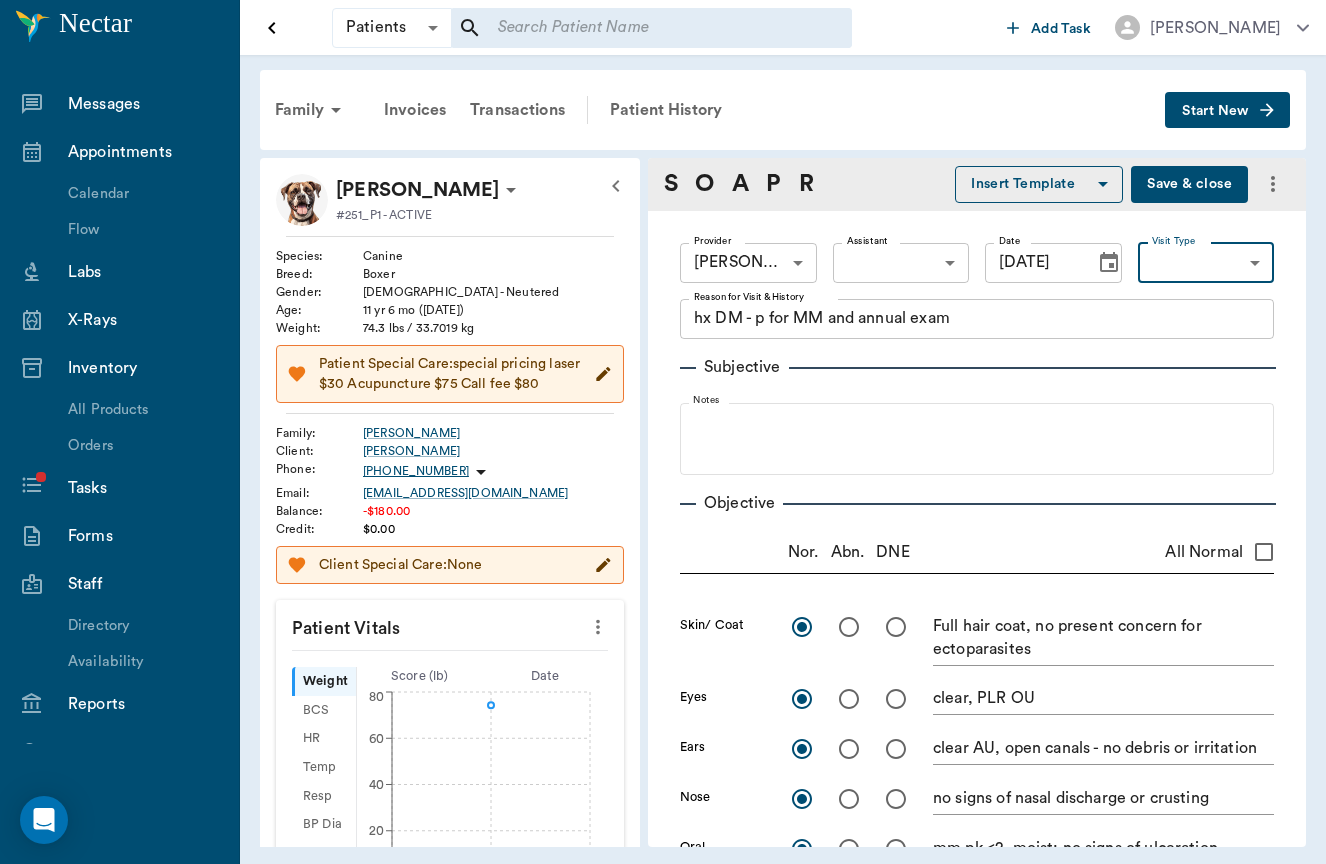 click on "Patients Patients ​ ​ Add Task [PERSON_NAME] Nectar Messages Appointments Calendar Flow Labs X-Rays Inventory All Products Orders Tasks Forms Staff Directory Availability Reports Lookup Medical Notes Patients Clients Families Vaccinations Vaccines Prescriptions Declined Treatments Email Log Reminders Diagnoses NectarNote AI Settings Family Invoices Transactions Patient History Start New [PERSON_NAME] #251_P1    -    ACTIVE   Species : Canine Breed : Boxer Gender : [DEMOGRAPHIC_DATA] - Neutered Age : [DEMOGRAPHIC_DATA] yr 6 mo ([DATE]) Weight : 74.3 lbs / 33.7019 kg Patient Special Care:  special pricing
laser $30
Acupuncture $75
Call fee $80 Family : [PERSON_NAME] Client : [PERSON_NAME] Phone : [PHONE_NUMBER] Email : [EMAIL_ADDRESS][DOMAIN_NAME] Balance : -$180.00 Credit : $0.00 Client Special Care:  None Patient Vitals Weight BCS HR Temp Resp BP Dia Pain Perio Score ( lb ) Date [DATE] 10AM 0 20 40 60 80 Ongoing diagnosis Current Rx amantidine 100mg [DATE] [MEDICAL_DATA] 300mg (tablet) [DATE] [MEDICAL_DATA] 75mg (tablet) [DATE] Reminders S O" at bounding box center (663, 432) 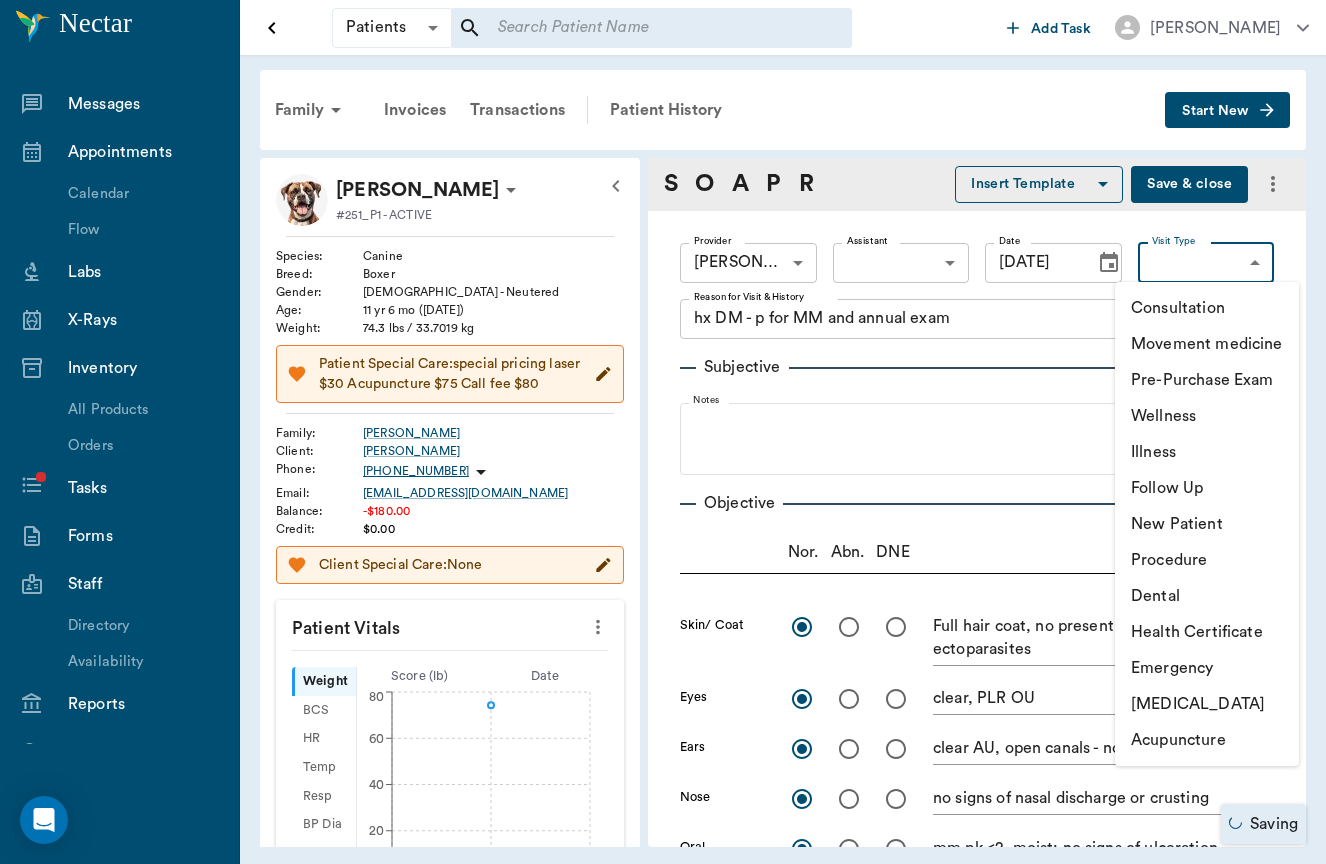 click on "Movement medicine" at bounding box center [1207, 344] 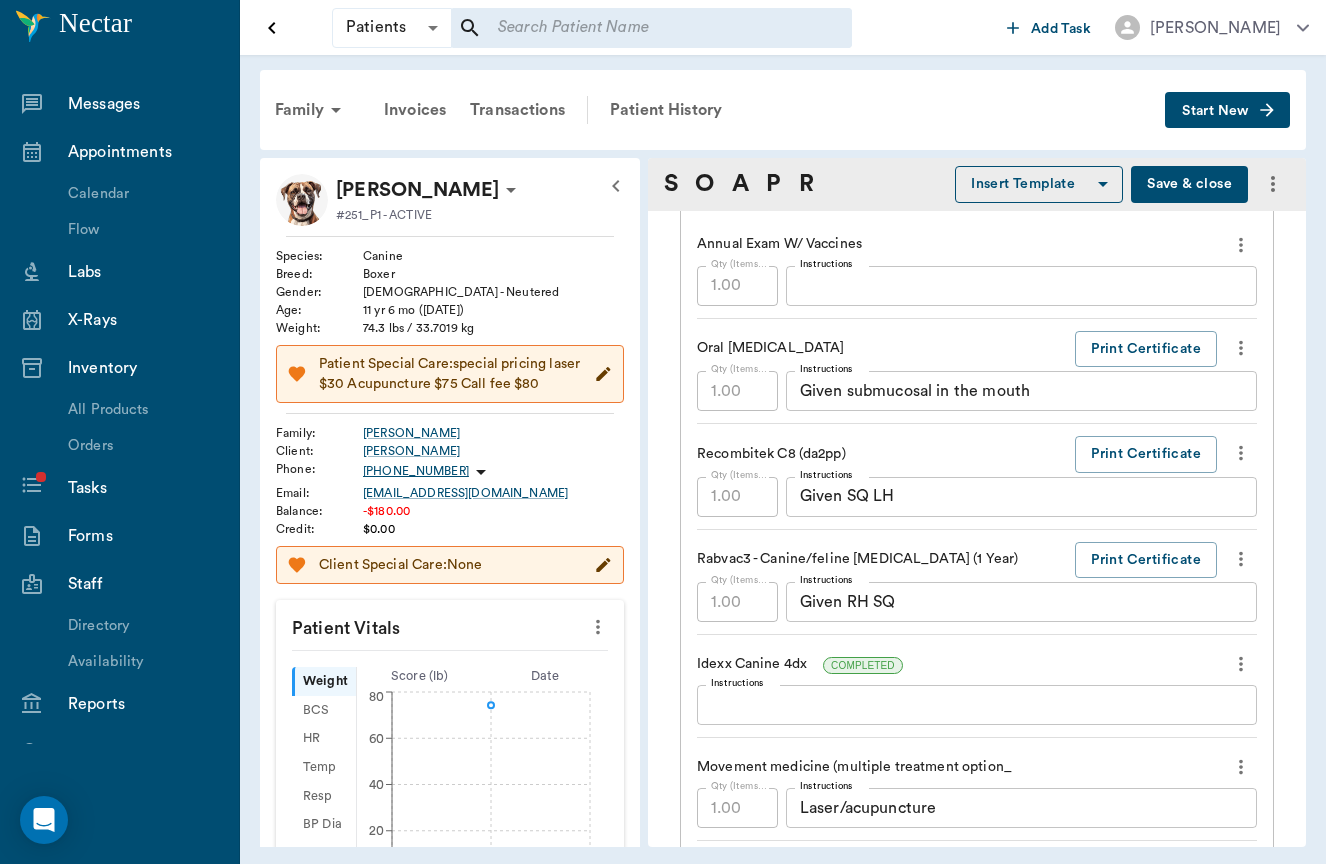 scroll, scrollTop: 1994, scrollLeft: 0, axis: vertical 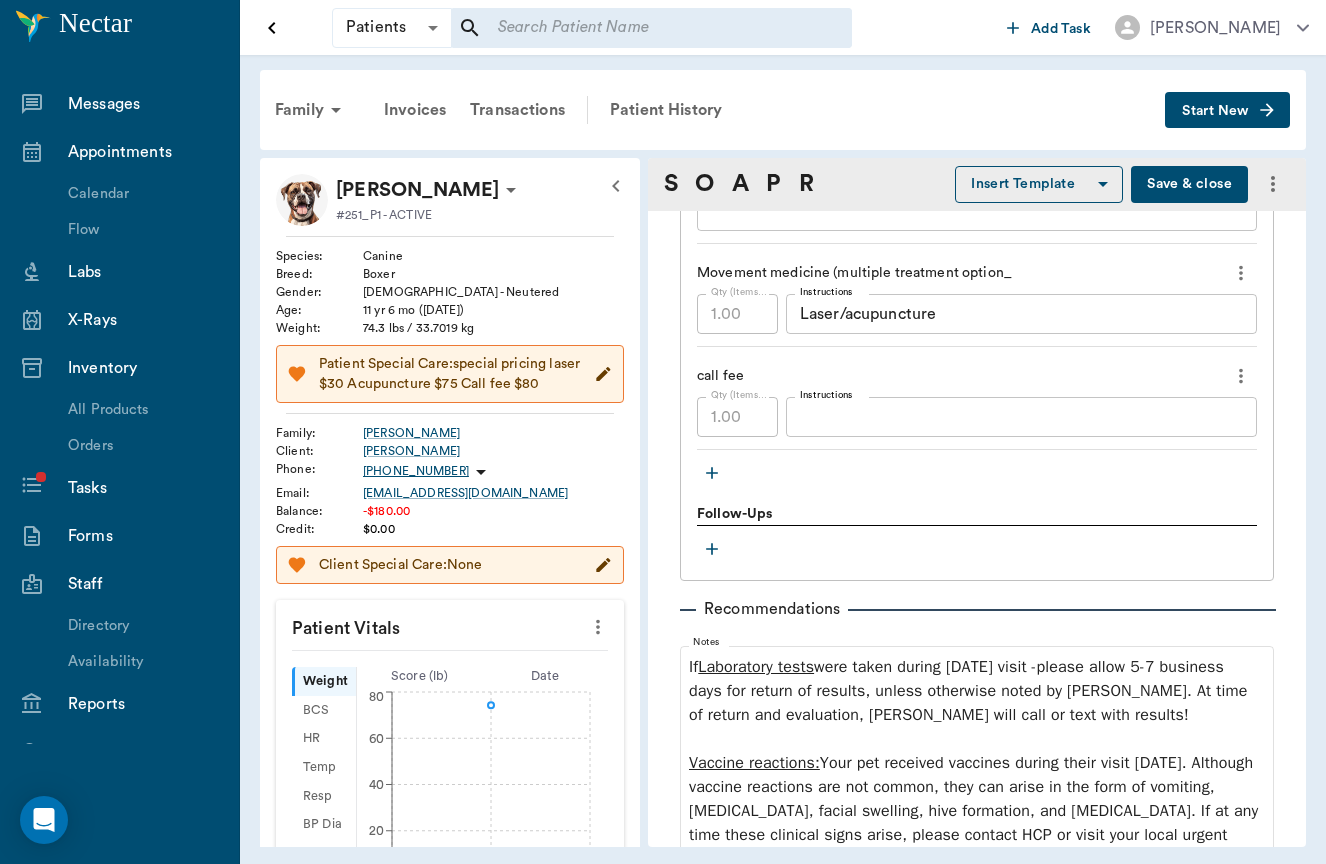 click on "Save & close" at bounding box center (1189, 184) 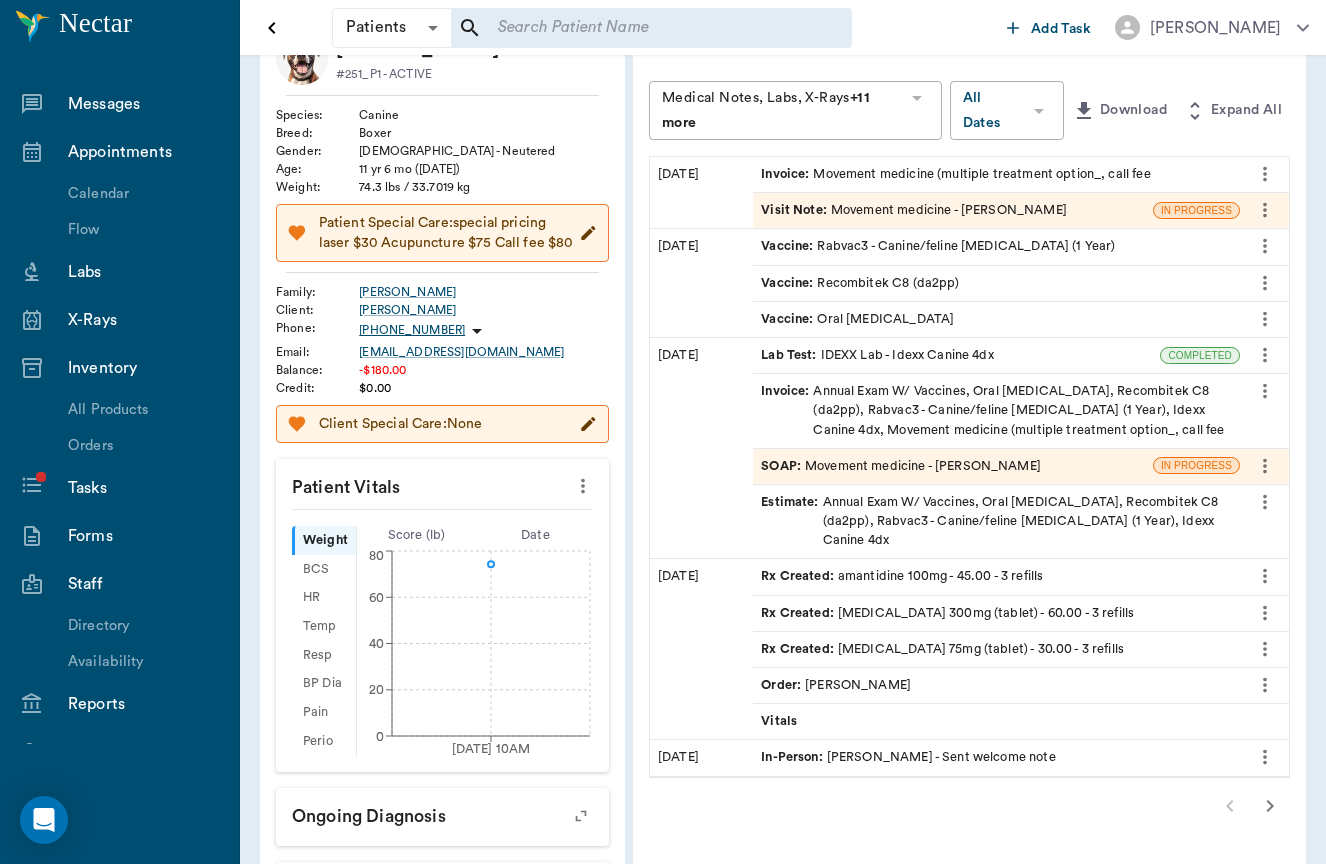 scroll, scrollTop: 149, scrollLeft: 0, axis: vertical 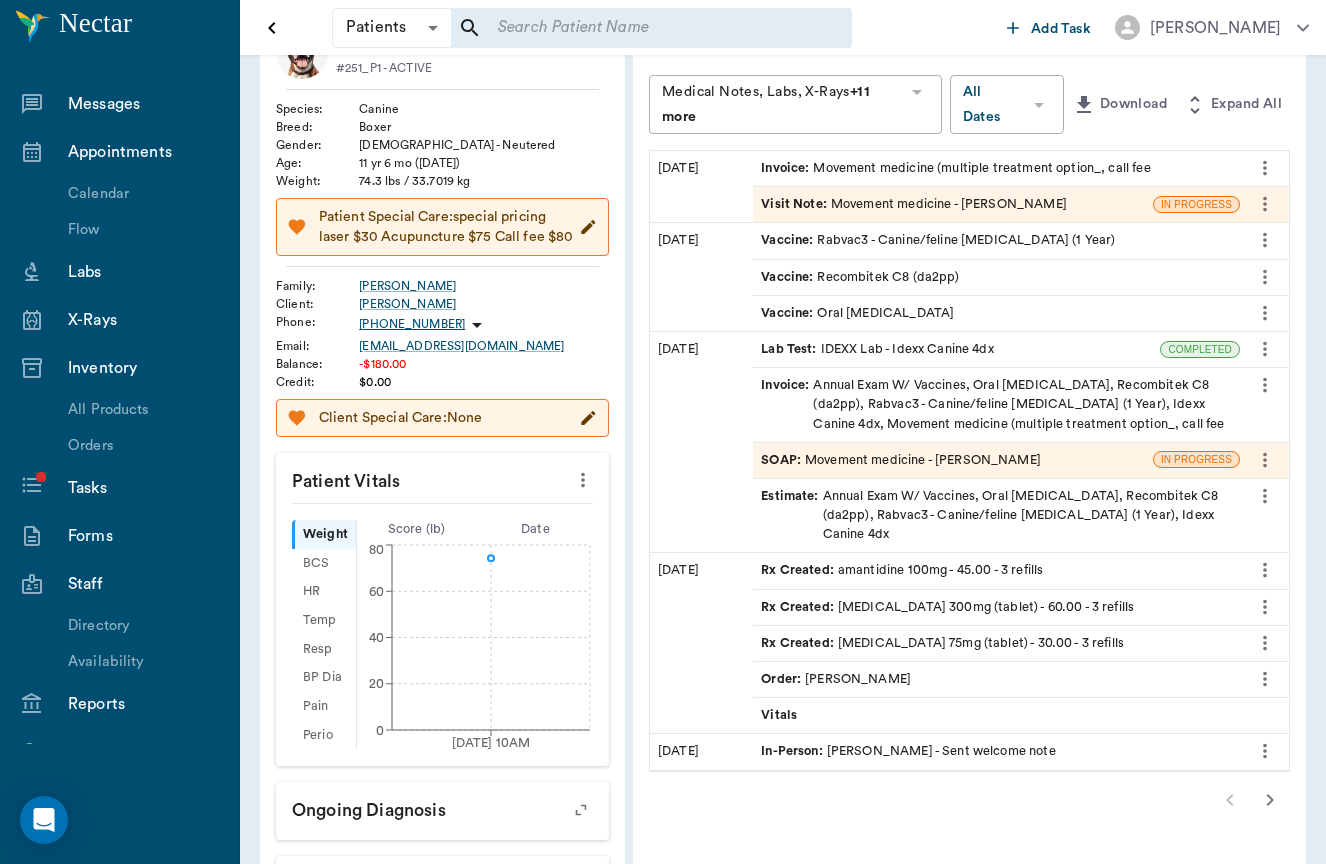 click on "In-Person : [PERSON_NAME] - Sent welcome note" at bounding box center (908, 751) 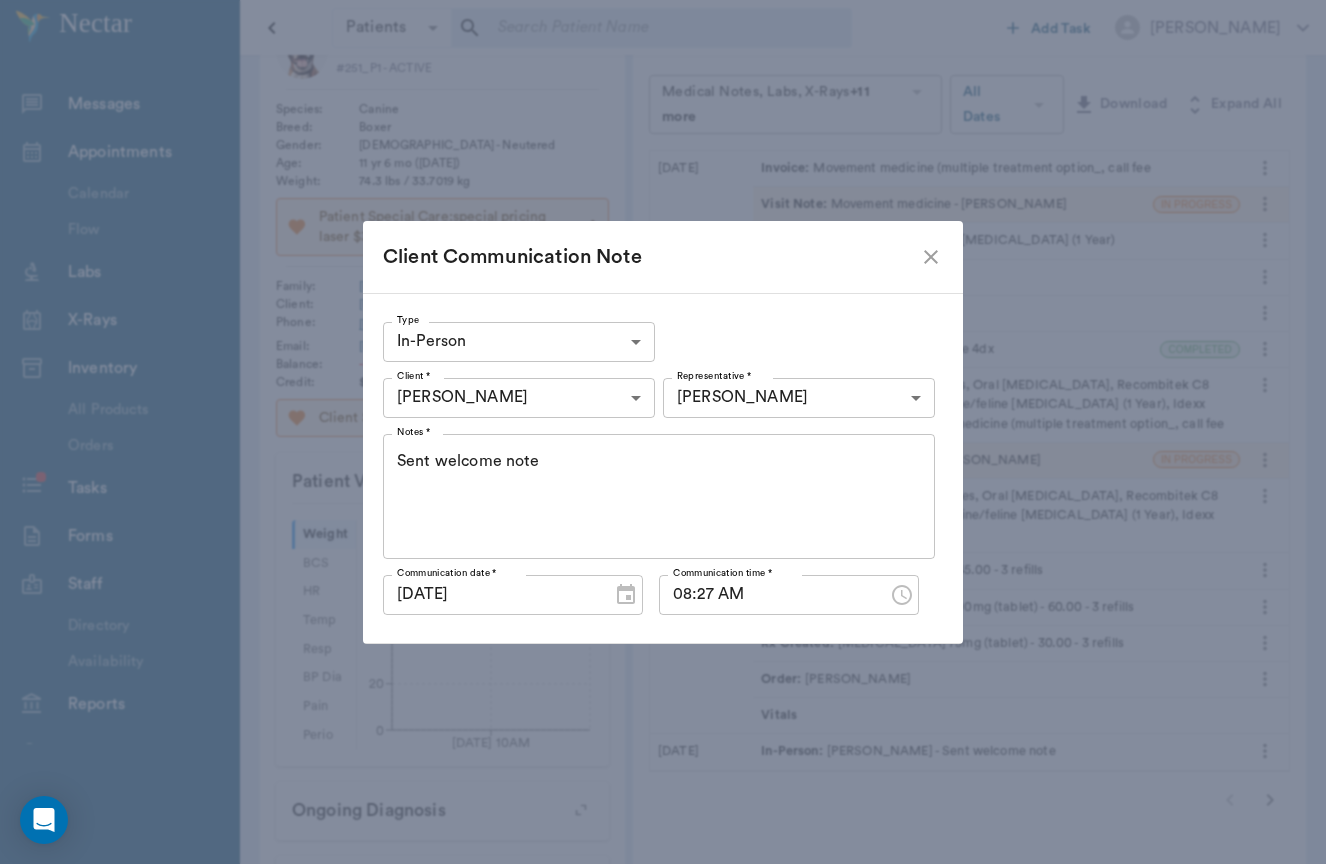 click 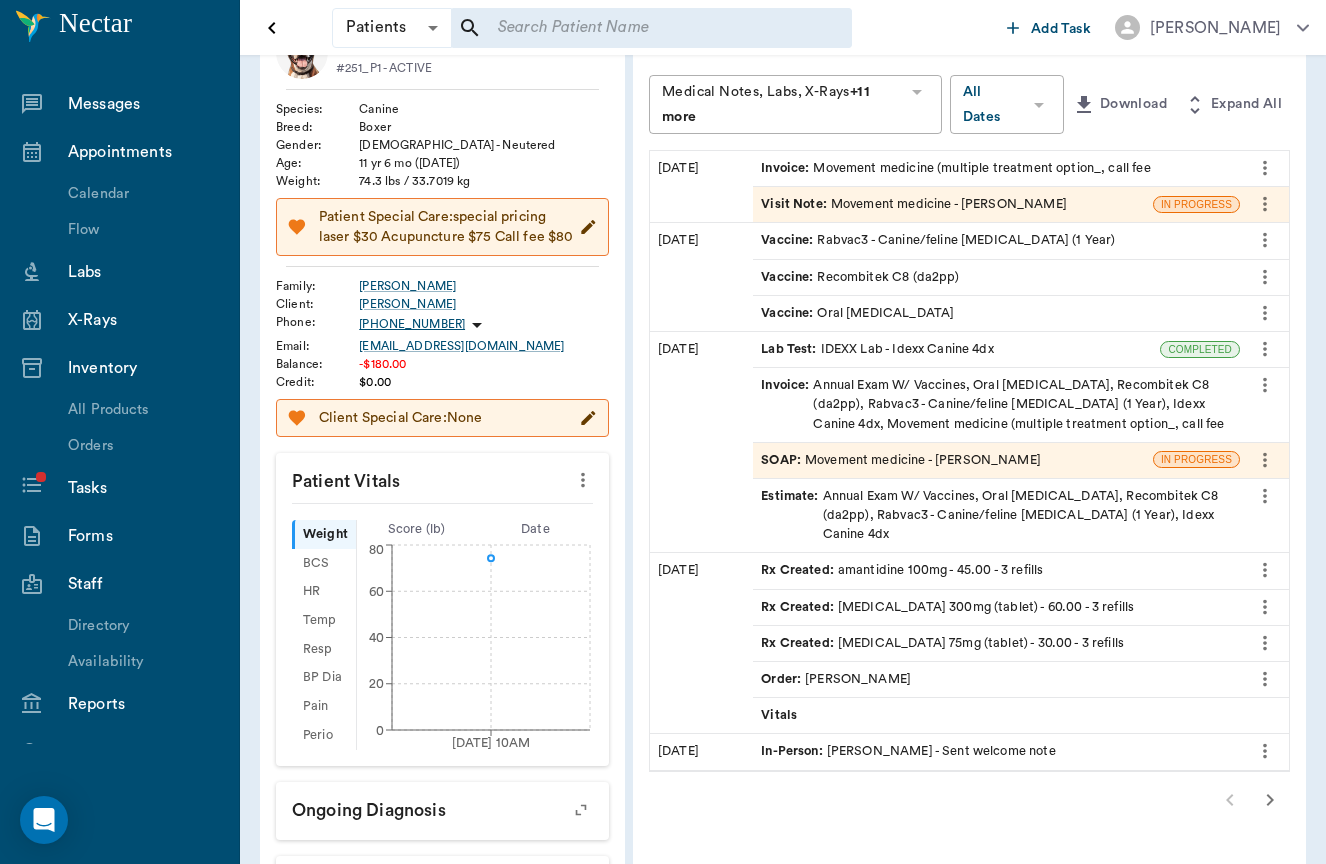 scroll, scrollTop: 132, scrollLeft: 0, axis: vertical 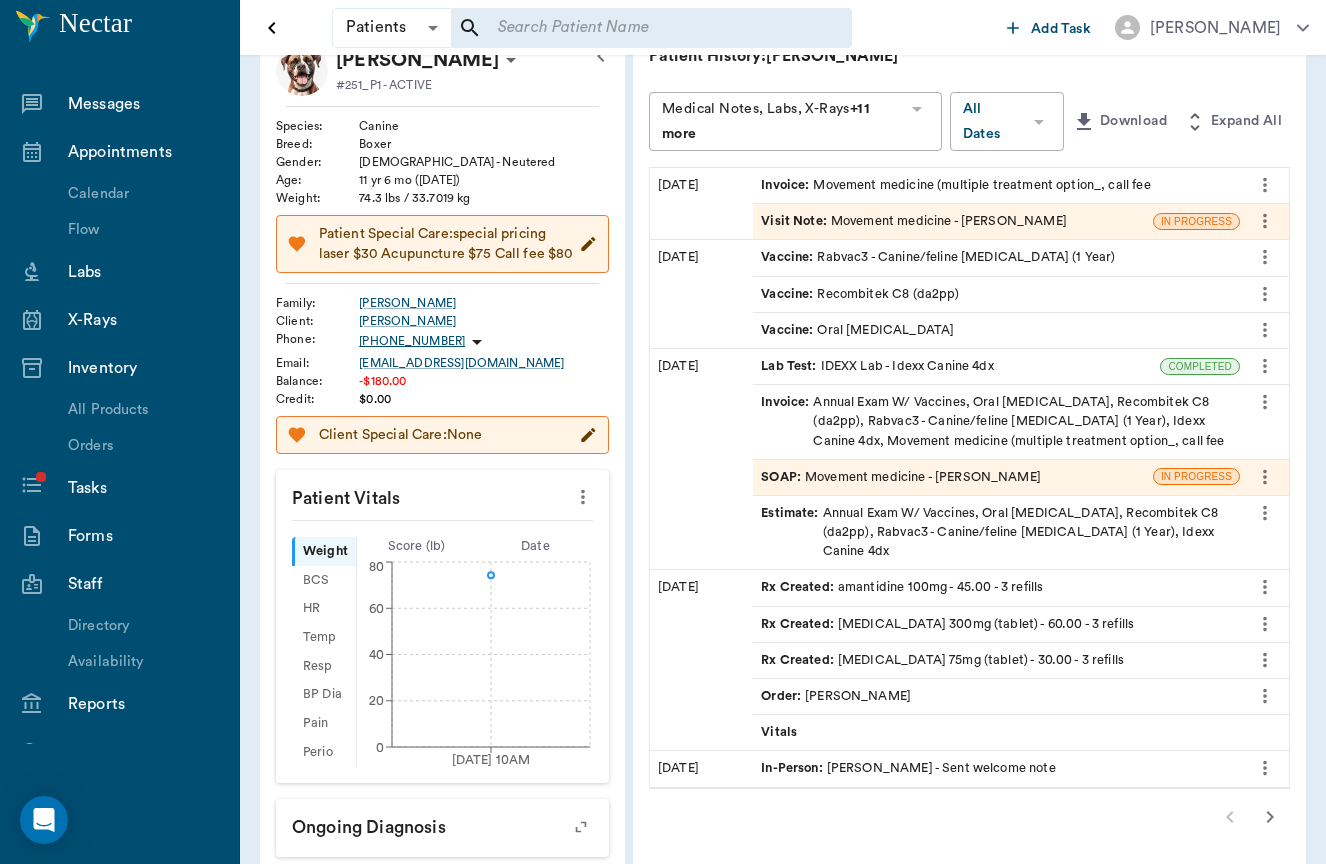 click on "Visit Note : Movement medicine - [PERSON_NAME]" at bounding box center [914, 221] 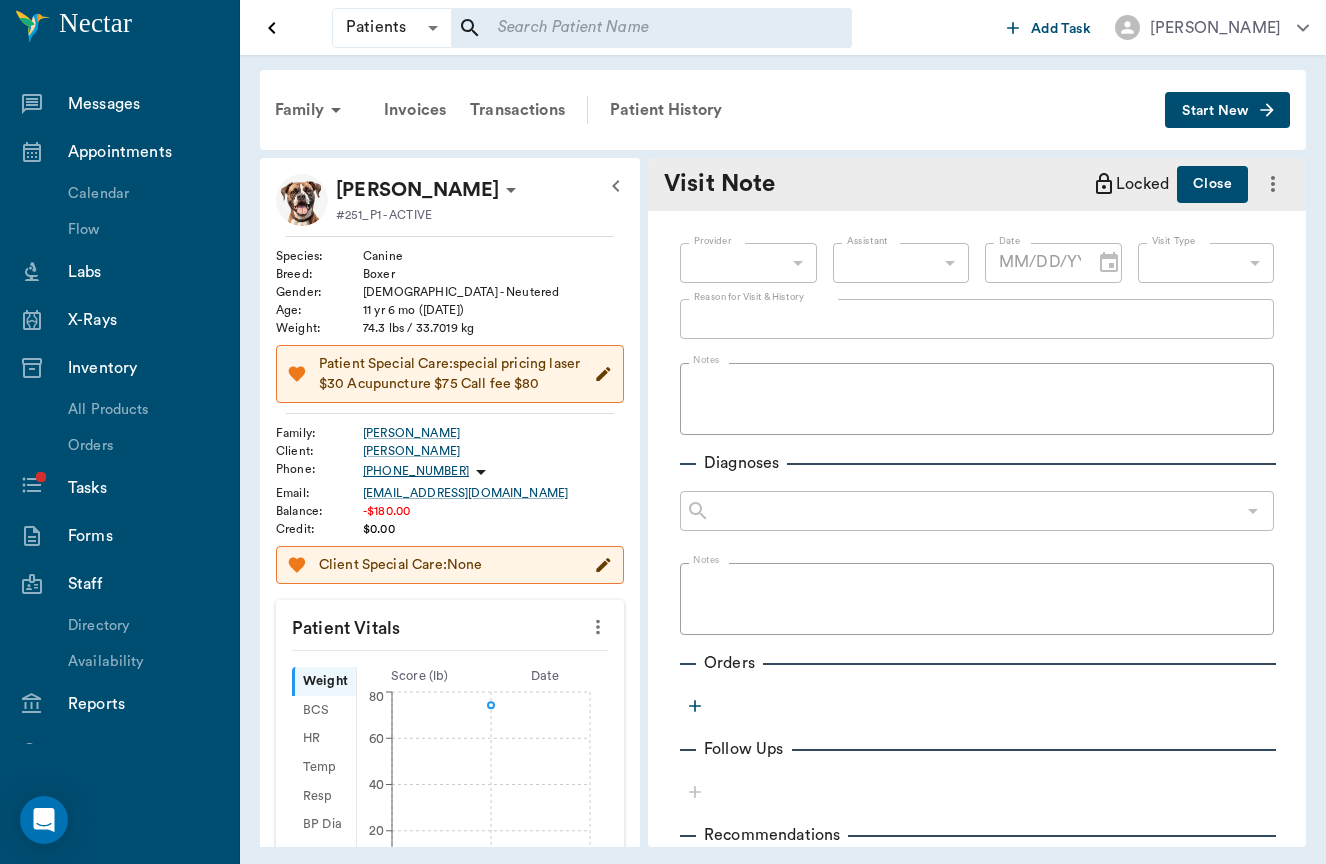scroll, scrollTop: 0, scrollLeft: 0, axis: both 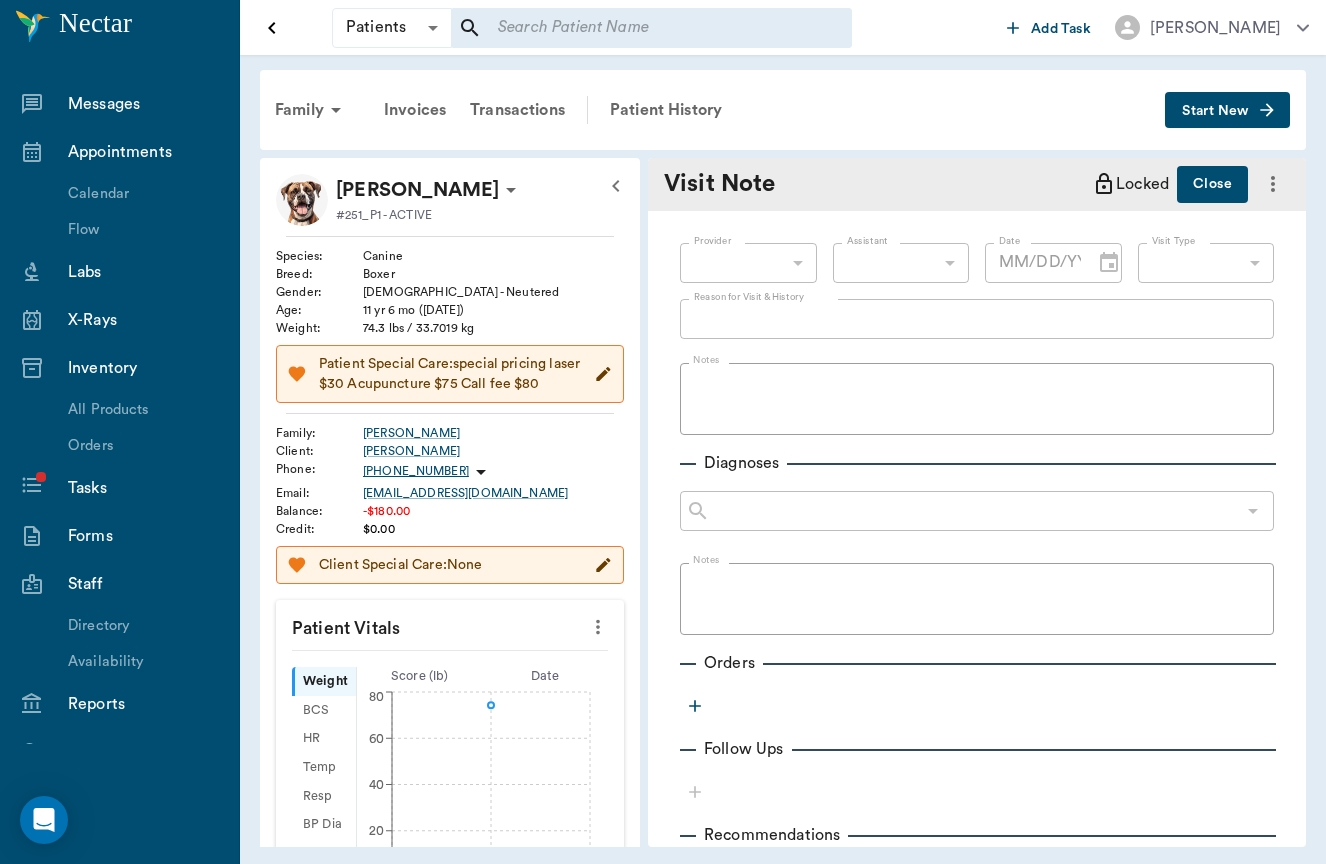 type on "649b3e03b5bc7e03f9326794" 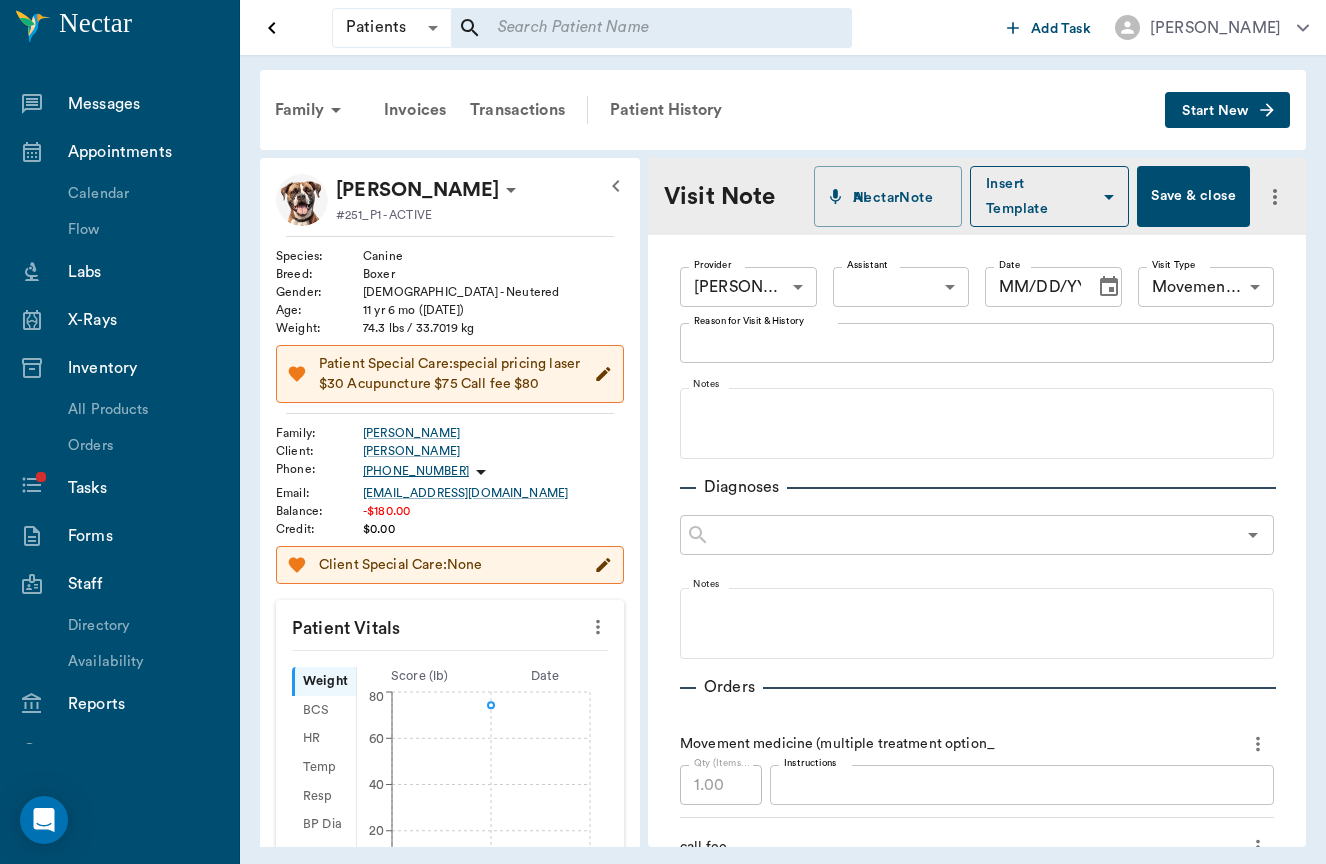 type on "[DATE]" 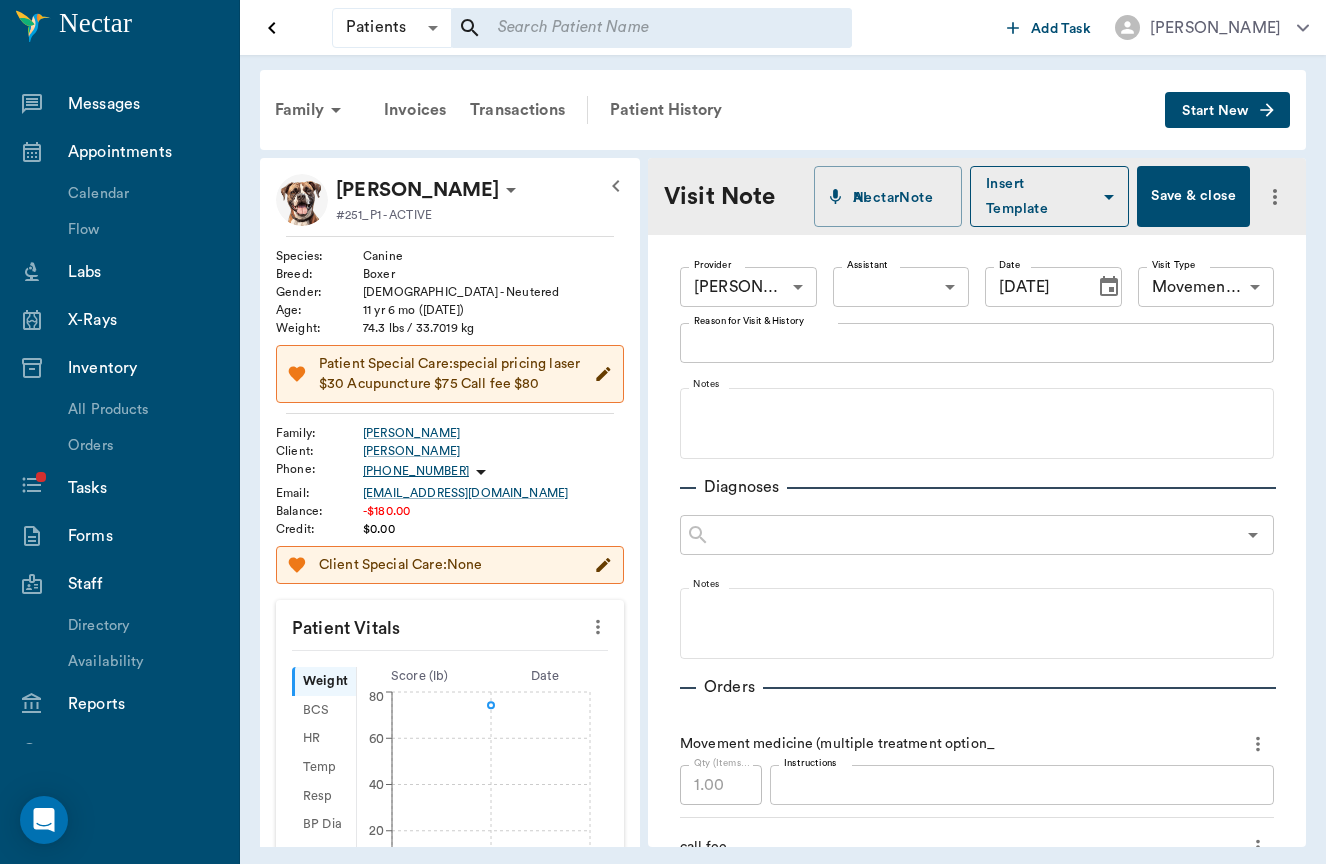 click on "Reason for Visit & History" at bounding box center [977, 343] 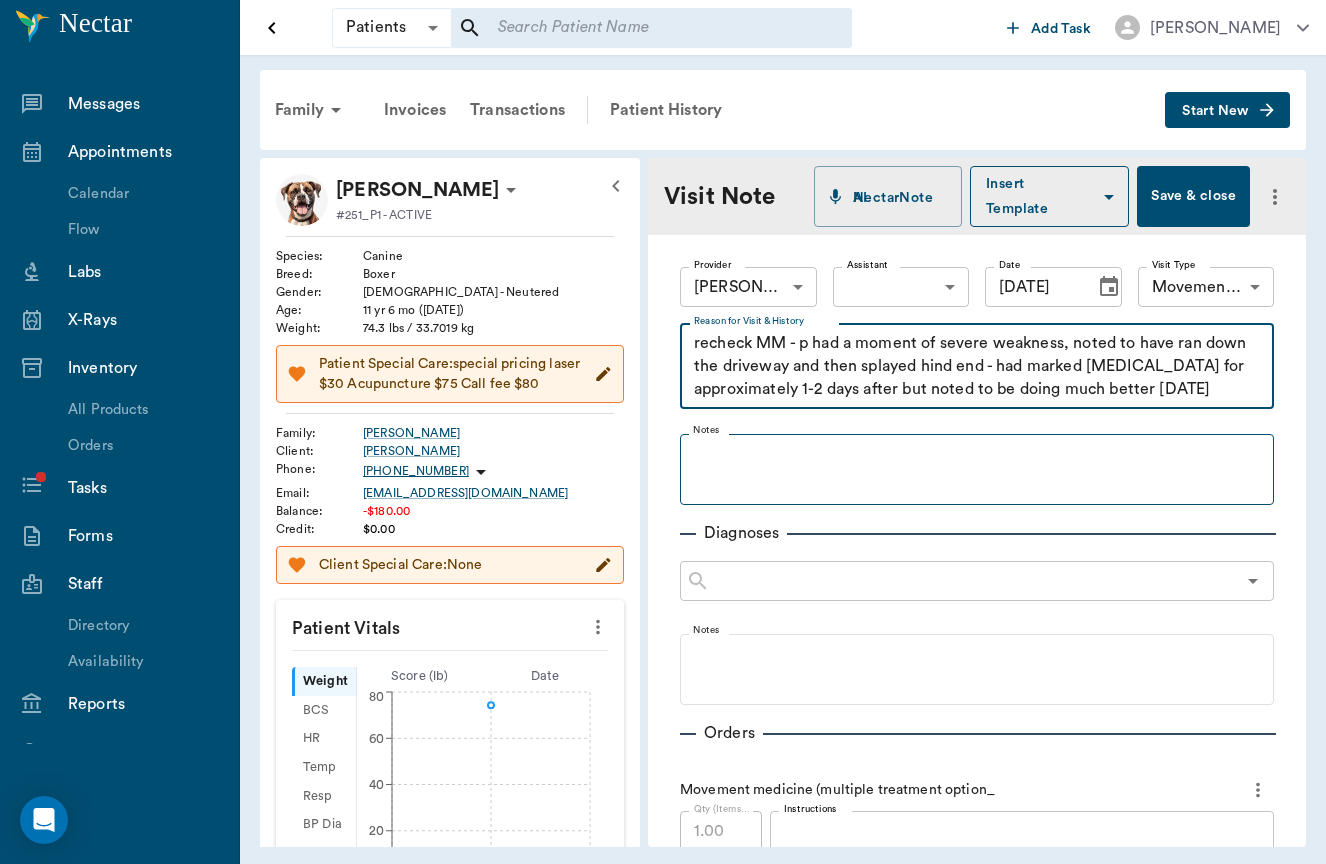 type on "recheck MM - p had a moment of severe weakness, noted to have ran down the driveway and then splayed hind end - had marked [MEDICAL_DATA] for approximately 1-2 days after but noted to be doing much better [DATE]" 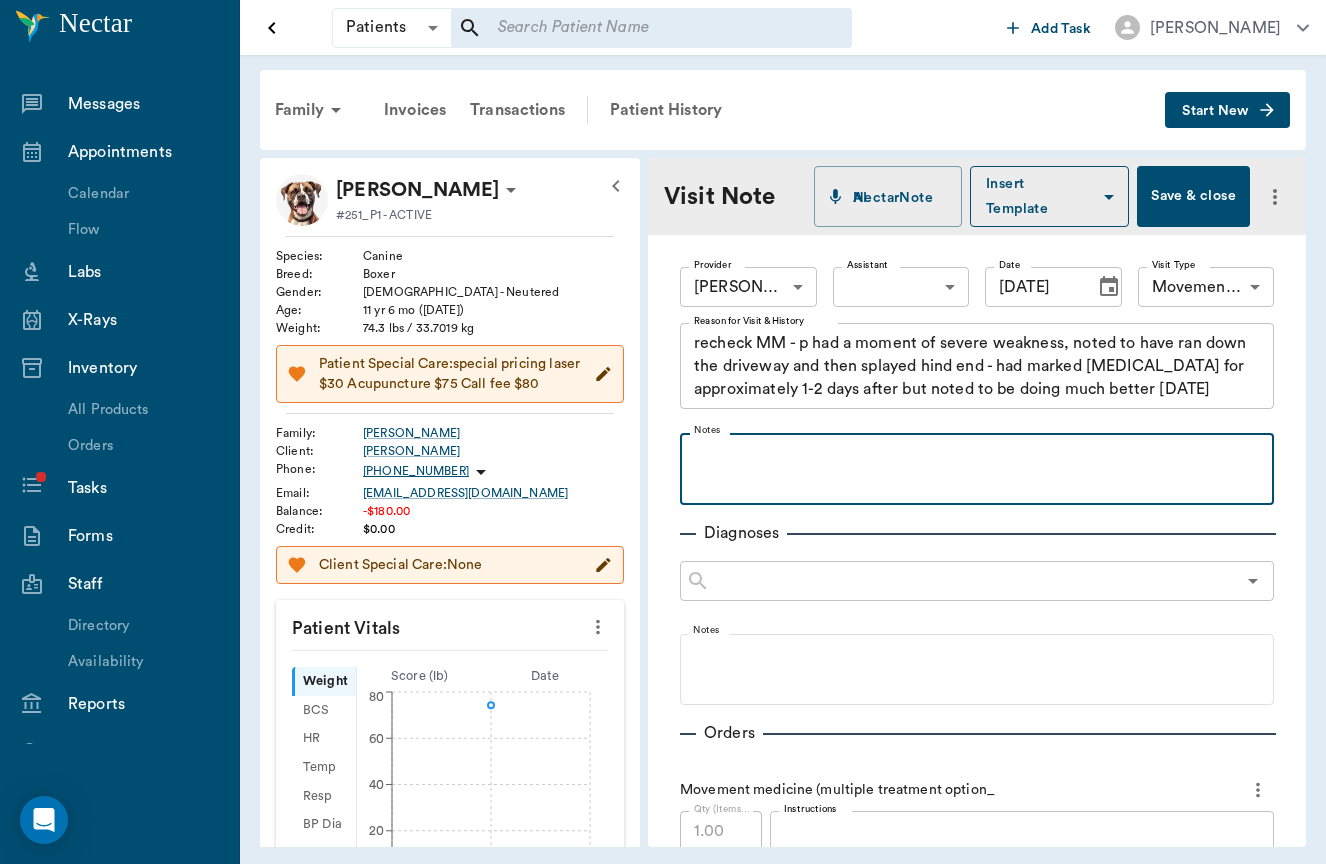 click at bounding box center [977, 455] 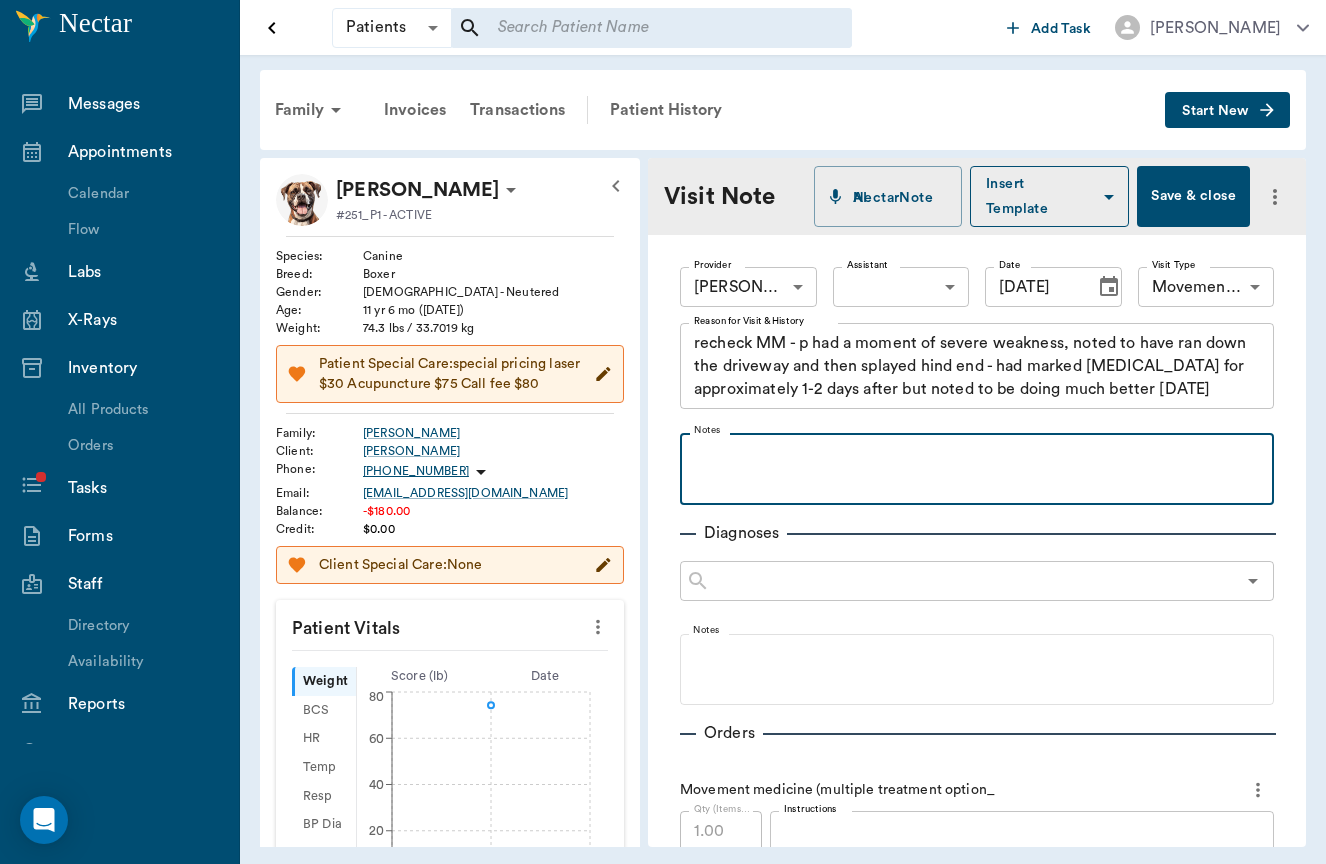 type 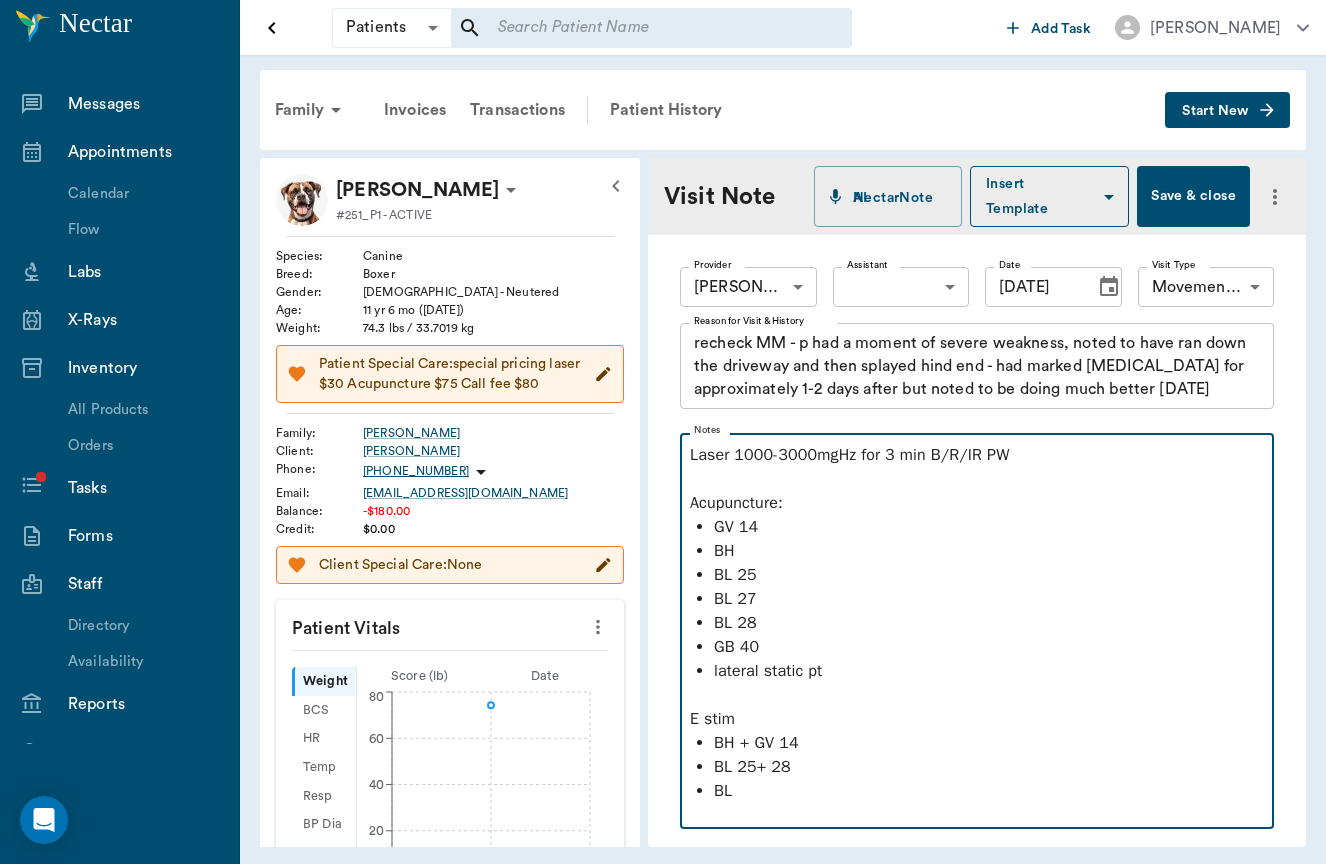 click on "BL 28" at bounding box center [989, 623] 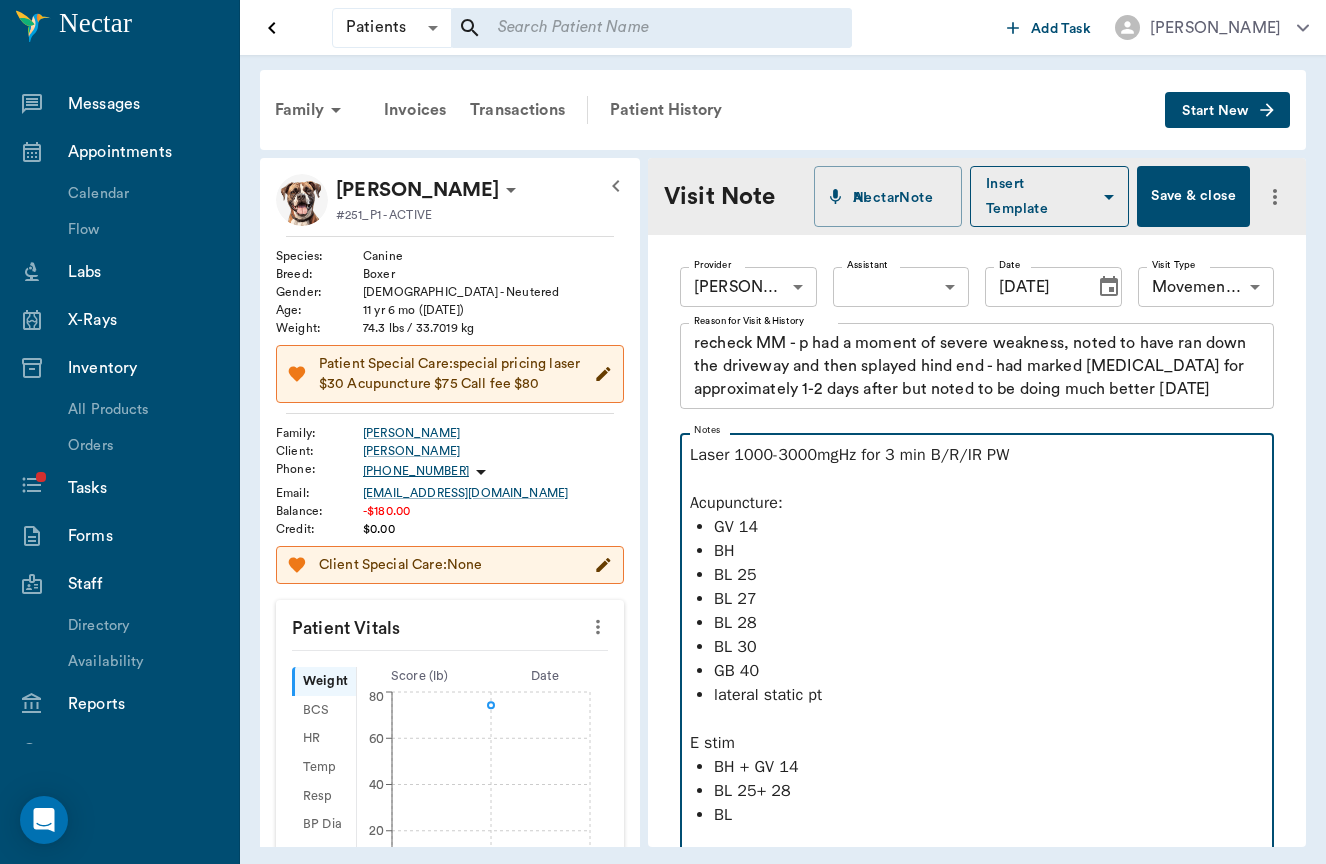 click on "BL" at bounding box center [989, 815] 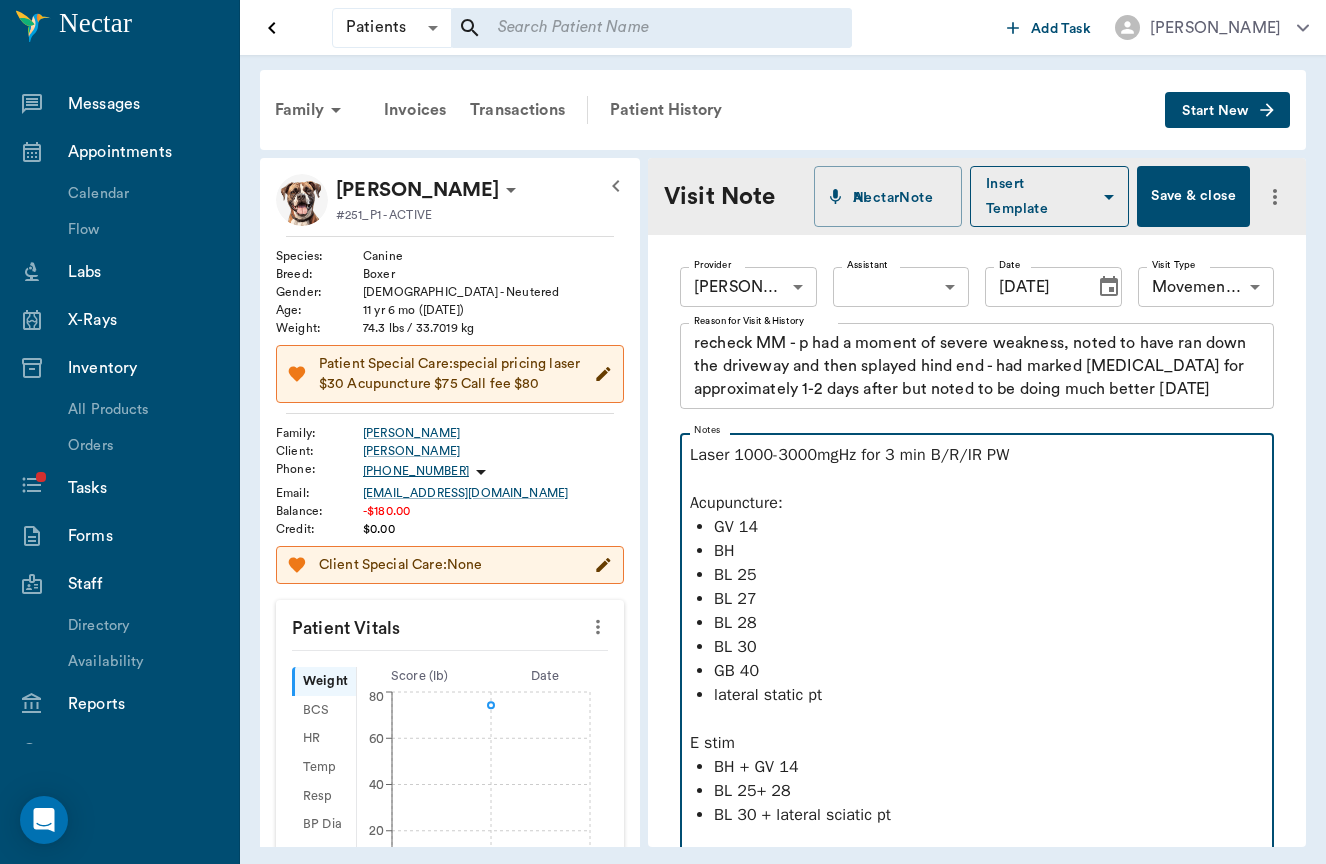 scroll, scrollTop: 0, scrollLeft: 0, axis: both 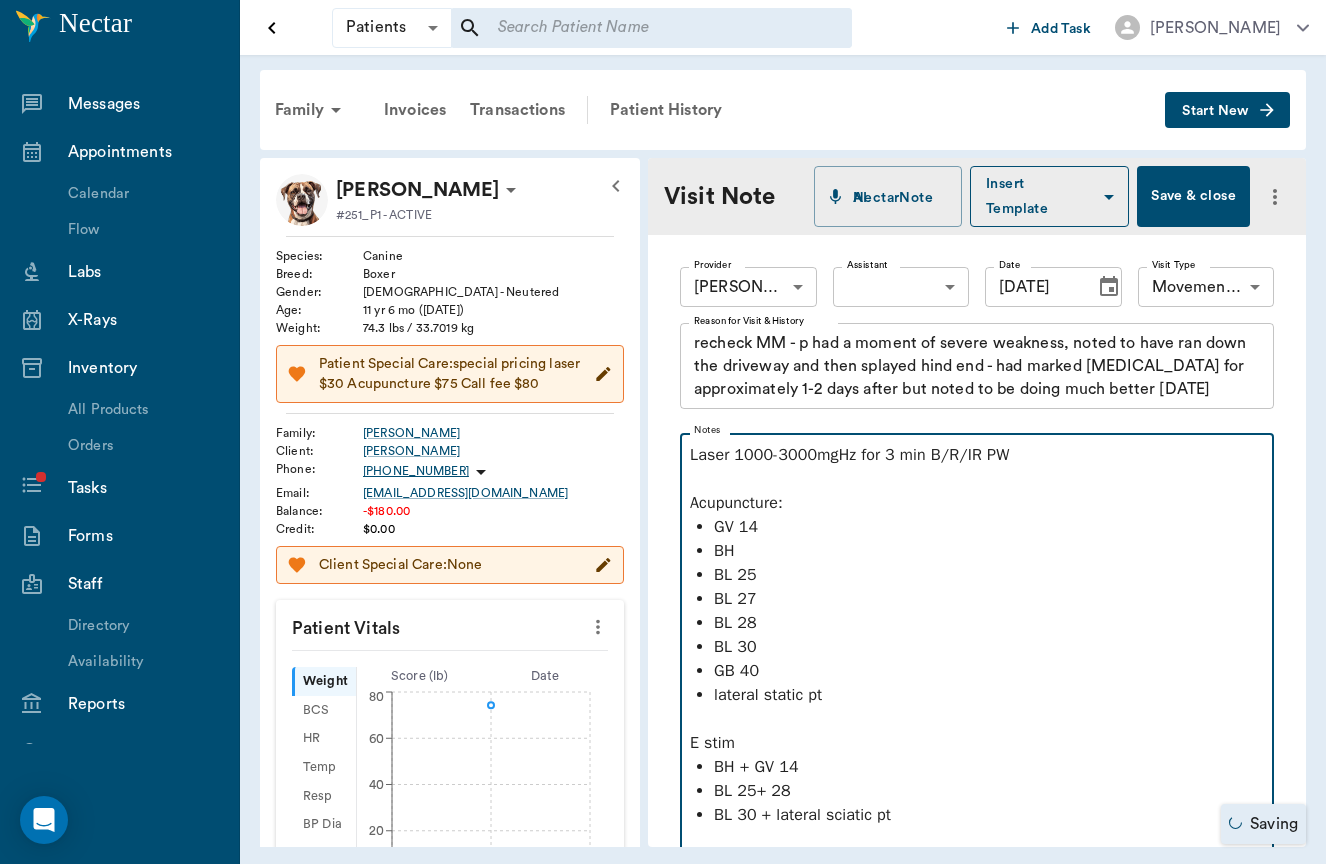 drag, startPoint x: 758, startPoint y: 751, endPoint x: 681, endPoint y: 751, distance: 77 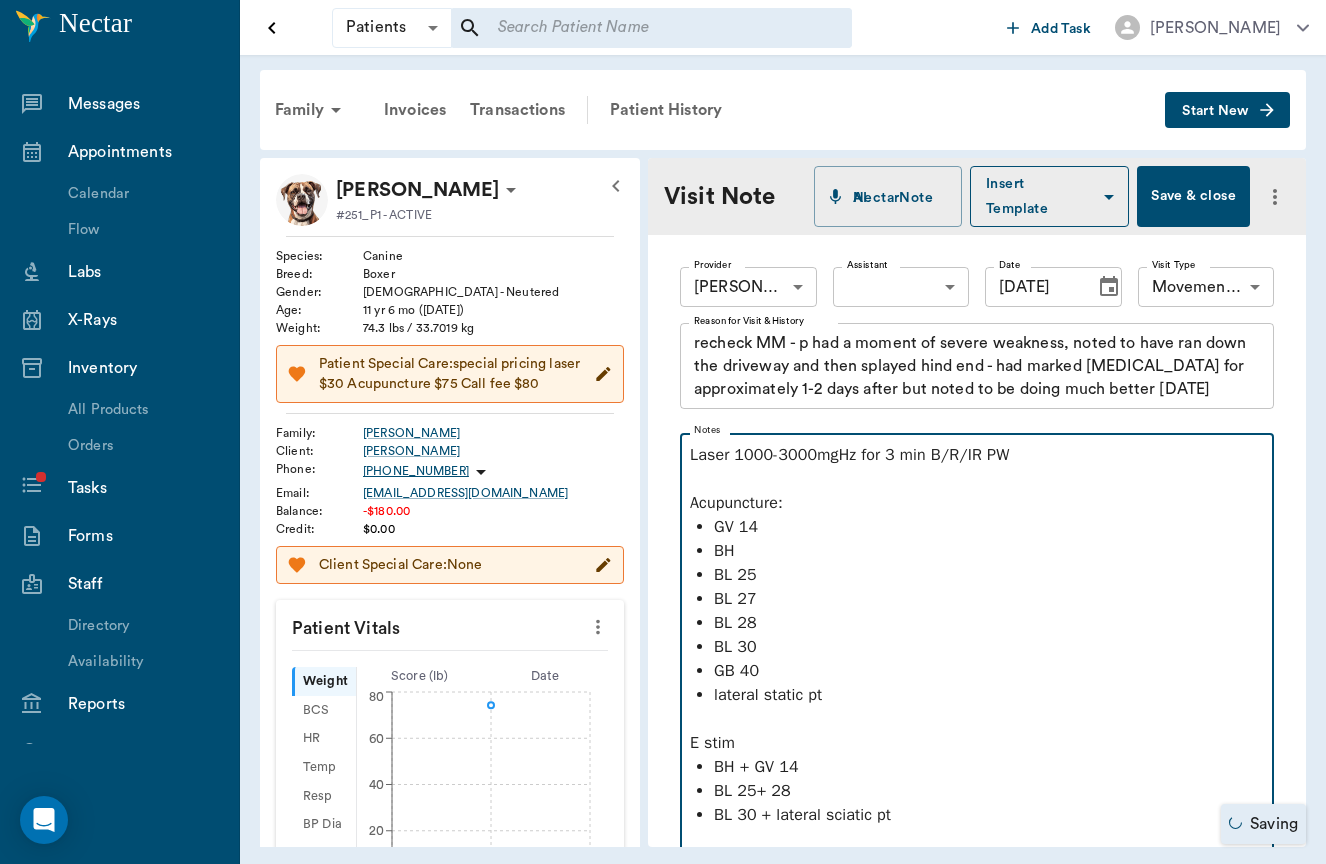click on "Notes Laser 1000-3000mgHz for 3 min B/R/IR PW  Acupuncture:  GV 14  BH  BL 25  BL 27 BL 28 BL 30 GB 40  lateral static pt  E stim BH + GV 14  BL 25+ 28  BL 30 + lateral sciatic pt" at bounding box center (977, 639) 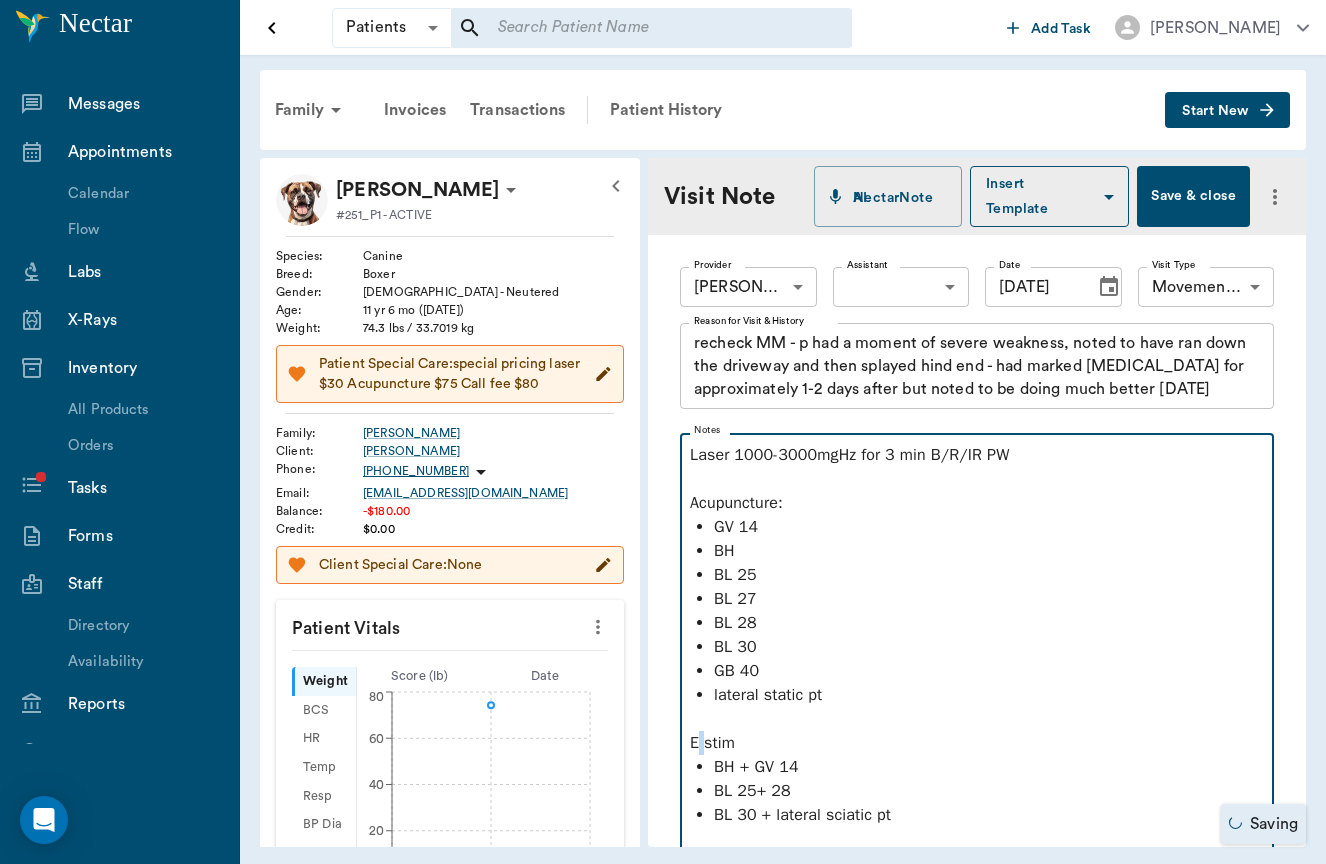 click on "E stim" at bounding box center [977, 743] 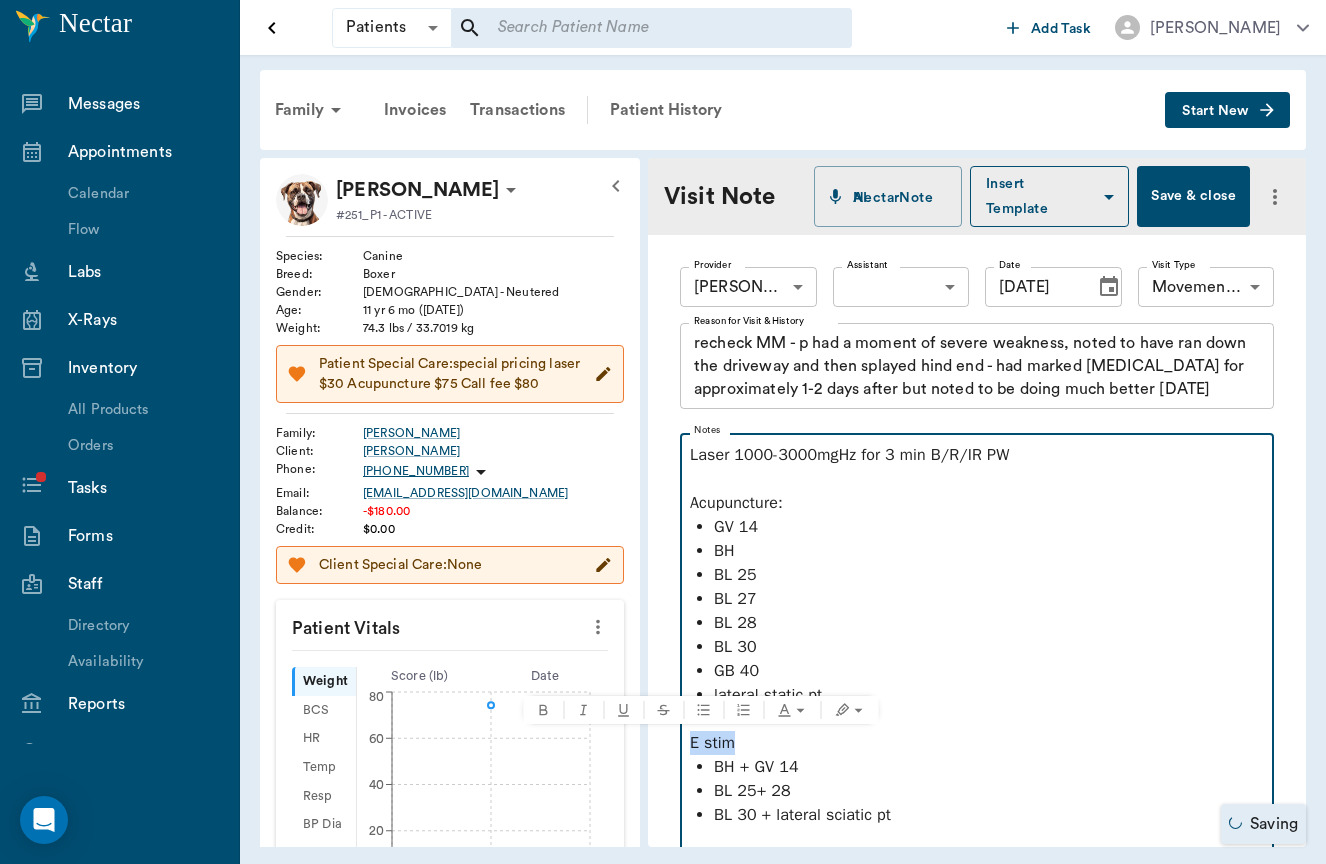 click on "E stim" at bounding box center [977, 743] 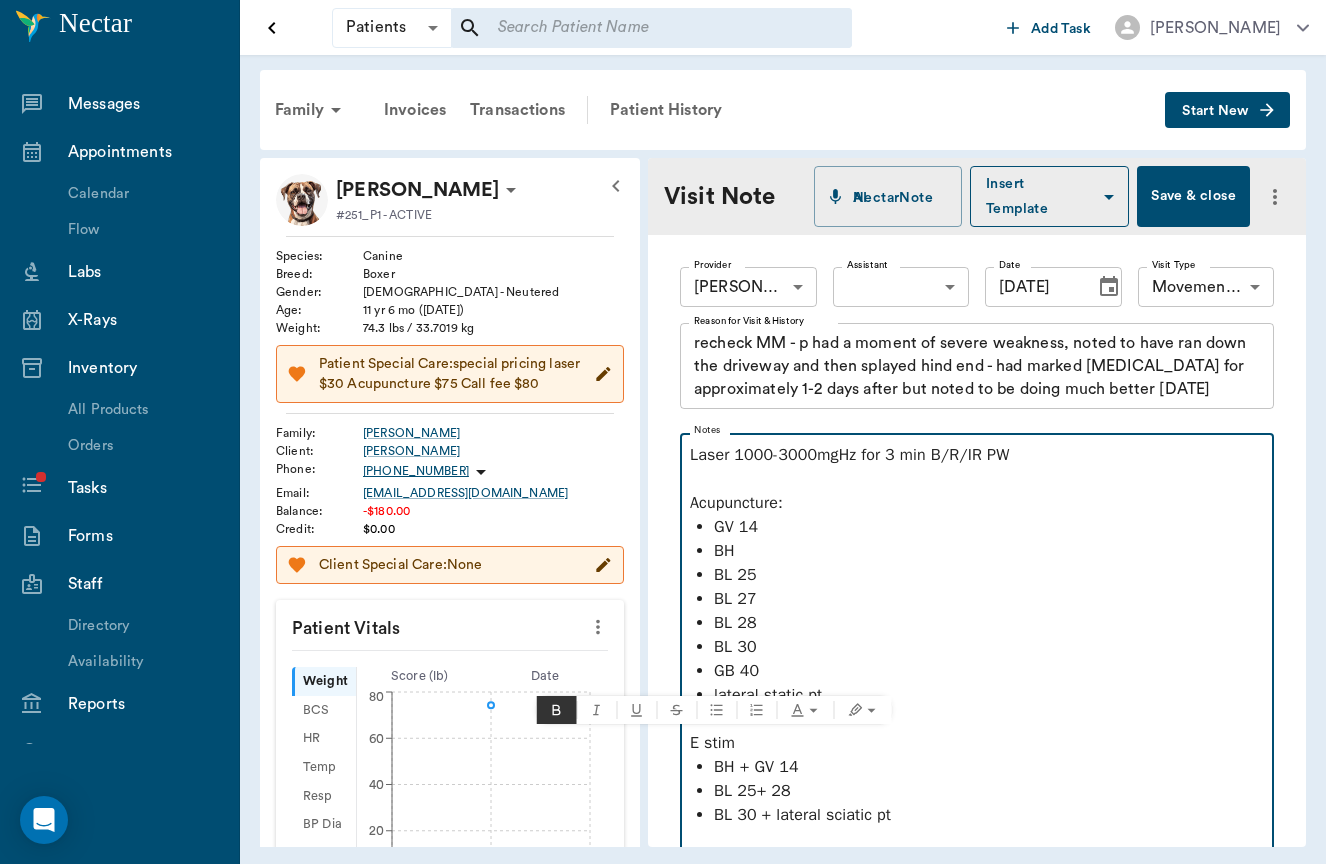 click on "Acupuncture:" at bounding box center (977, 503) 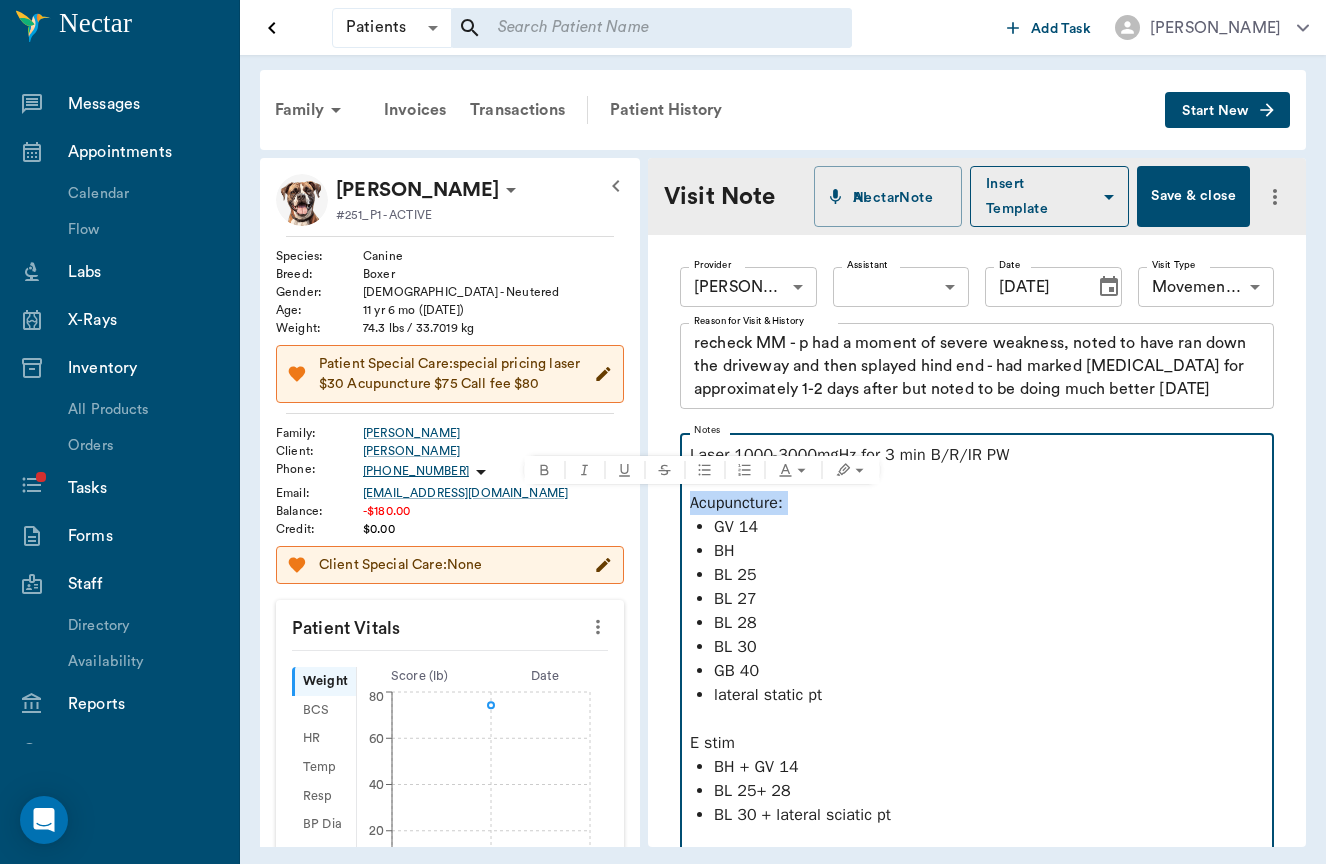 drag, startPoint x: 797, startPoint y: 492, endPoint x: 651, endPoint y: 492, distance: 146 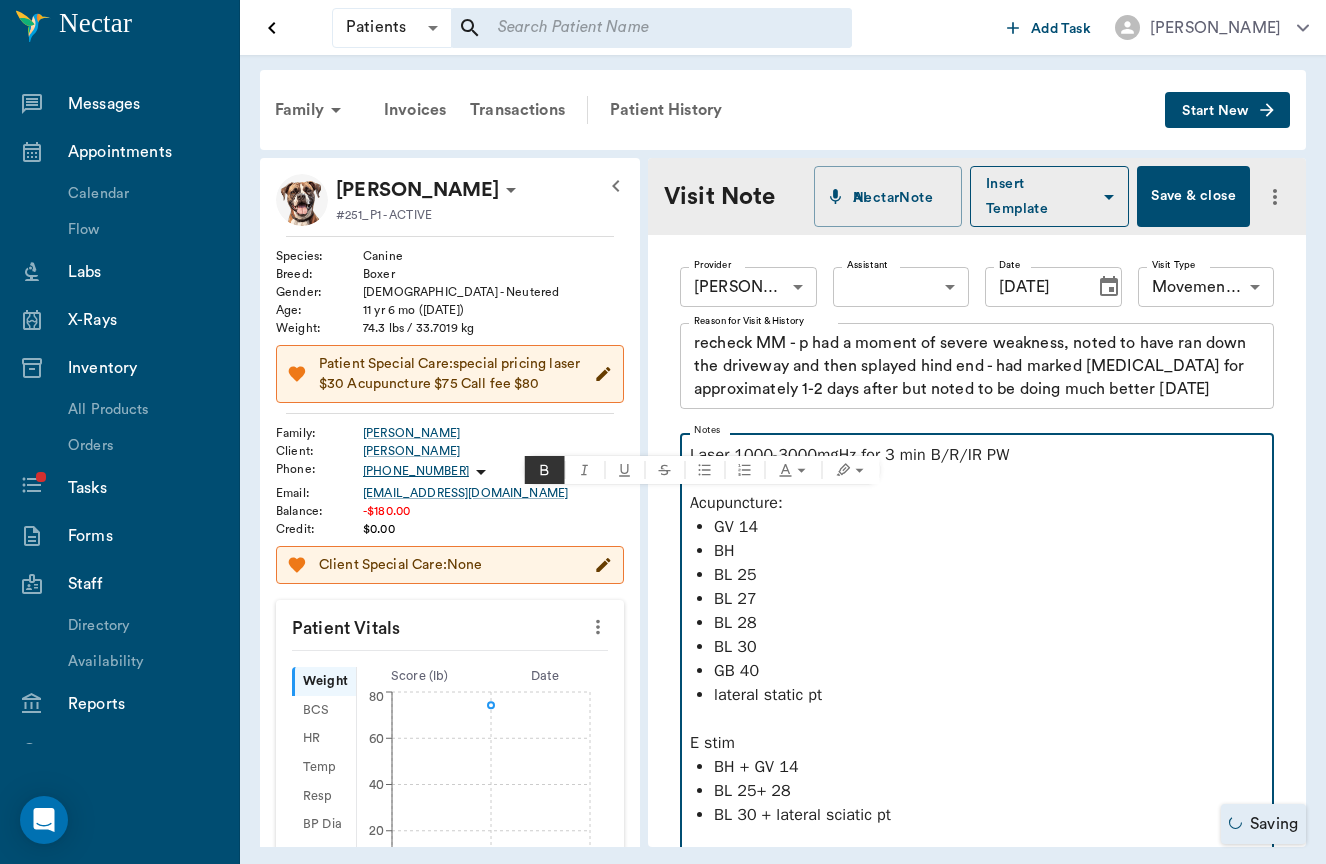 click on "GV 14" at bounding box center (989, 527) 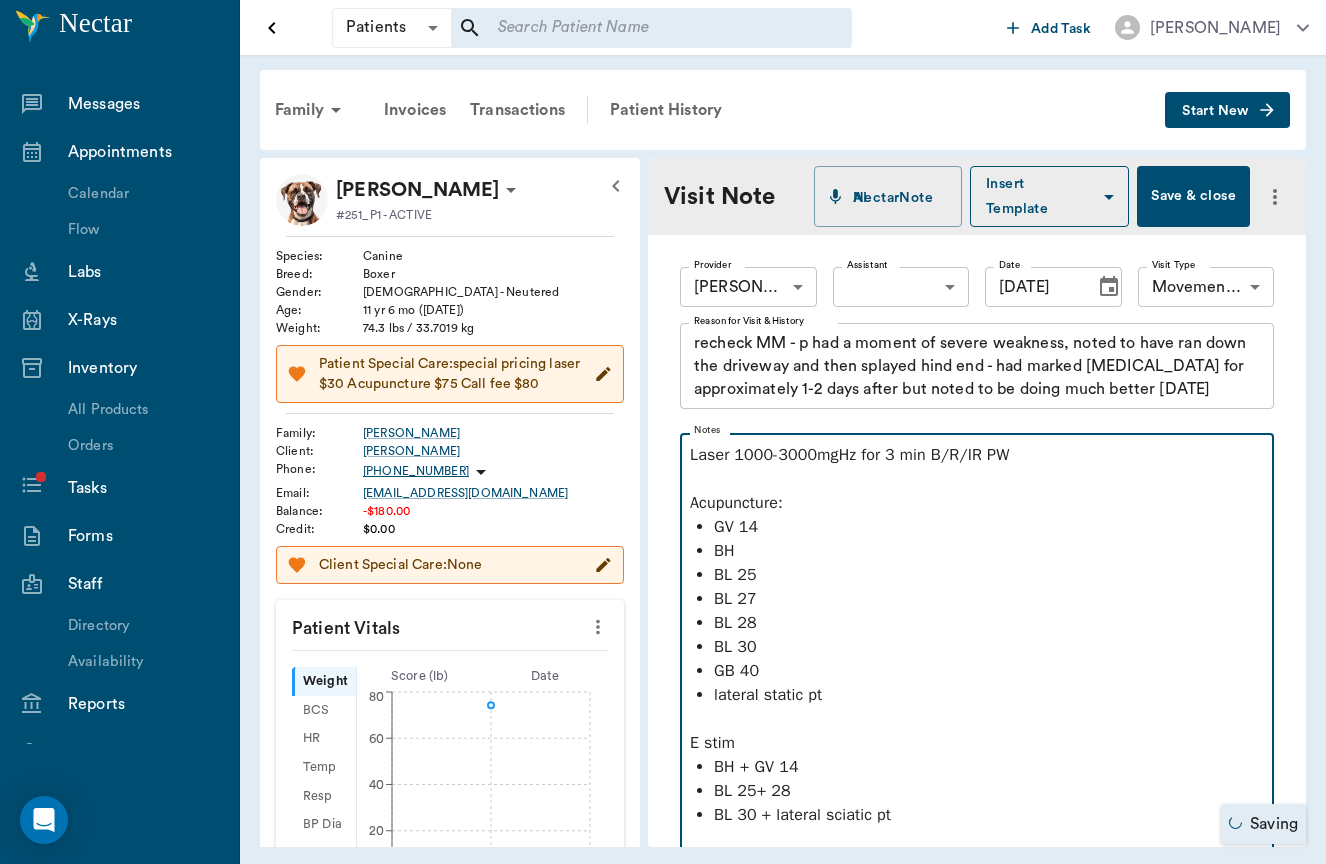 click on "Laser 1000-3000mgHz for 3 min B/R/IR PW" at bounding box center (977, 455) 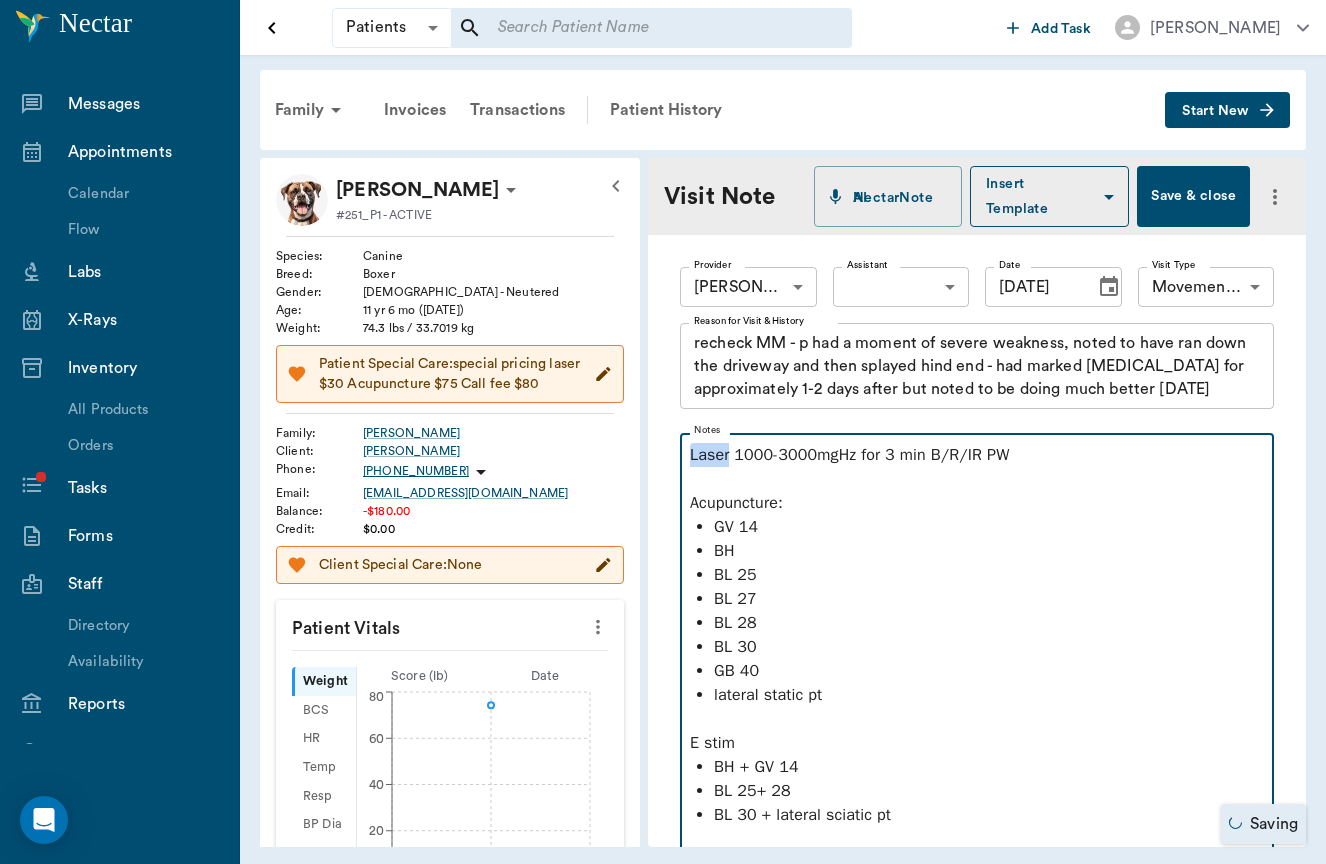 click on "Laser 1000-3000mgHz for 3 min B/R/IR PW" at bounding box center [977, 455] 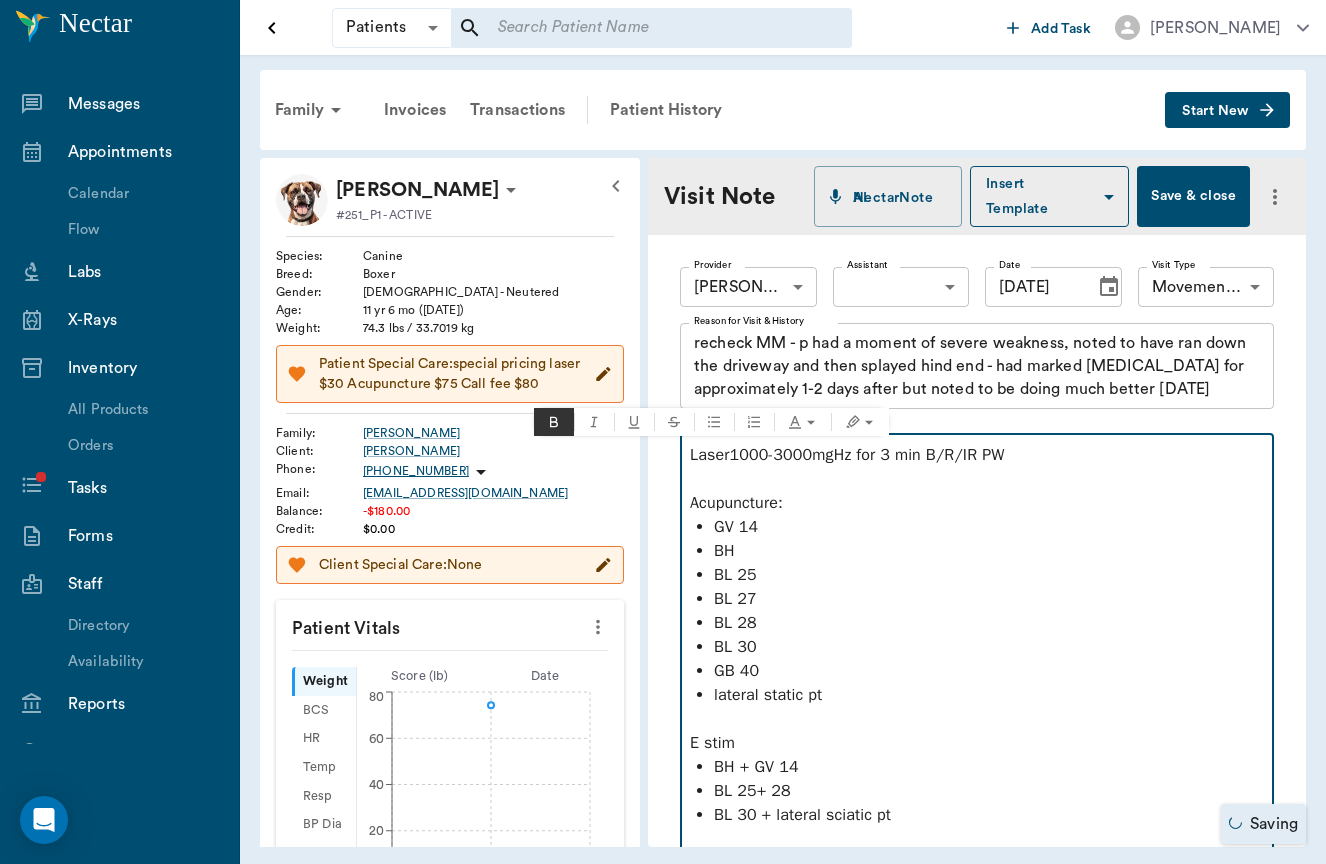 click on "Acupuncture:" at bounding box center (977, 503) 